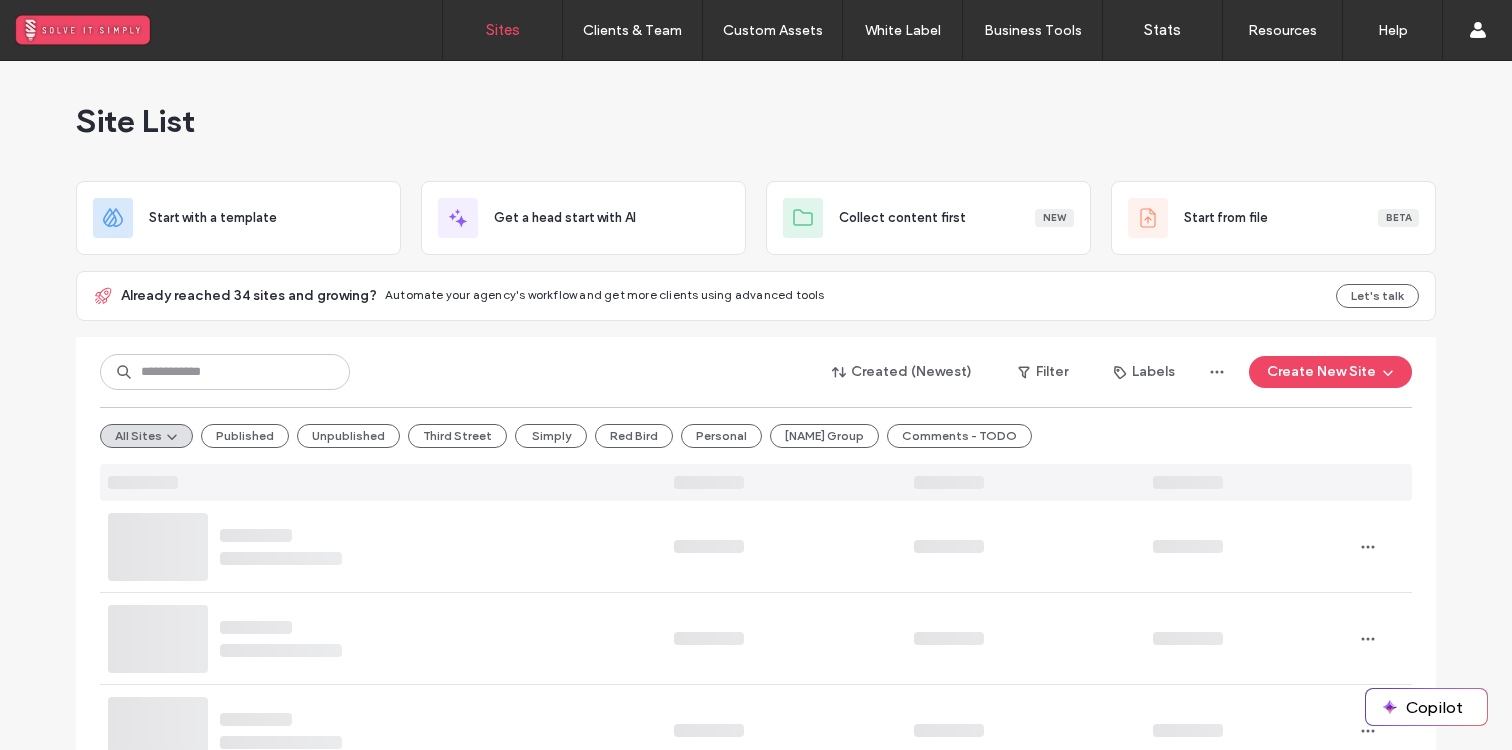 scroll, scrollTop: 0, scrollLeft: 0, axis: both 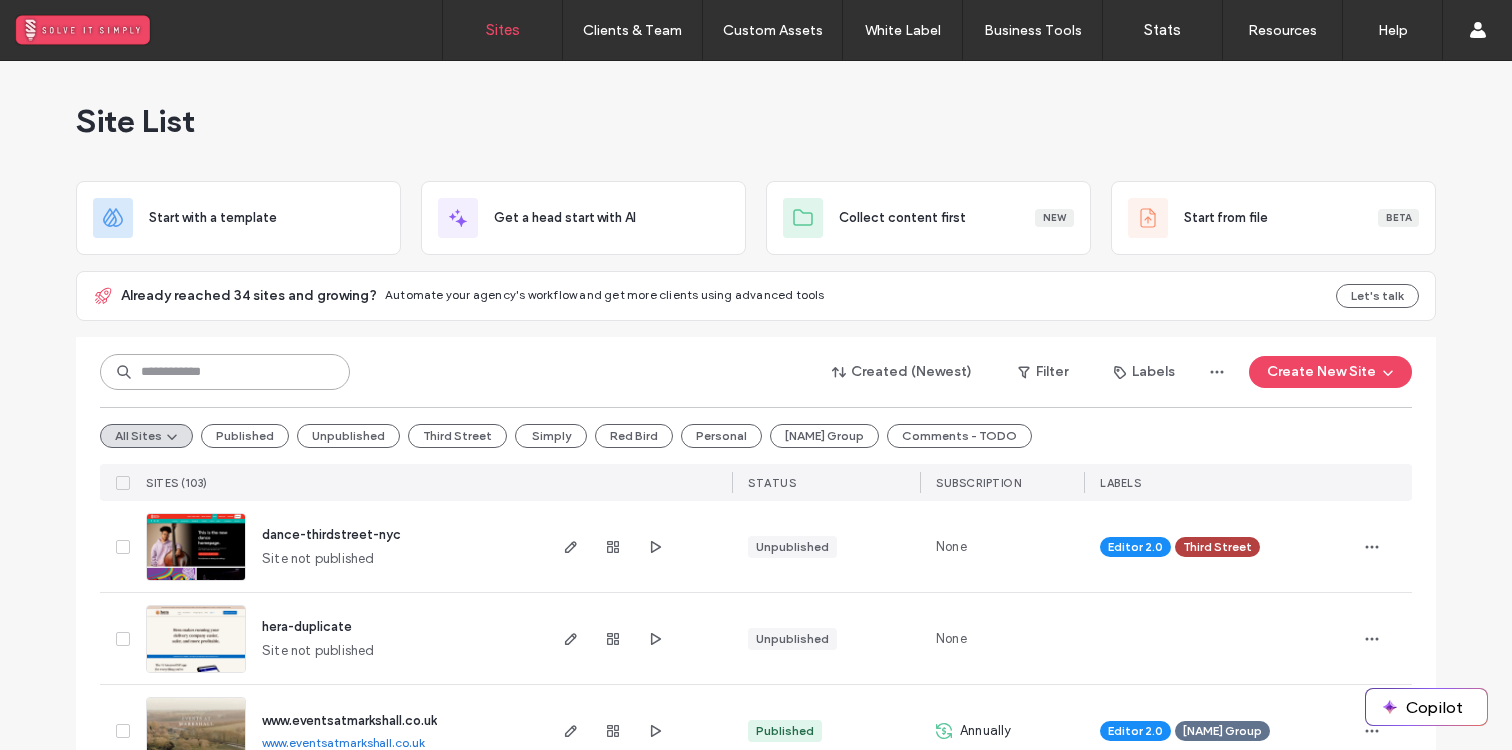 click at bounding box center (225, 372) 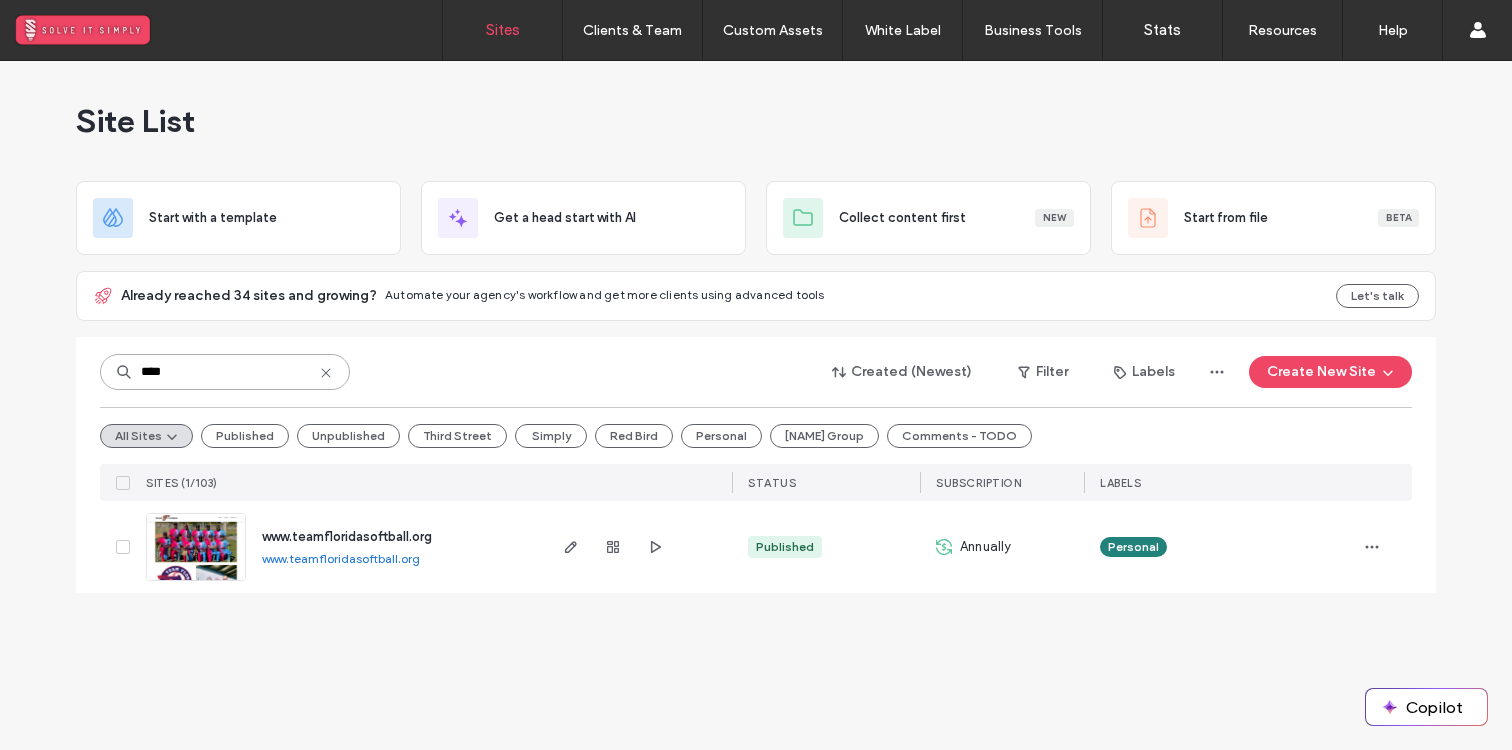 type on "****" 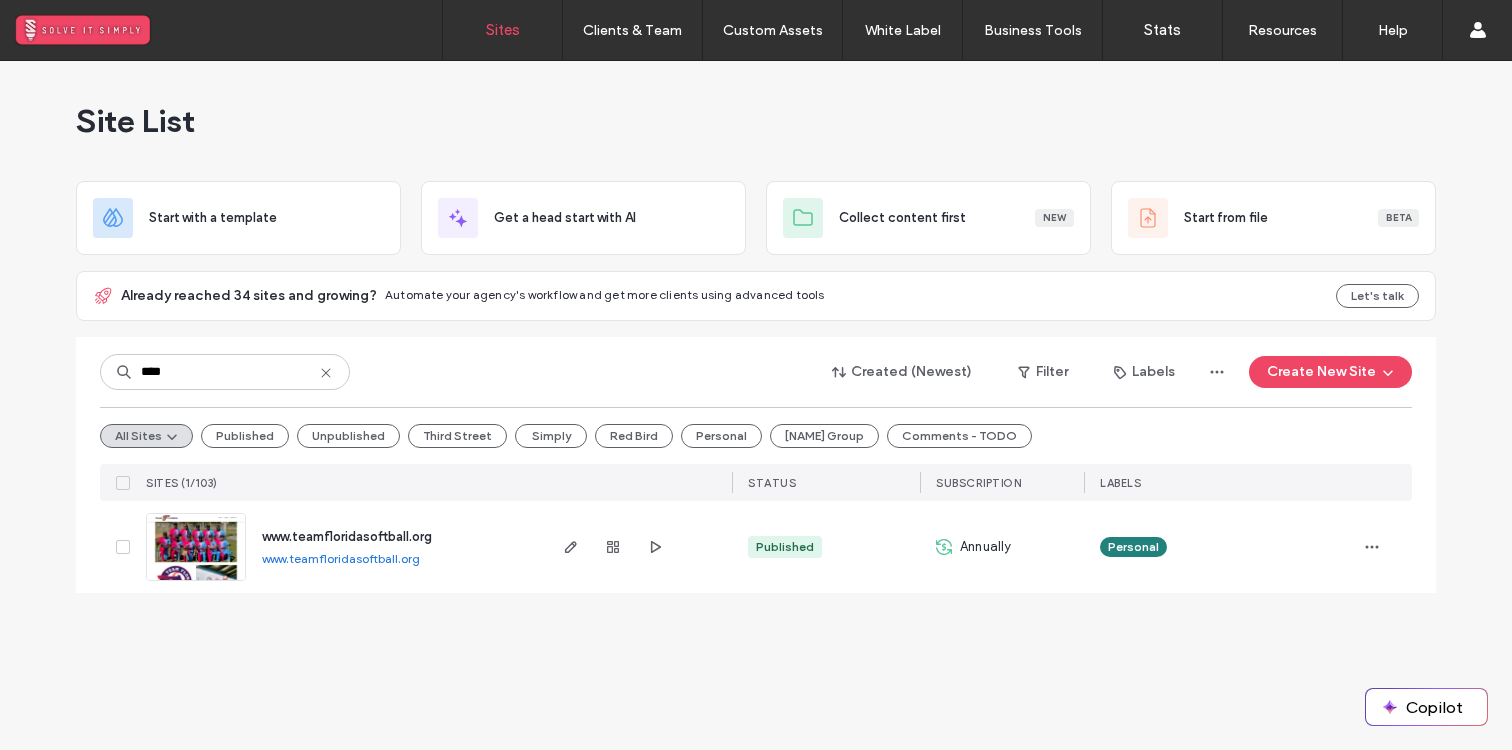 click on "www.teamfloridasoftball.org" at bounding box center [347, 536] 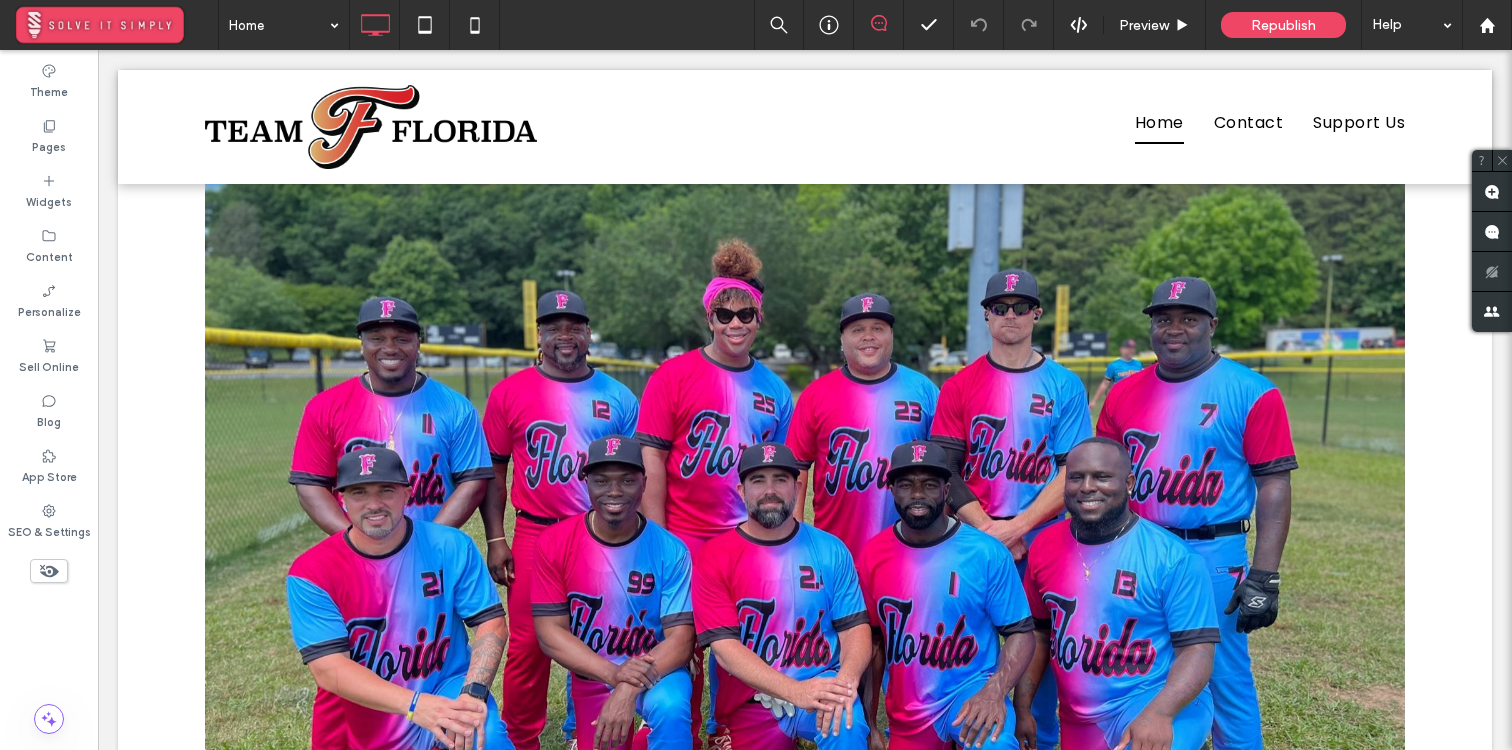 scroll, scrollTop: 0, scrollLeft: 0, axis: both 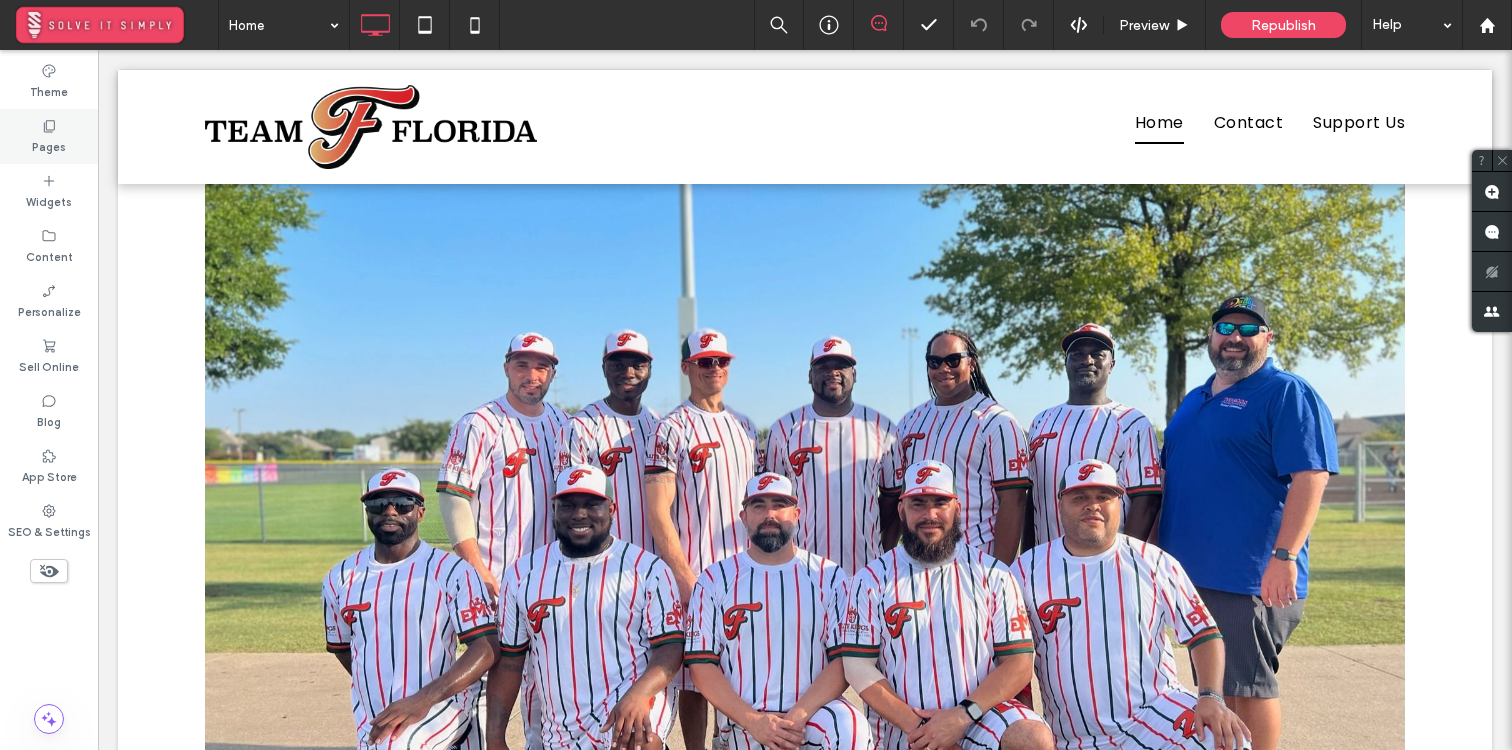 click on "Pages" at bounding box center [49, 136] 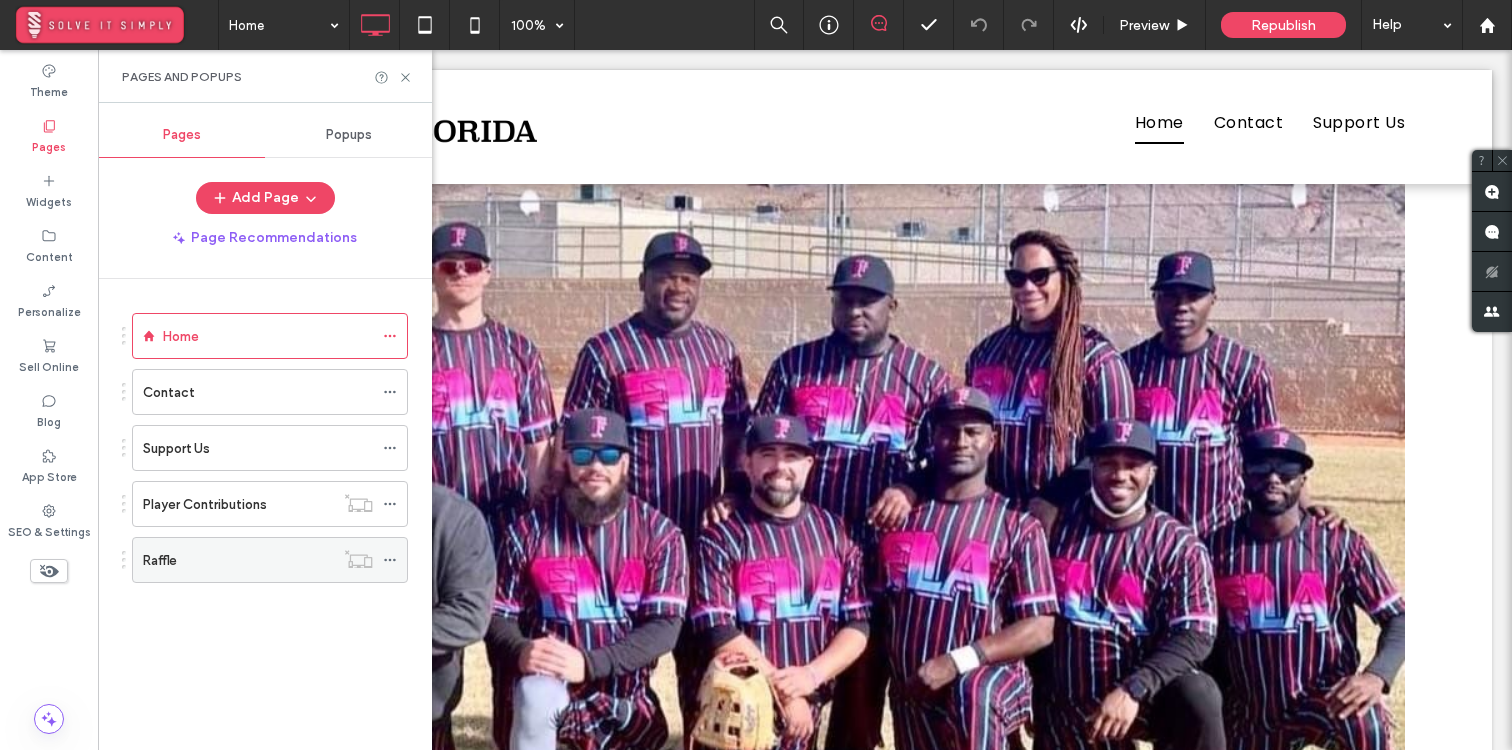 click on "Raffle" at bounding box center (238, 560) 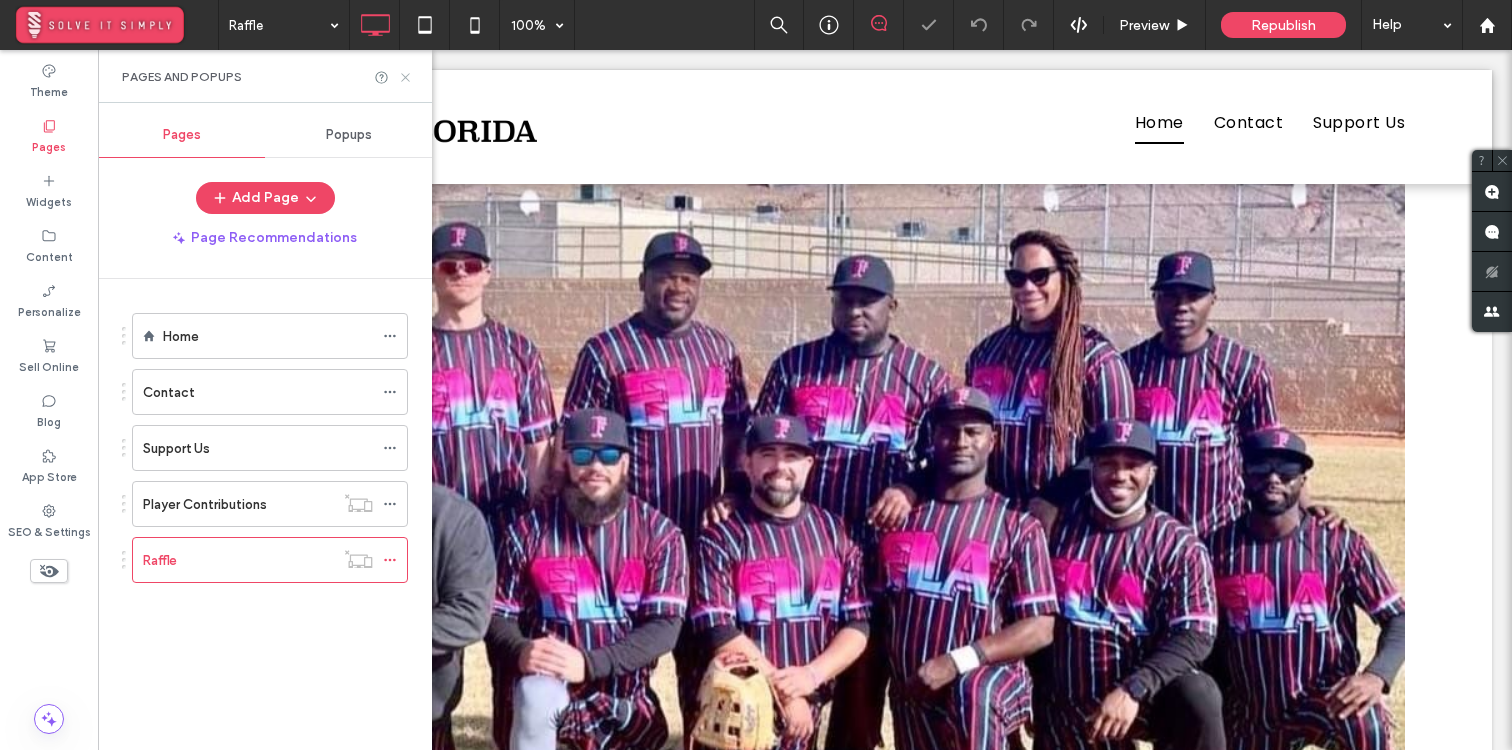 click 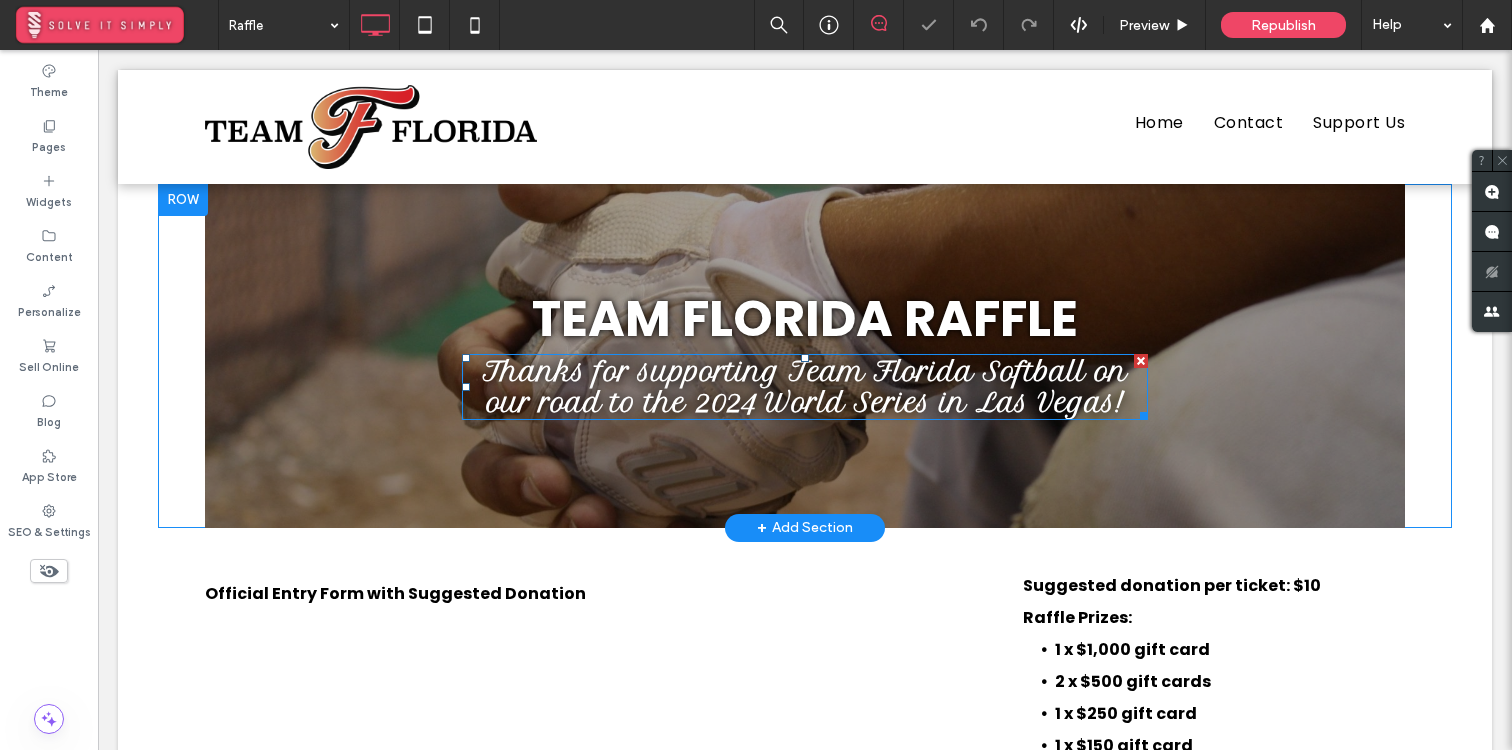 scroll, scrollTop: 0, scrollLeft: 0, axis: both 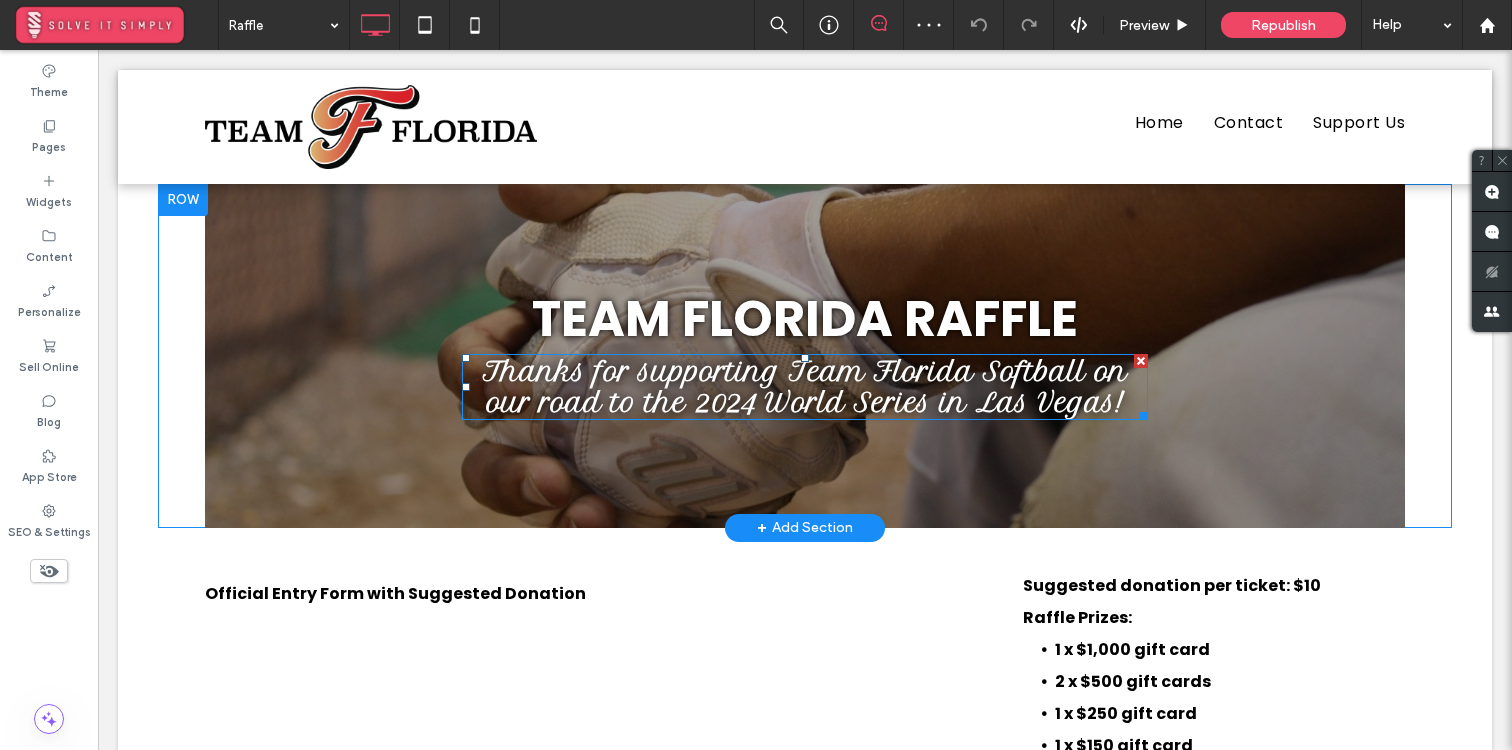 click on "Thanks for supporting Team Florida Softball on our road to the 2024 World Series in Las Vegas!" at bounding box center (805, 387) 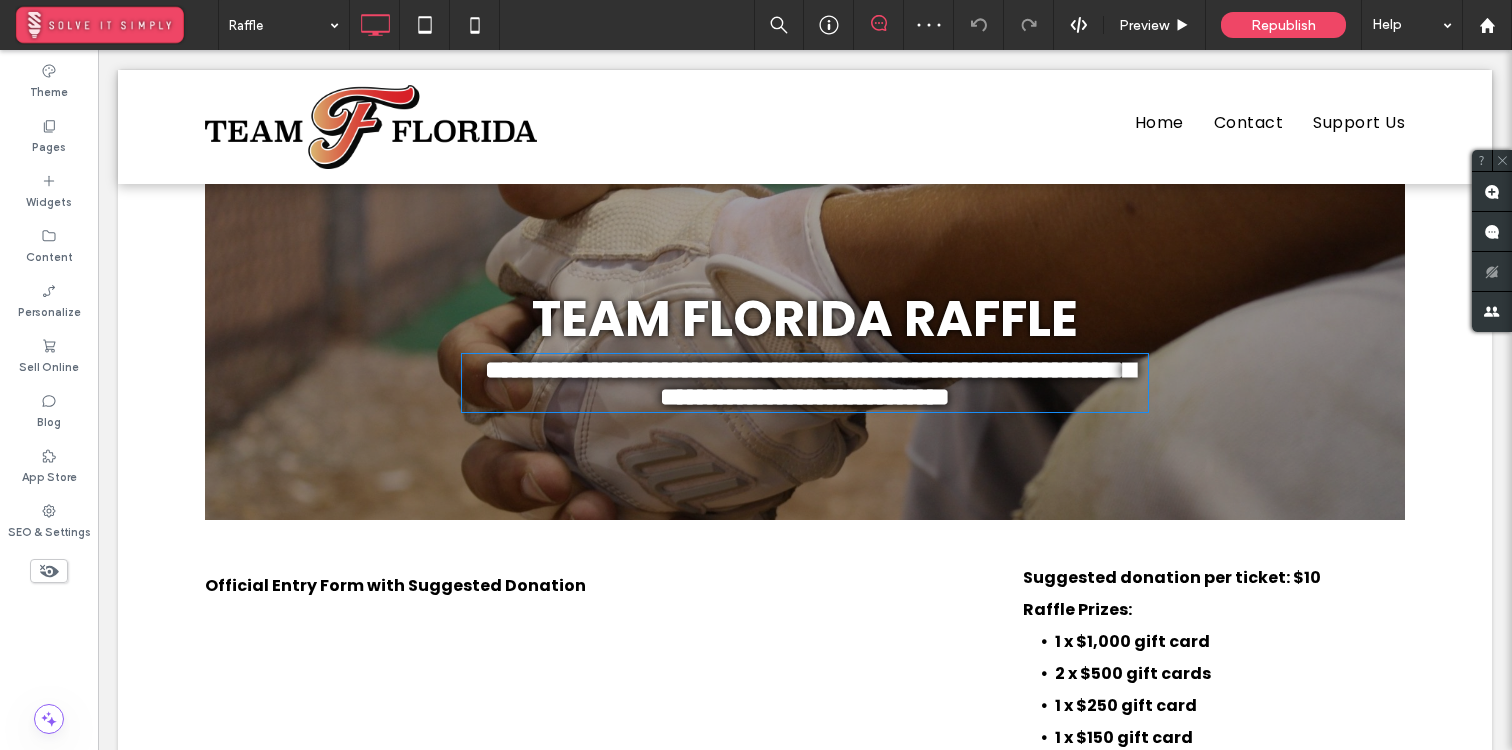 type on "**********" 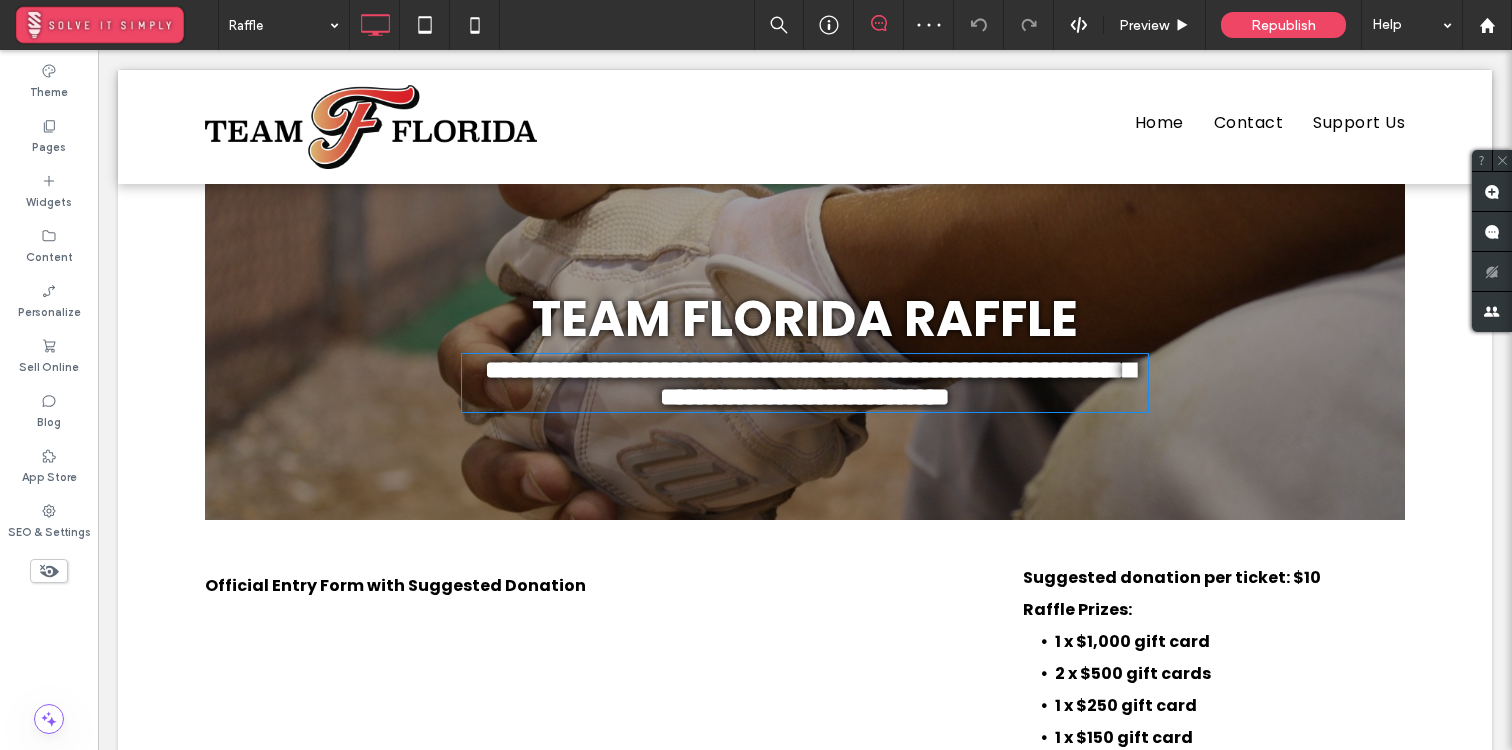 type on "**" 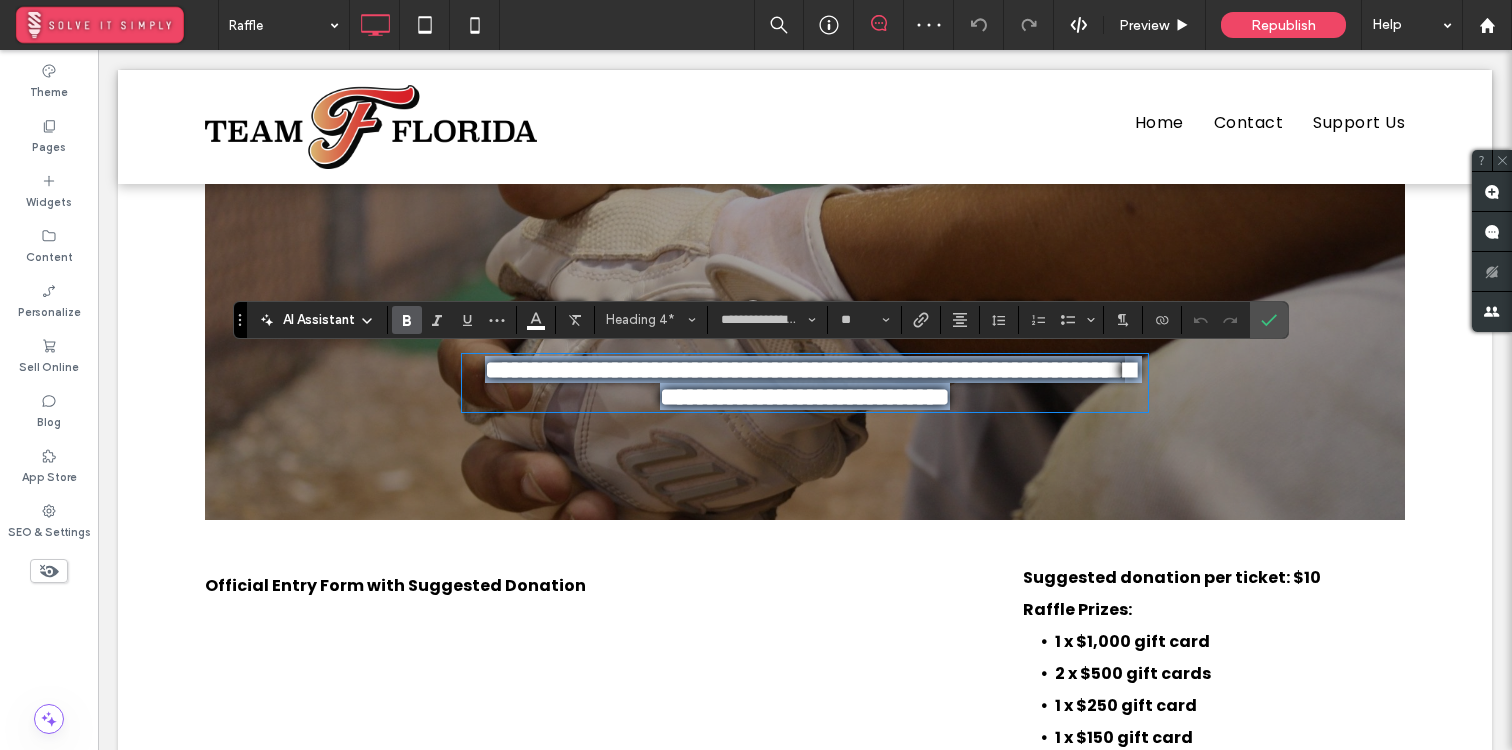 click on "**********" at bounding box center [810, 383] 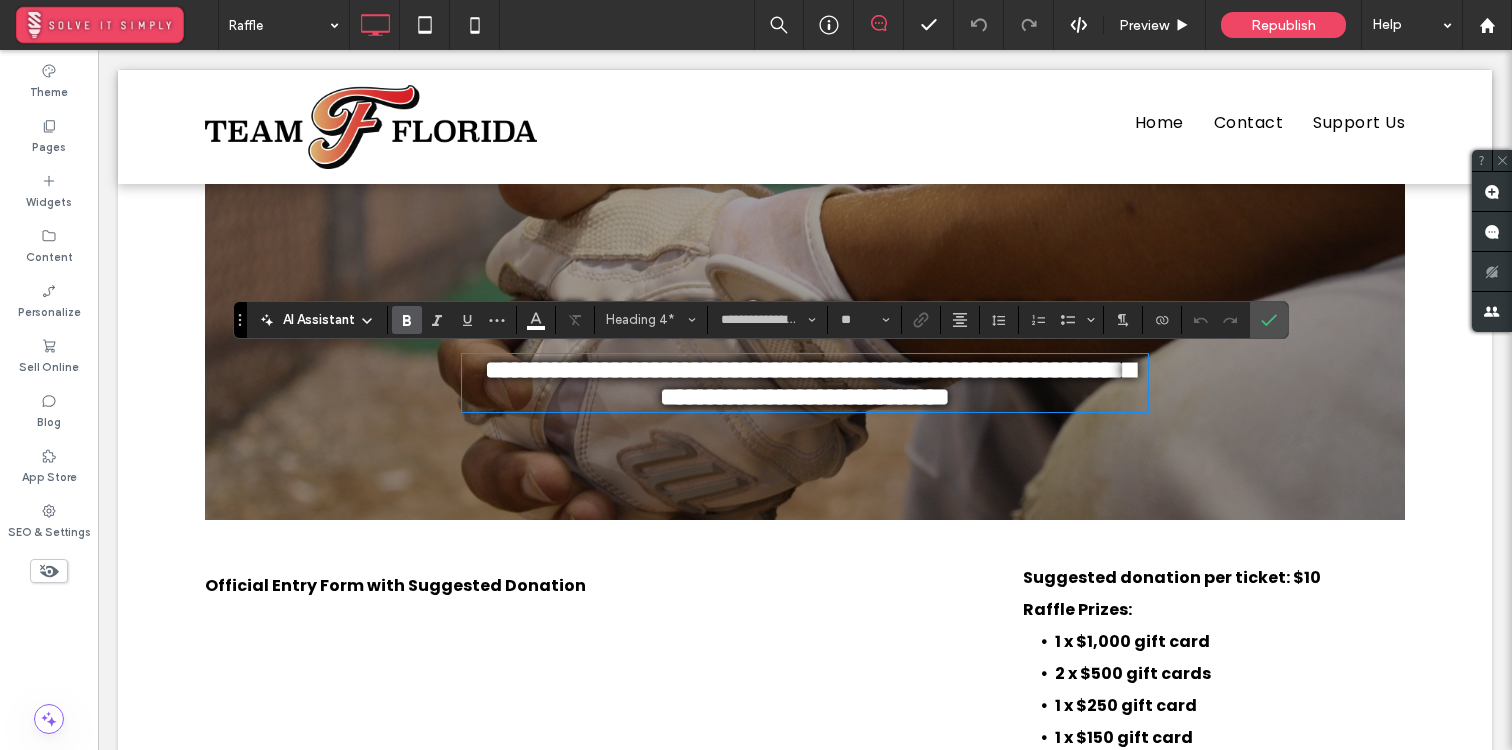type 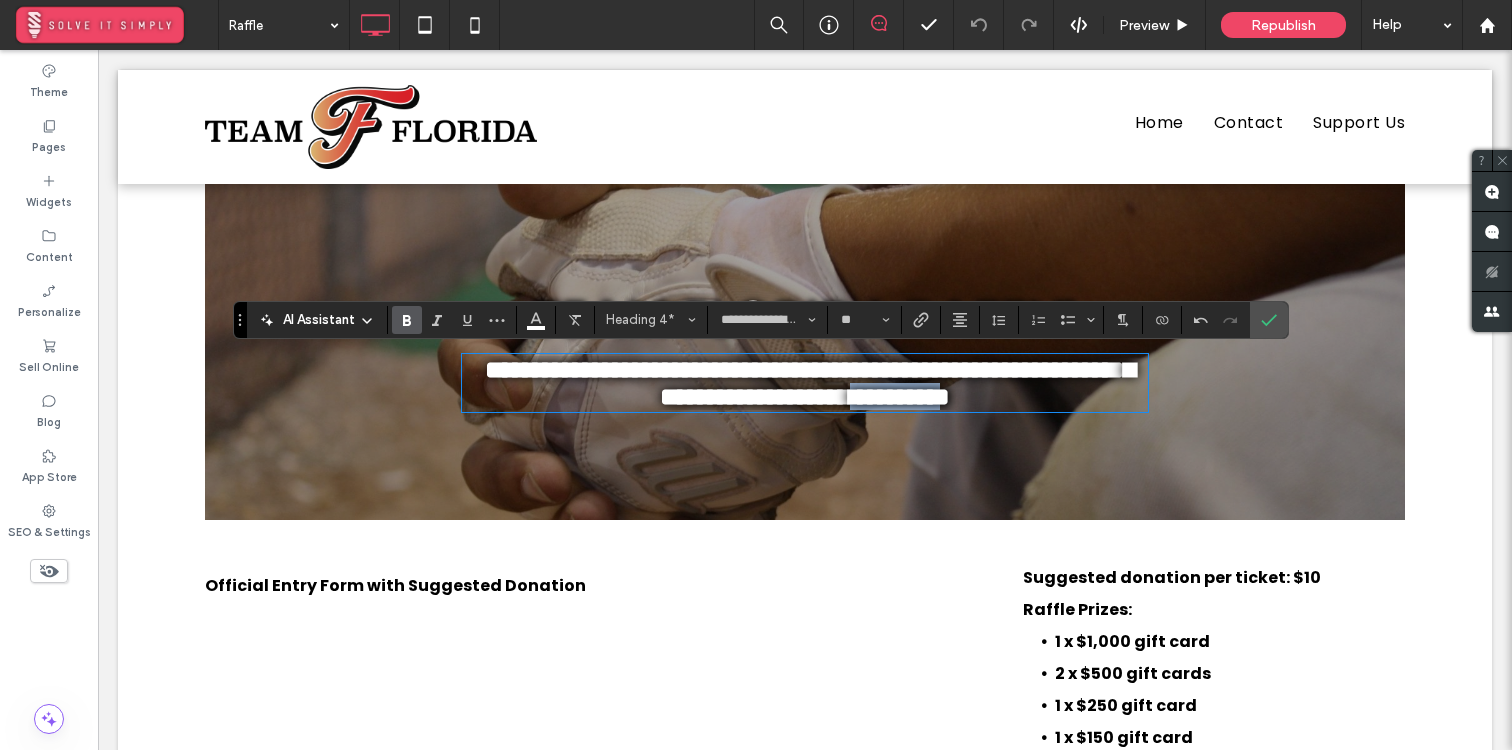 drag, startPoint x: 982, startPoint y: 408, endPoint x: 1112, endPoint y: 416, distance: 130.24593 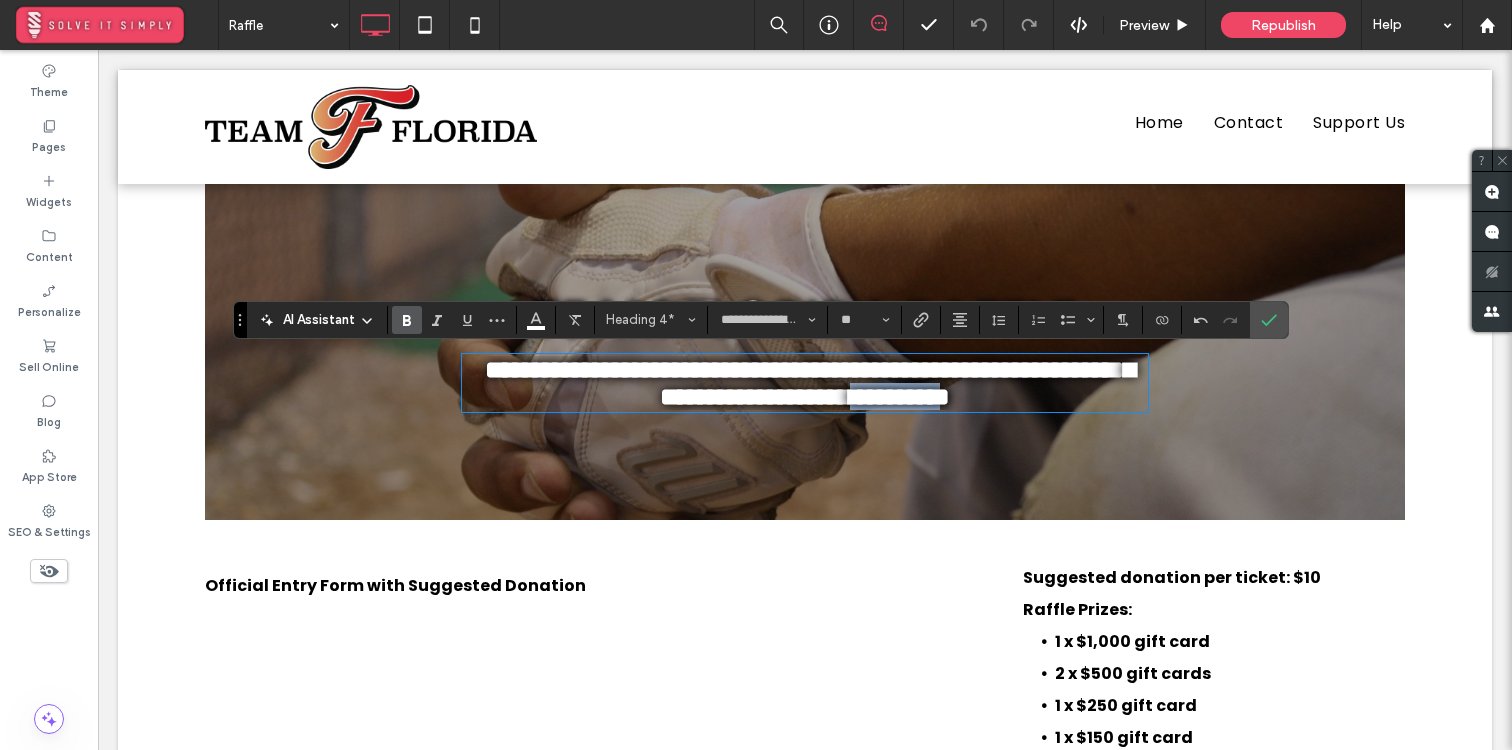 click on "**********" at bounding box center [810, 383] 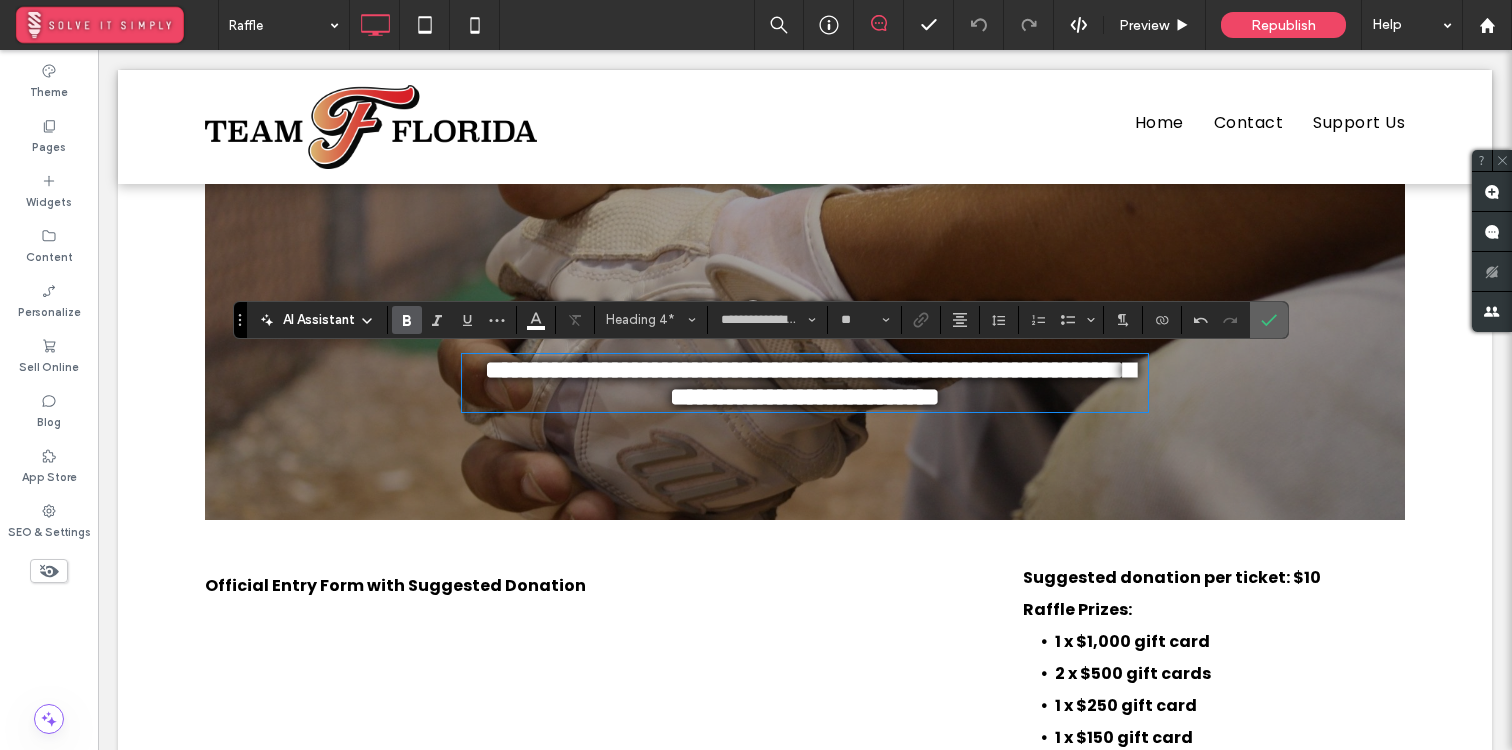 click 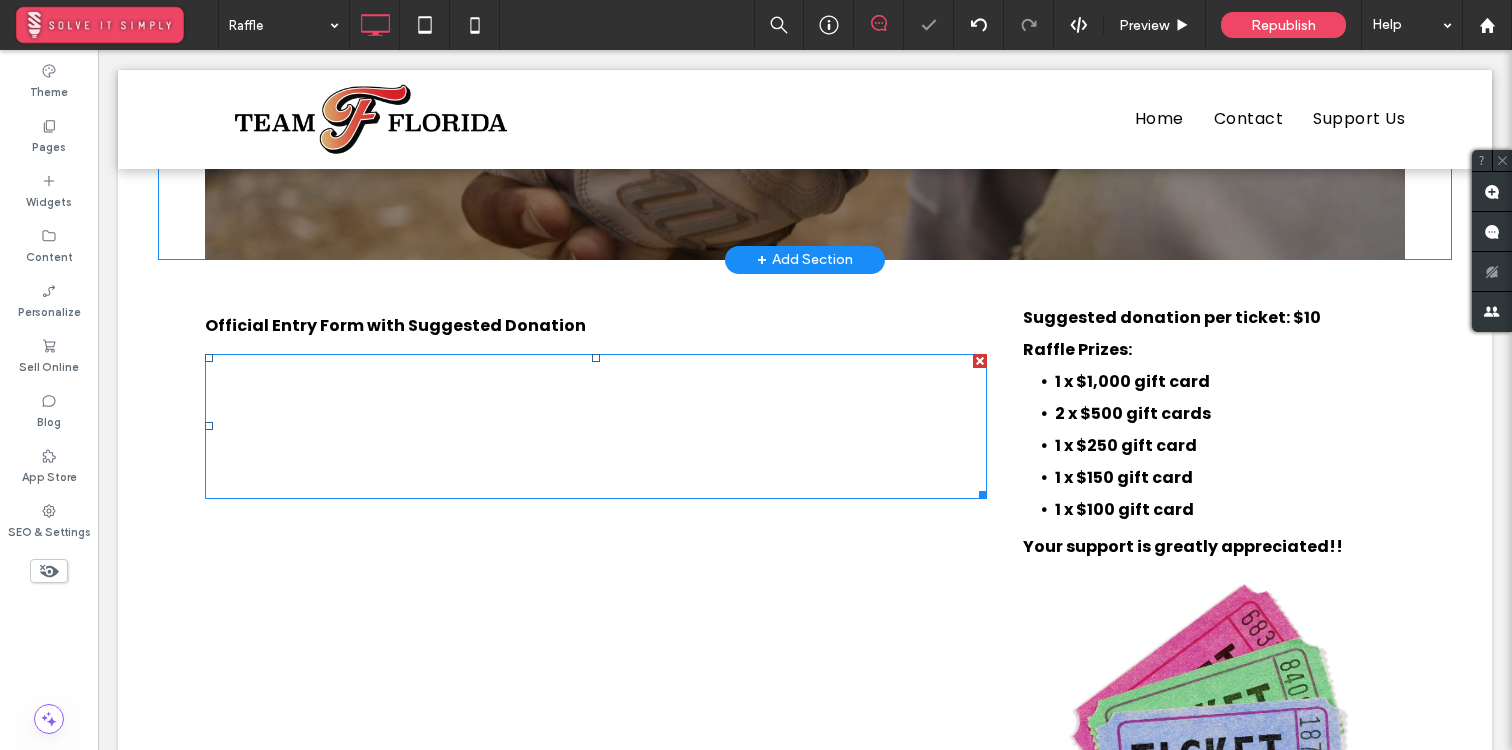 scroll, scrollTop: 256, scrollLeft: 0, axis: vertical 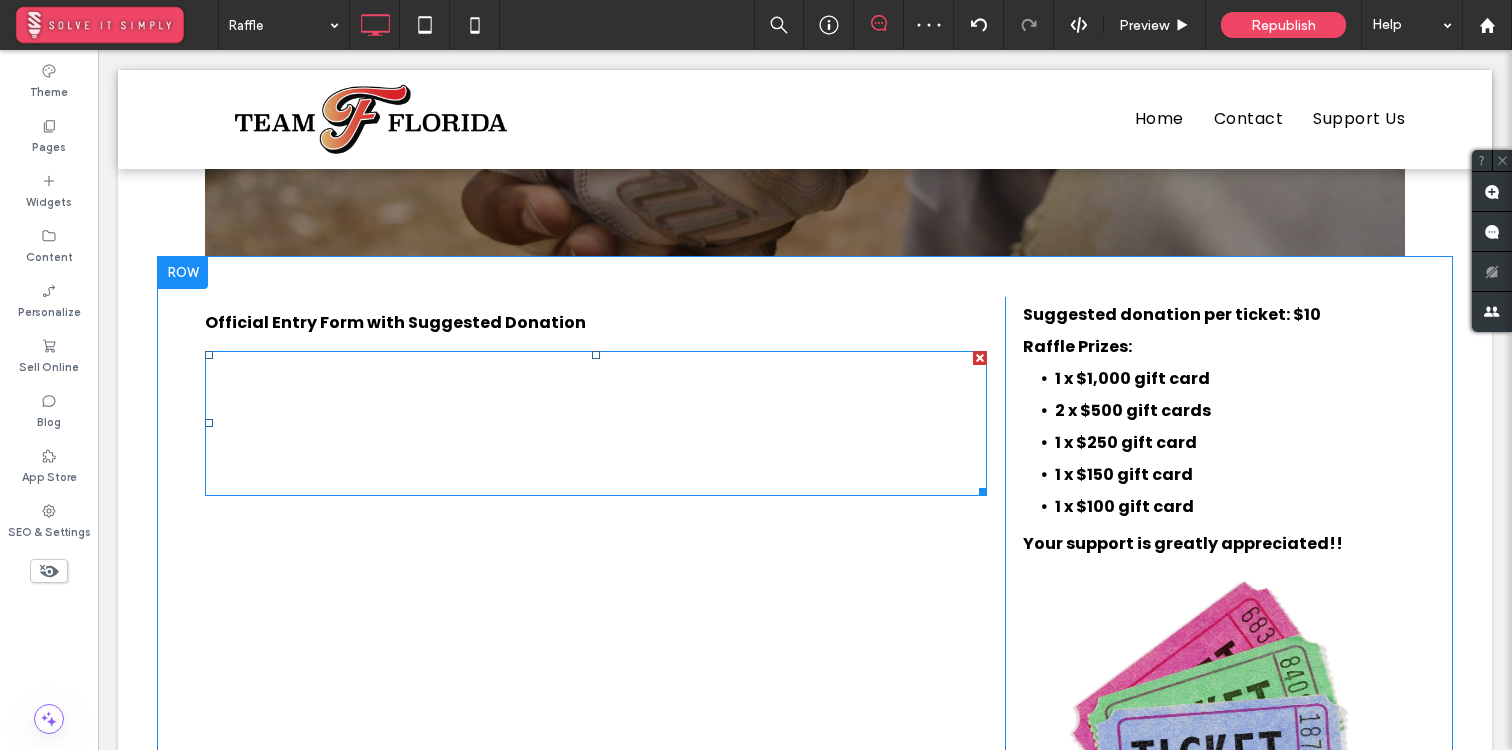 click at bounding box center [596, 423] 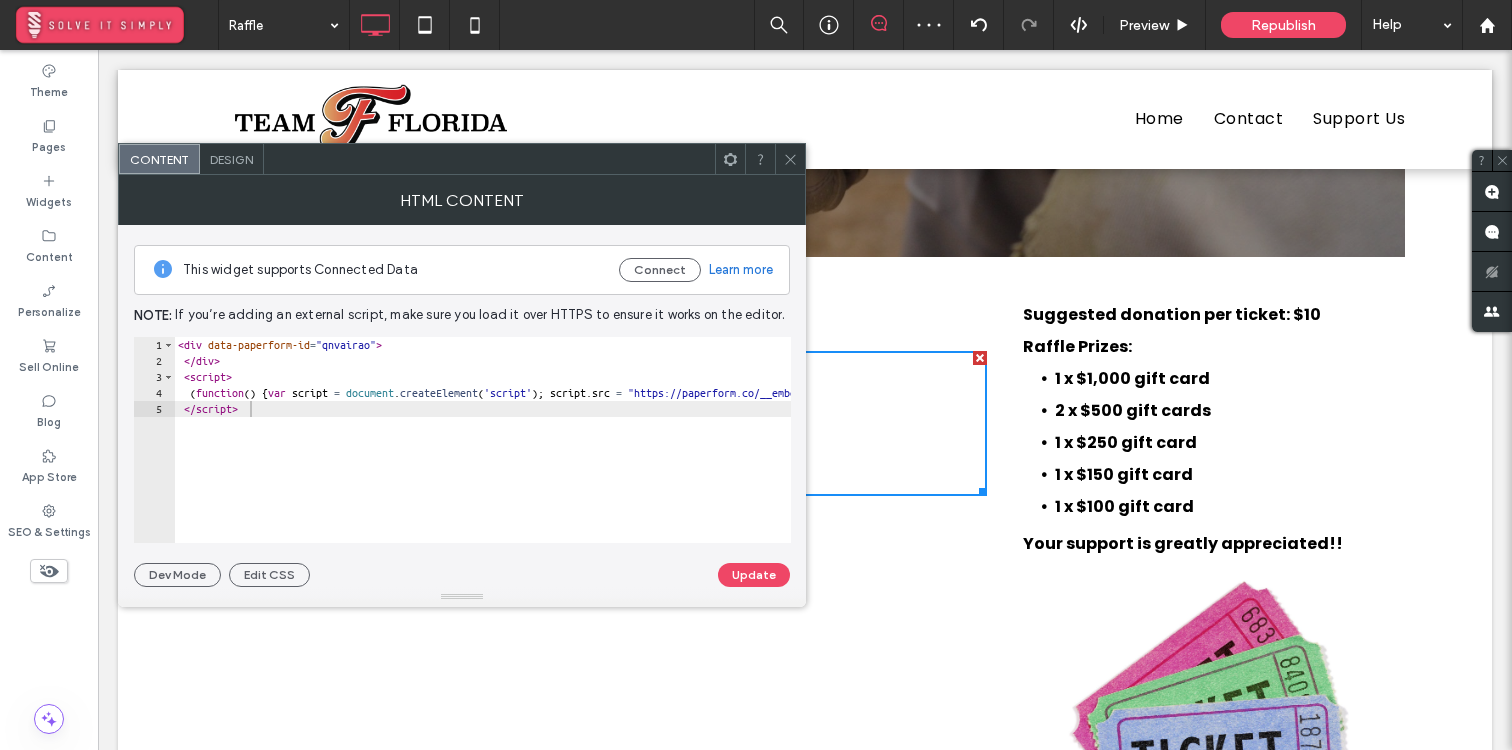 click at bounding box center (790, 159) 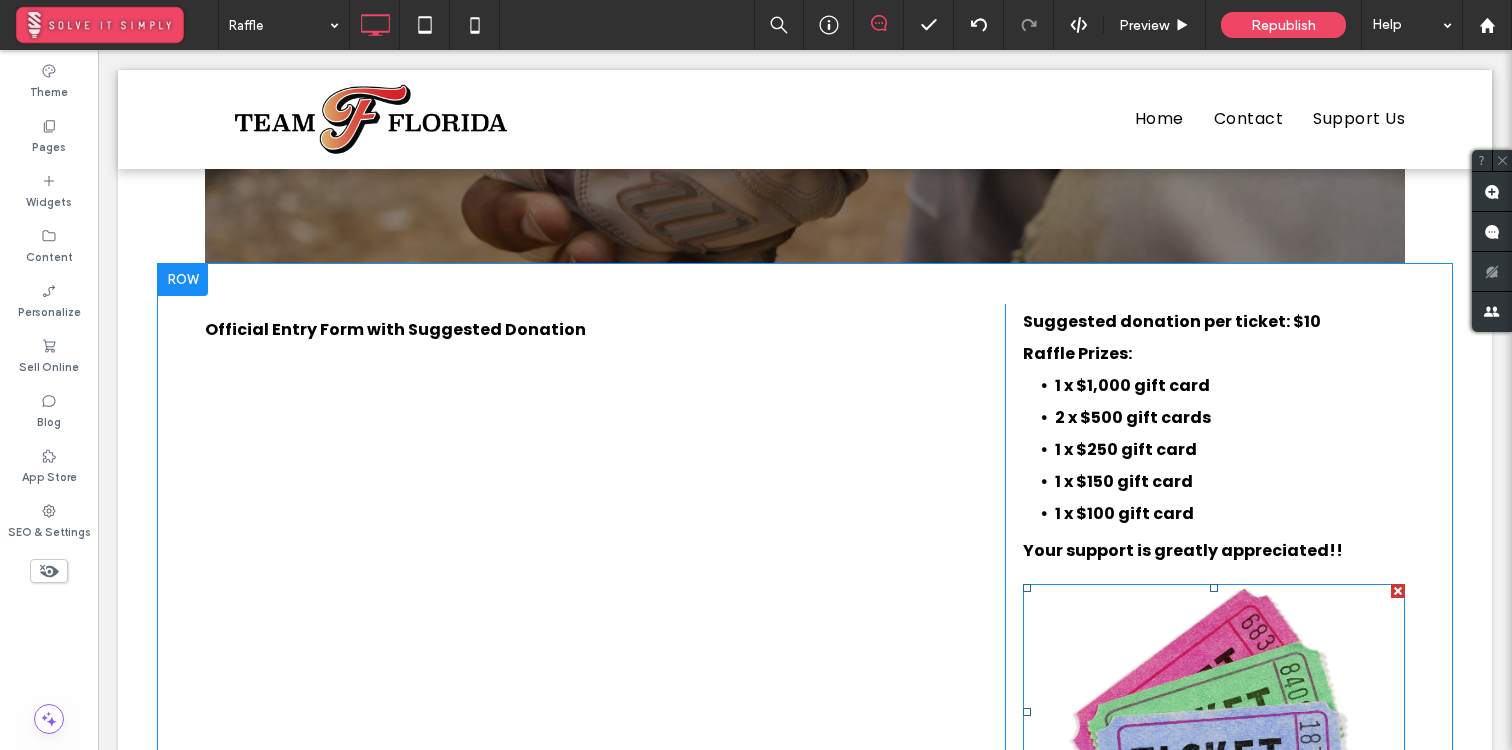 scroll, scrollTop: 221, scrollLeft: 0, axis: vertical 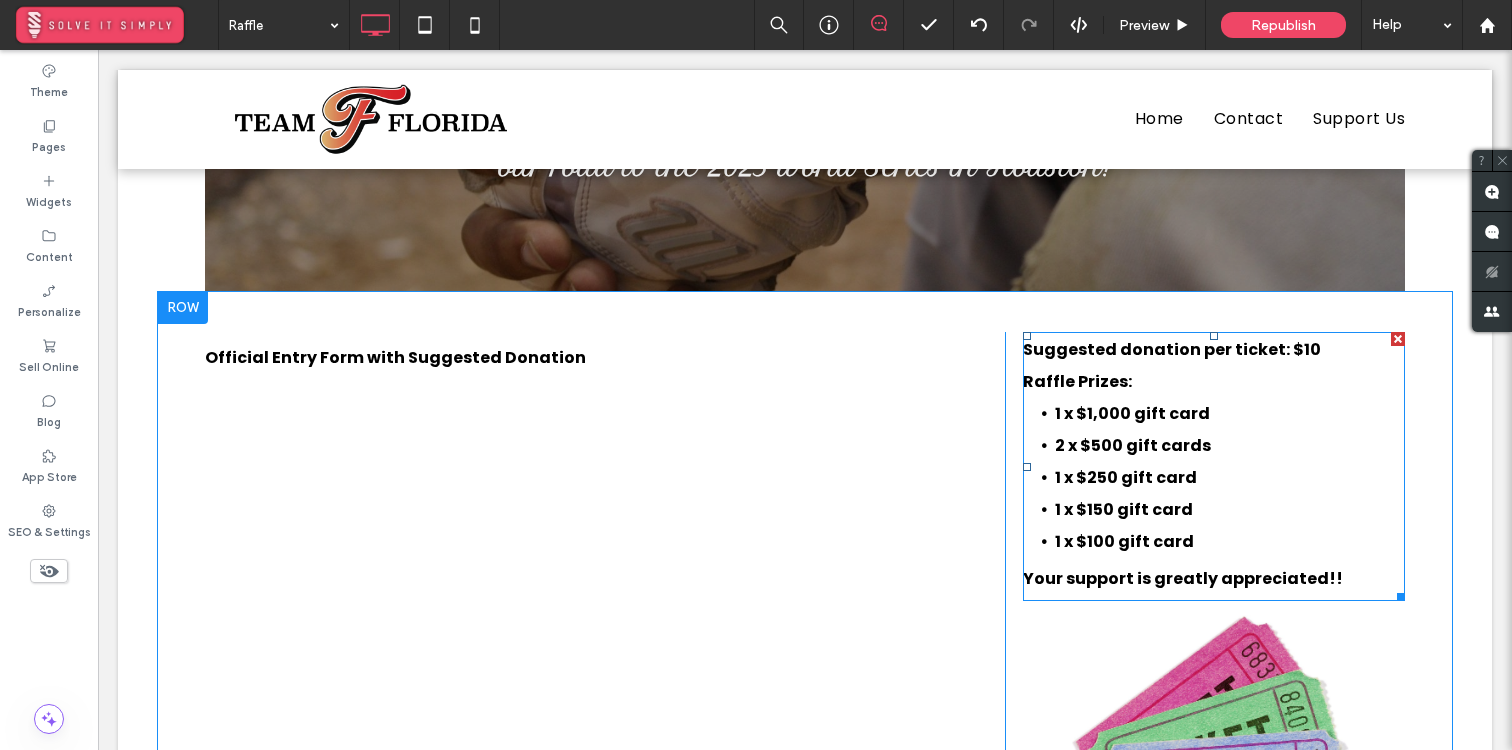 click on "2 x $500 gift cards" at bounding box center (1133, 445) 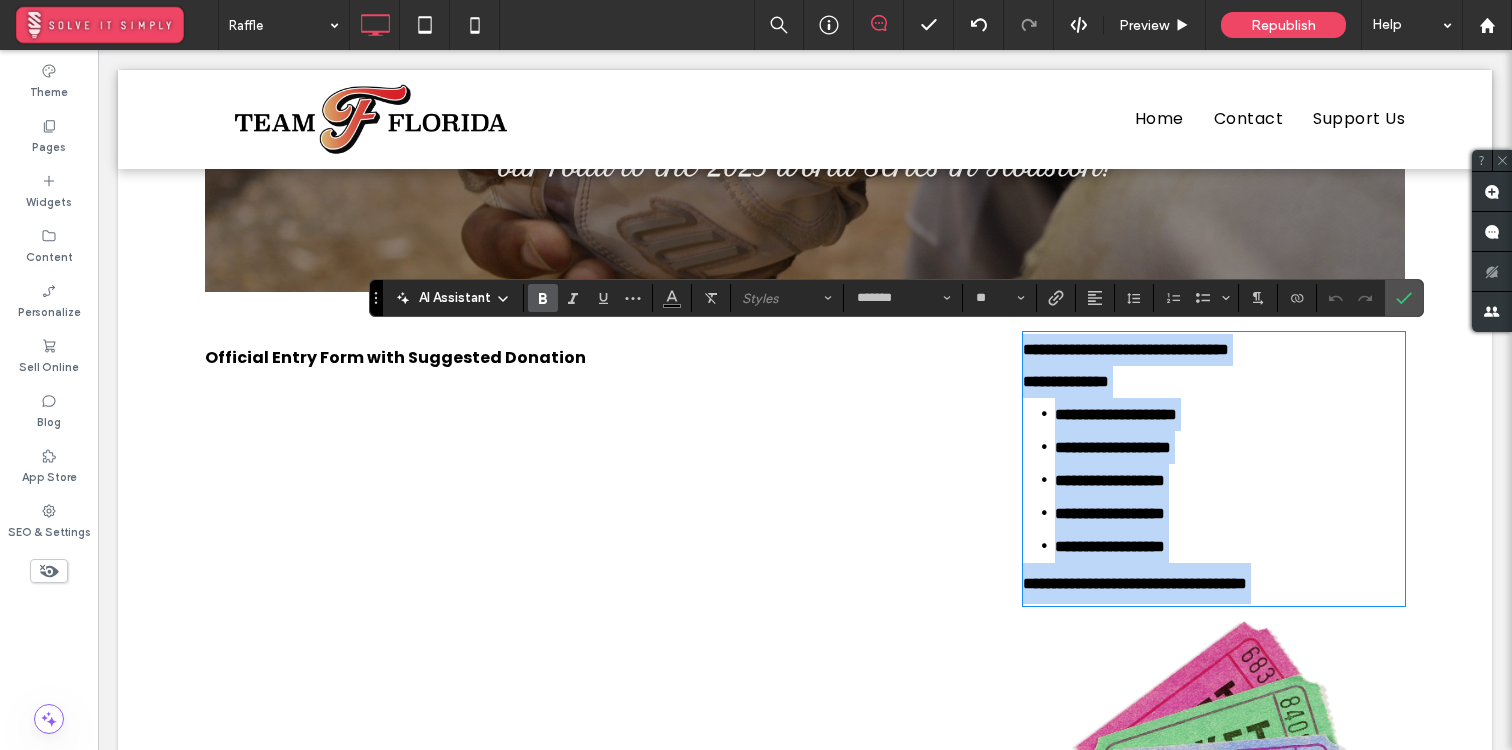 click on "**********" at bounding box center (1113, 447) 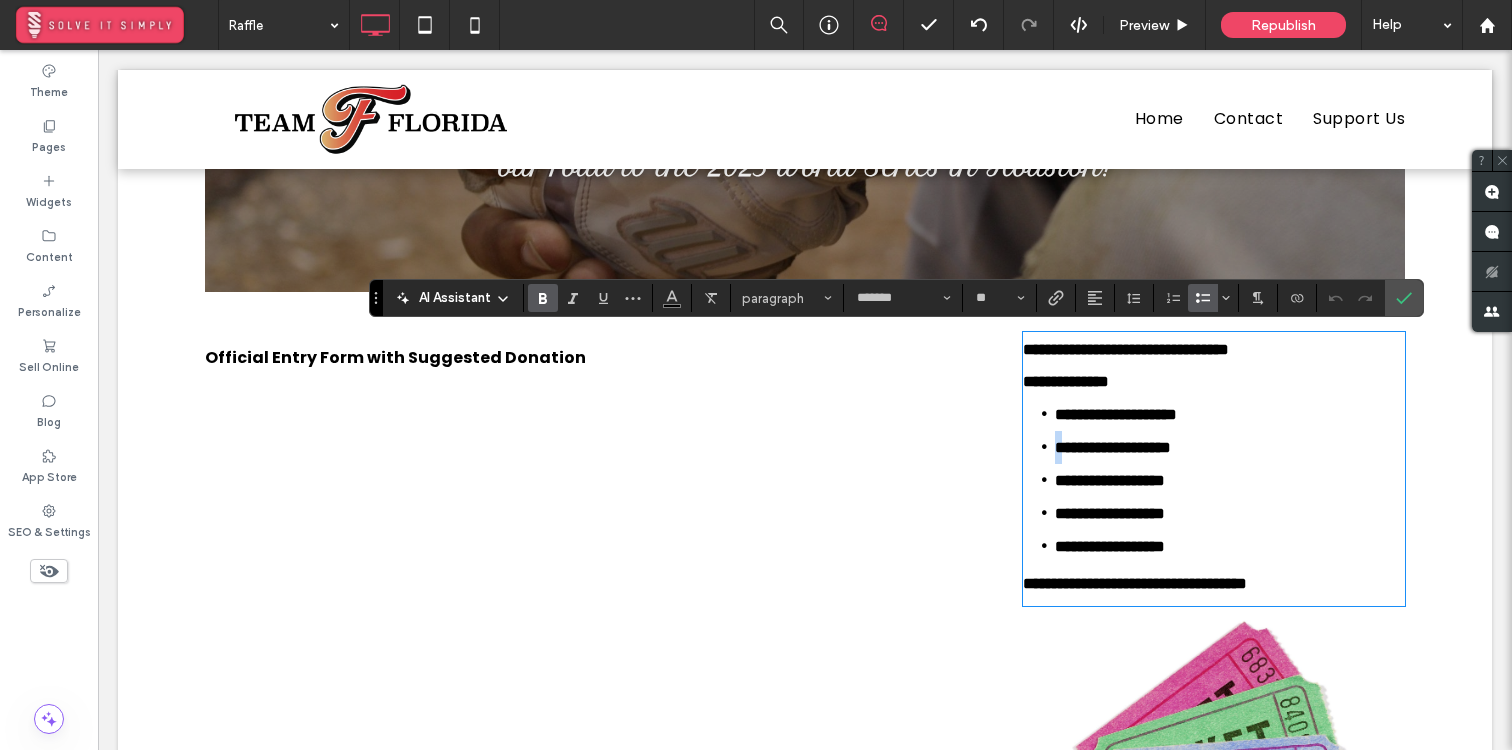 click on "**********" at bounding box center (1113, 447) 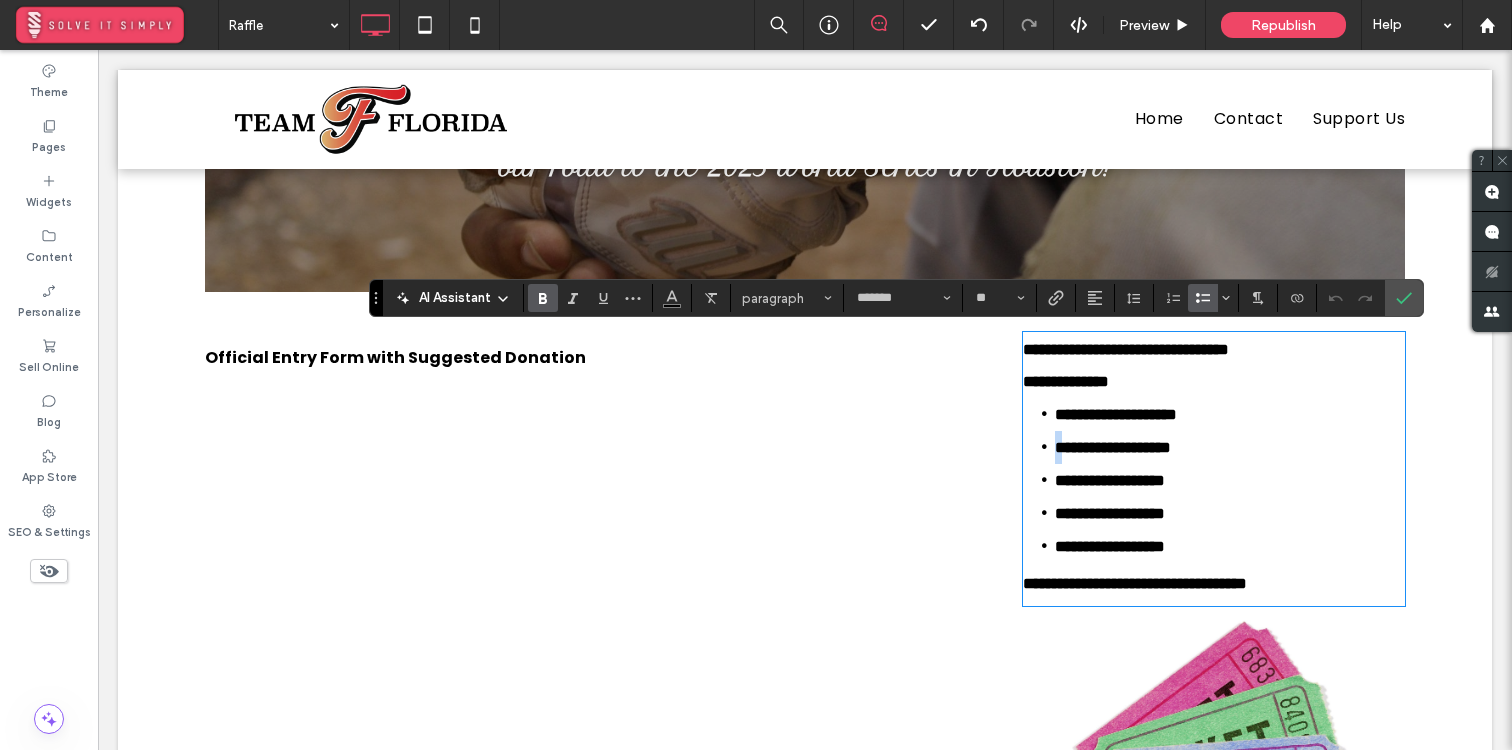type 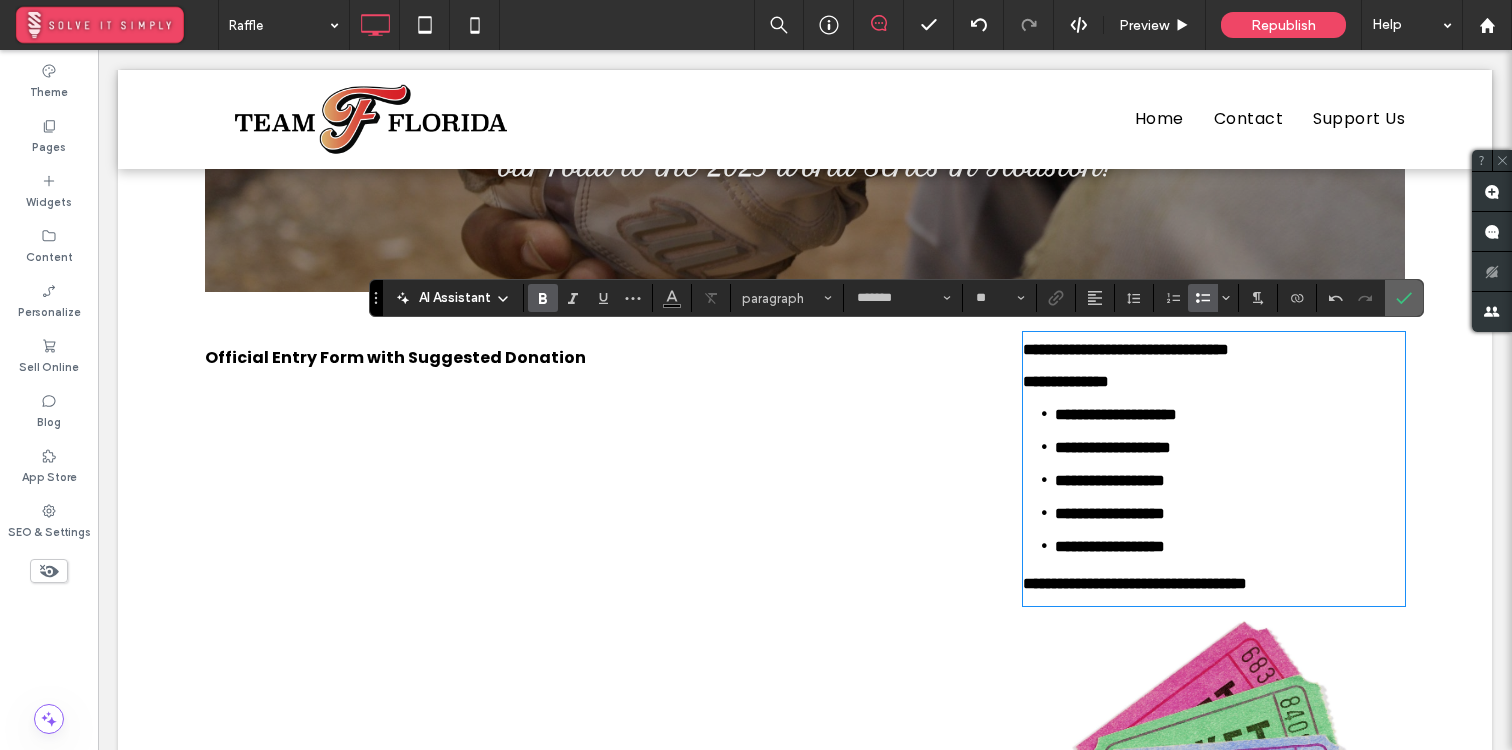 click 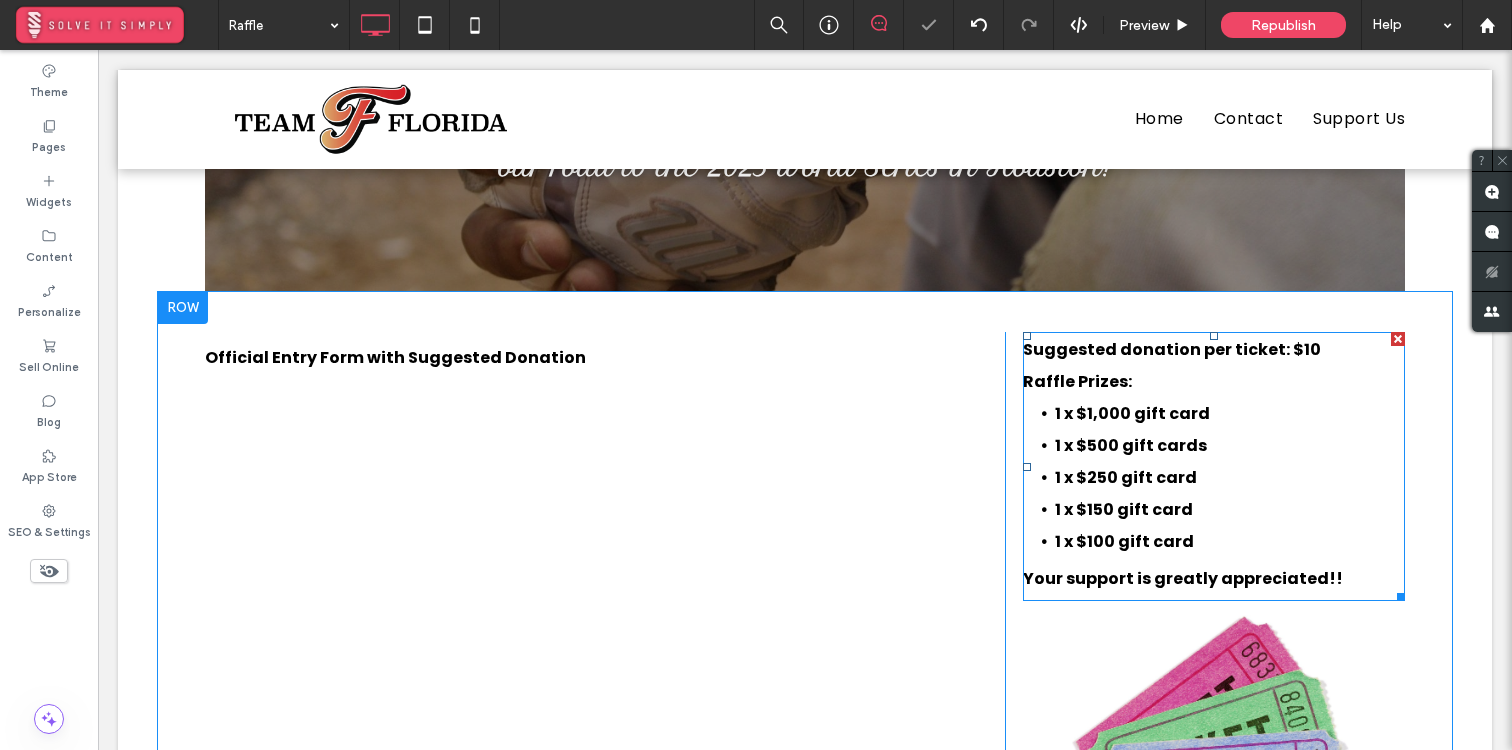 click on "1 x $500 gift cards" at bounding box center [1230, 446] 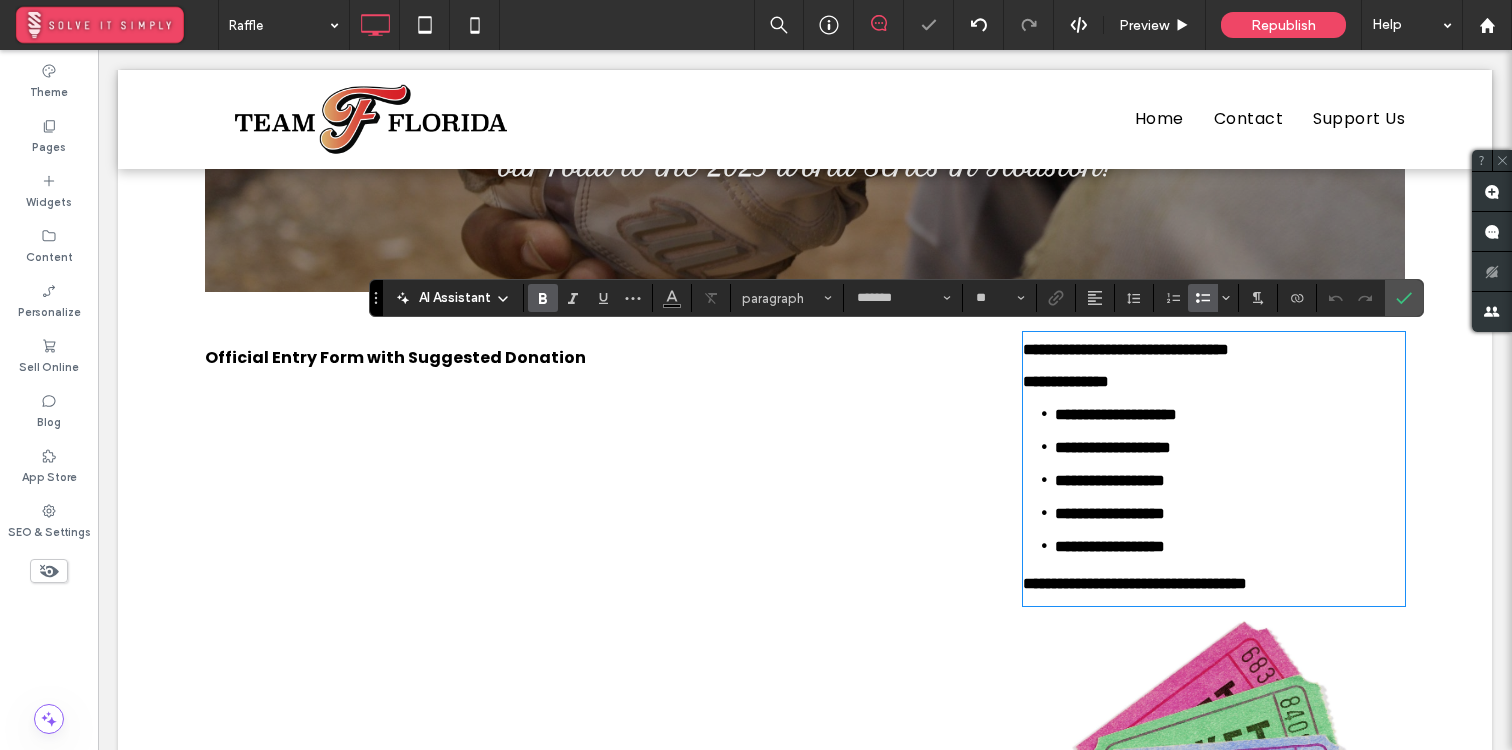 click on "**********" at bounding box center [1113, 447] 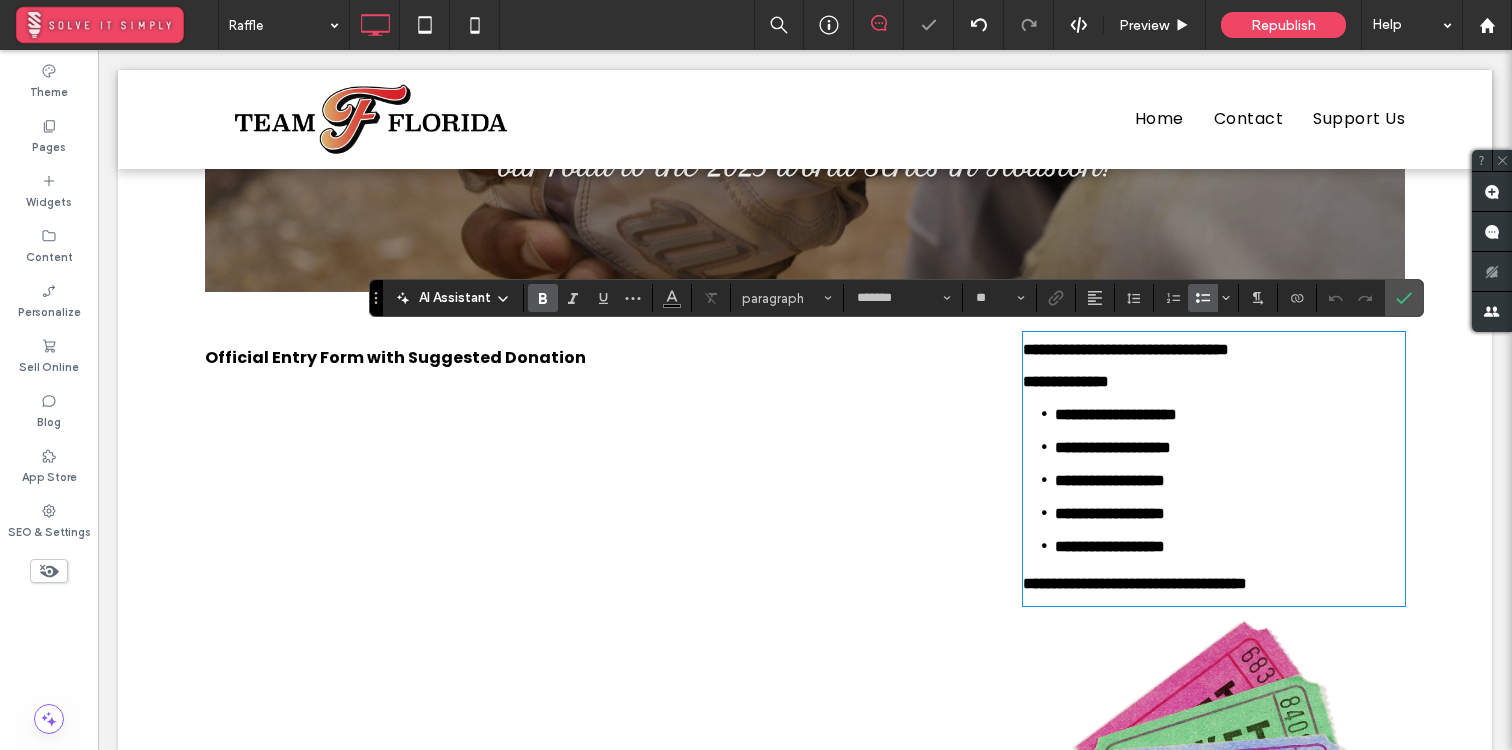type 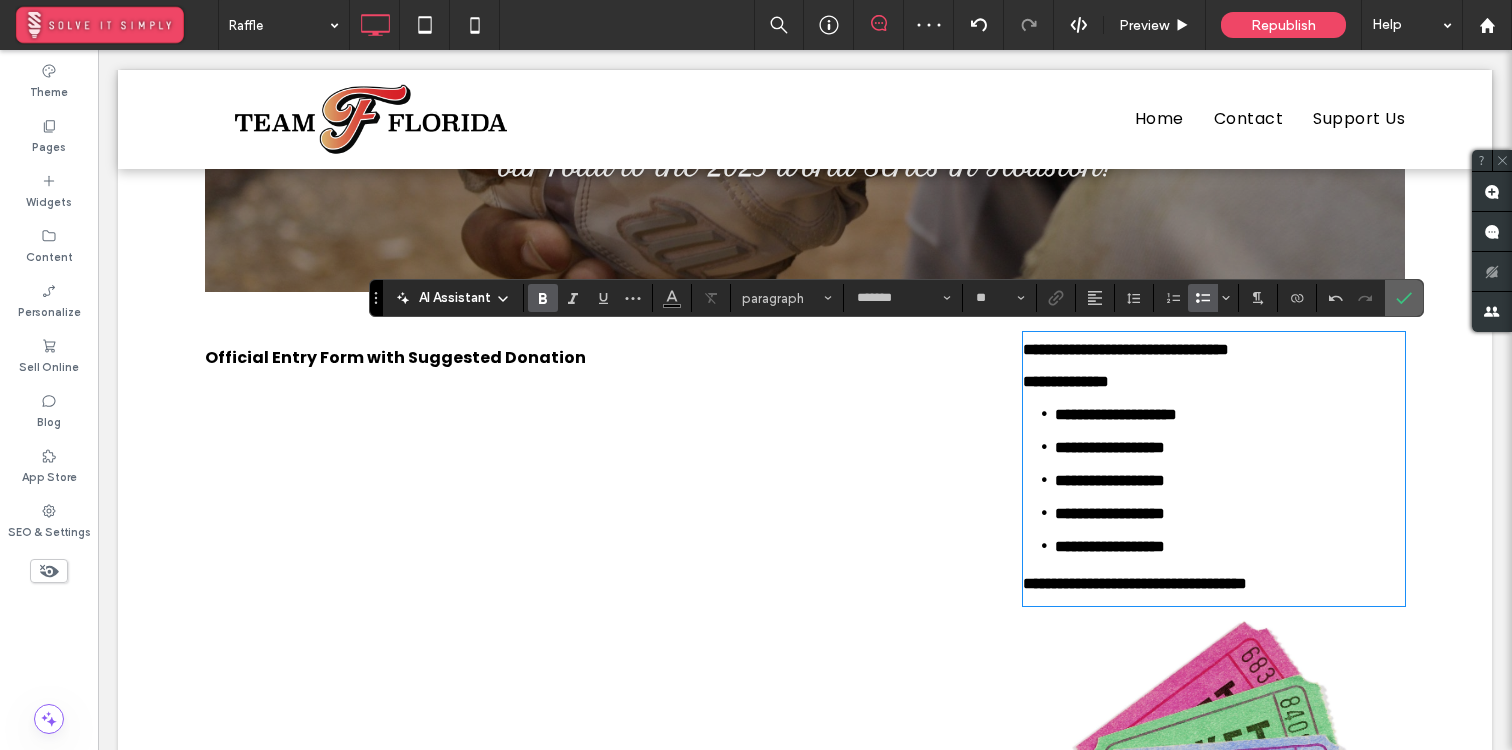 drag, startPoint x: 1412, startPoint y: 299, endPoint x: 1301, endPoint y: 273, distance: 114.00439 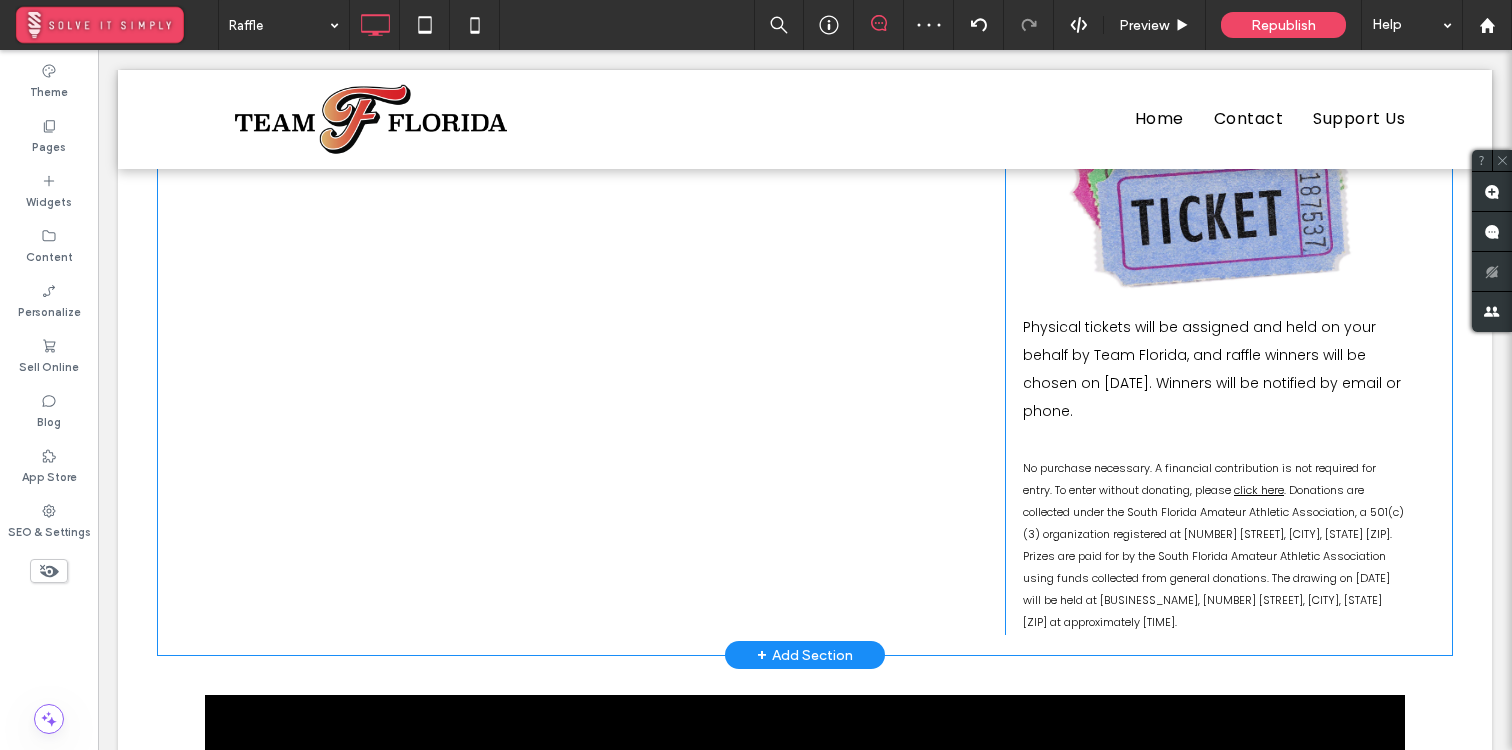 scroll, scrollTop: 804, scrollLeft: 0, axis: vertical 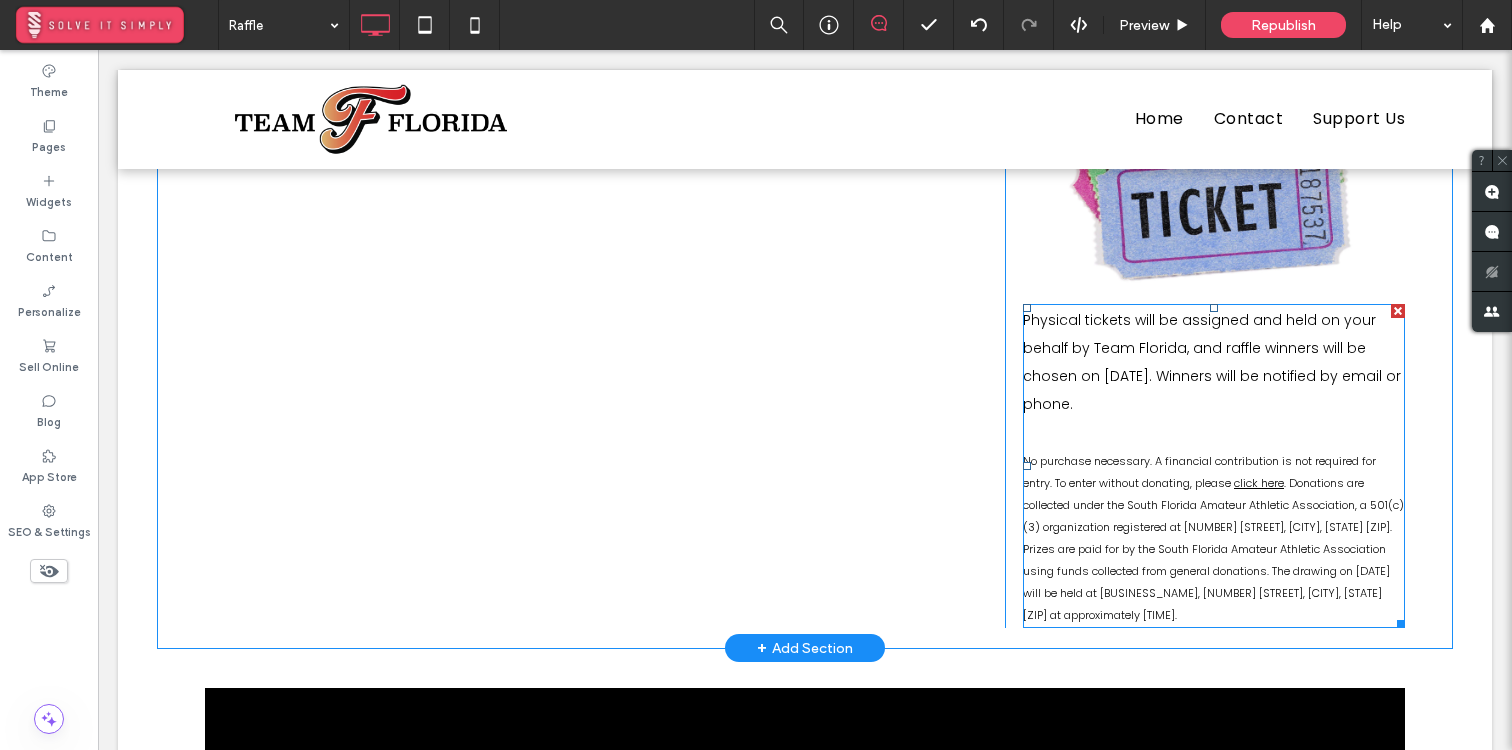 click on "Physical tickets will be assigned and held on your behalf by Team Florida, and raffle winners will be chosen on [DATE]. Winners will be notified by email or phone." at bounding box center (1212, 362) 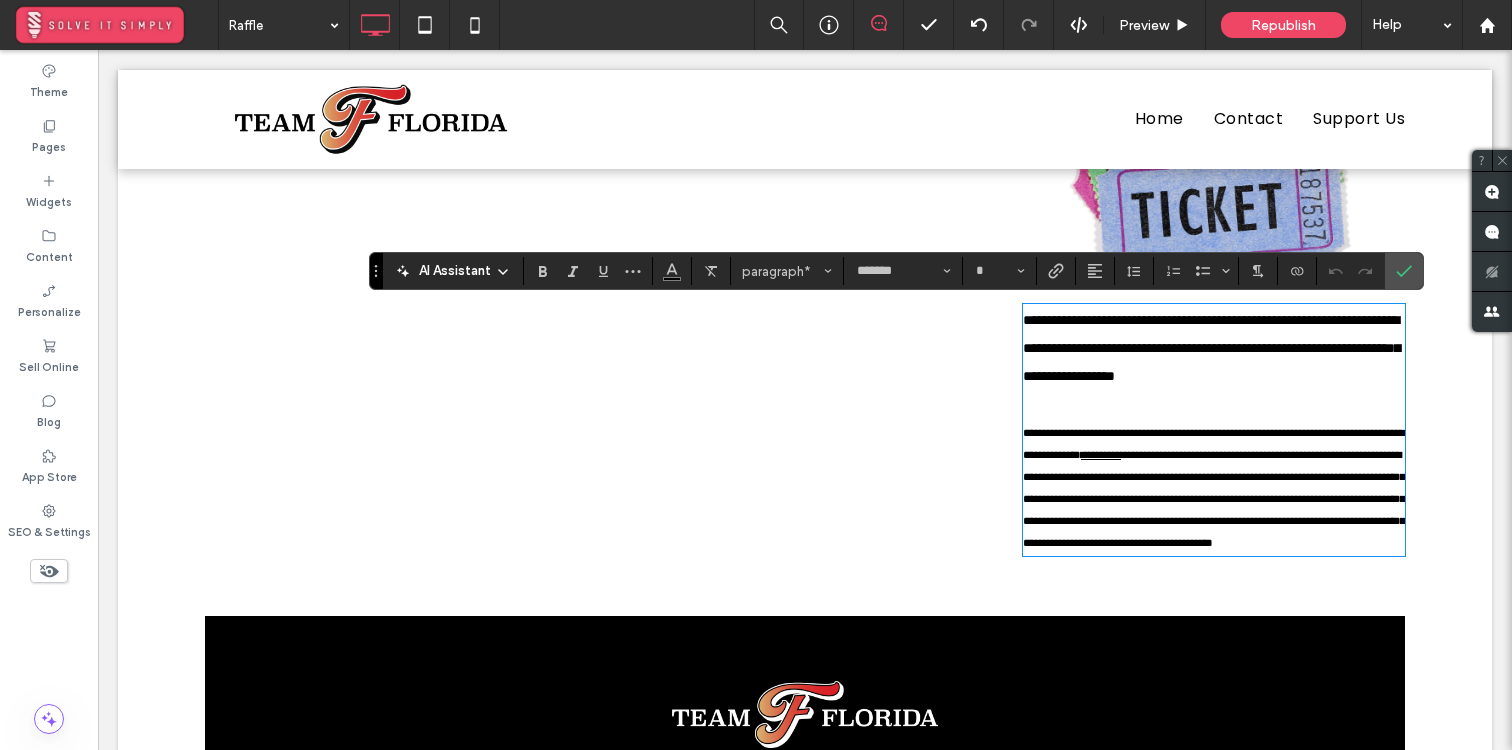 click on "**********" at bounding box center [1211, 348] 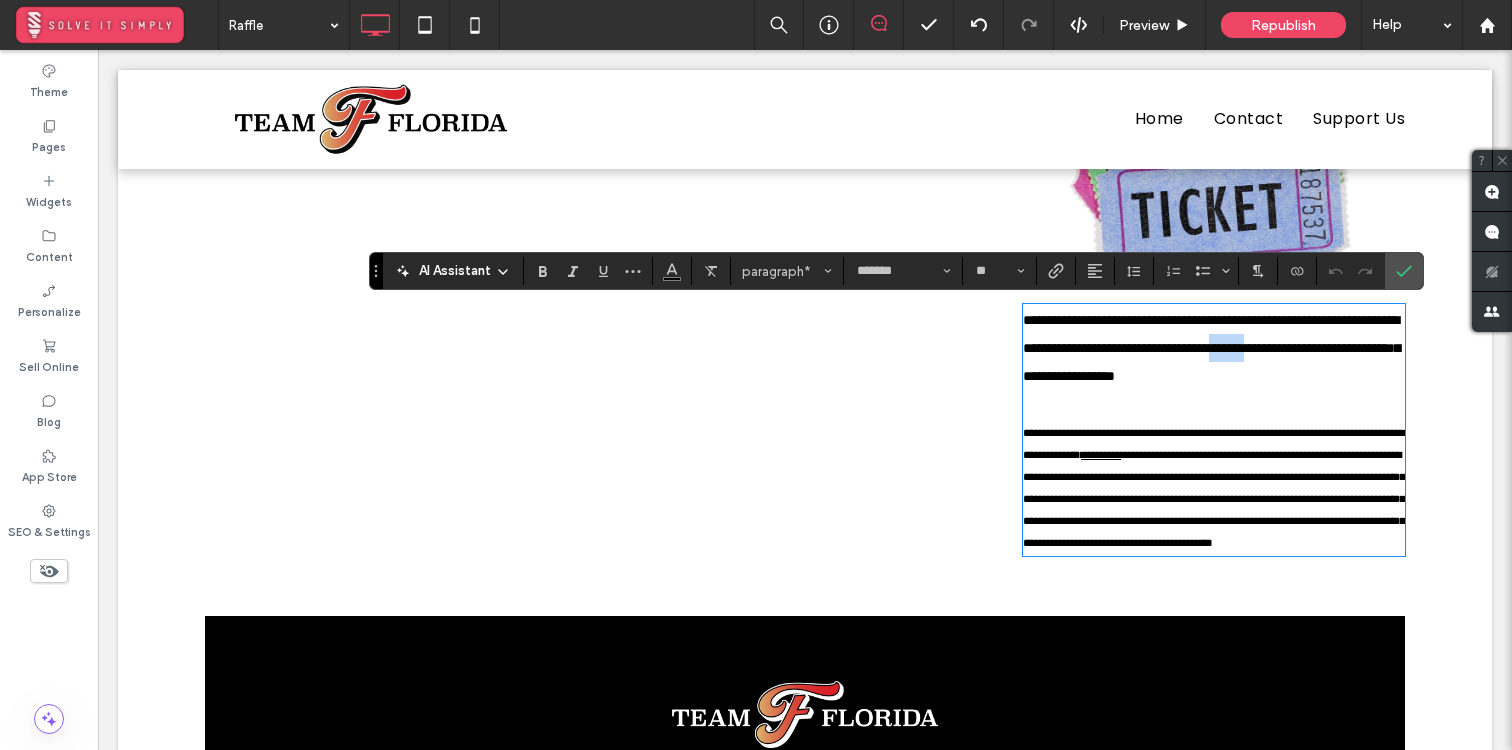 click on "**********" at bounding box center (1211, 348) 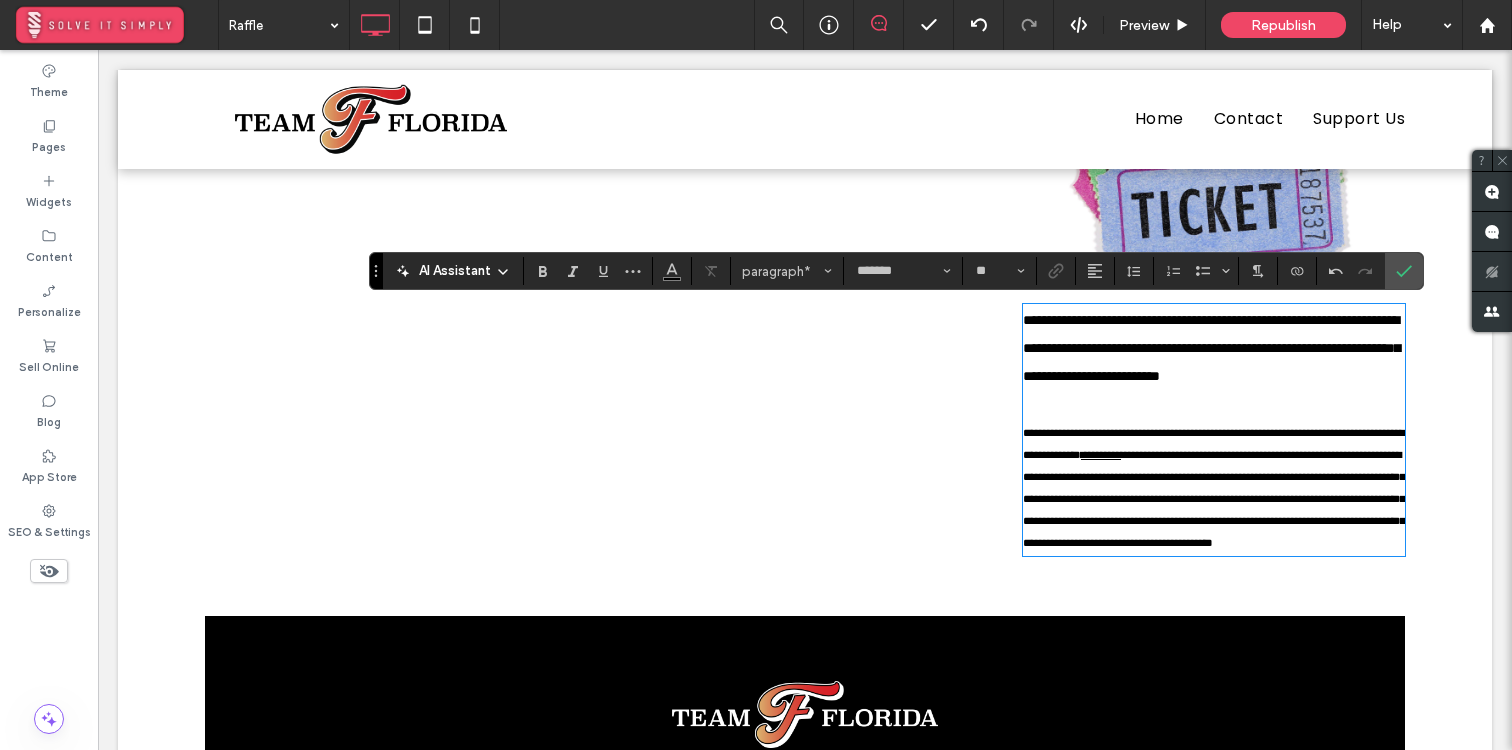 type on "**" 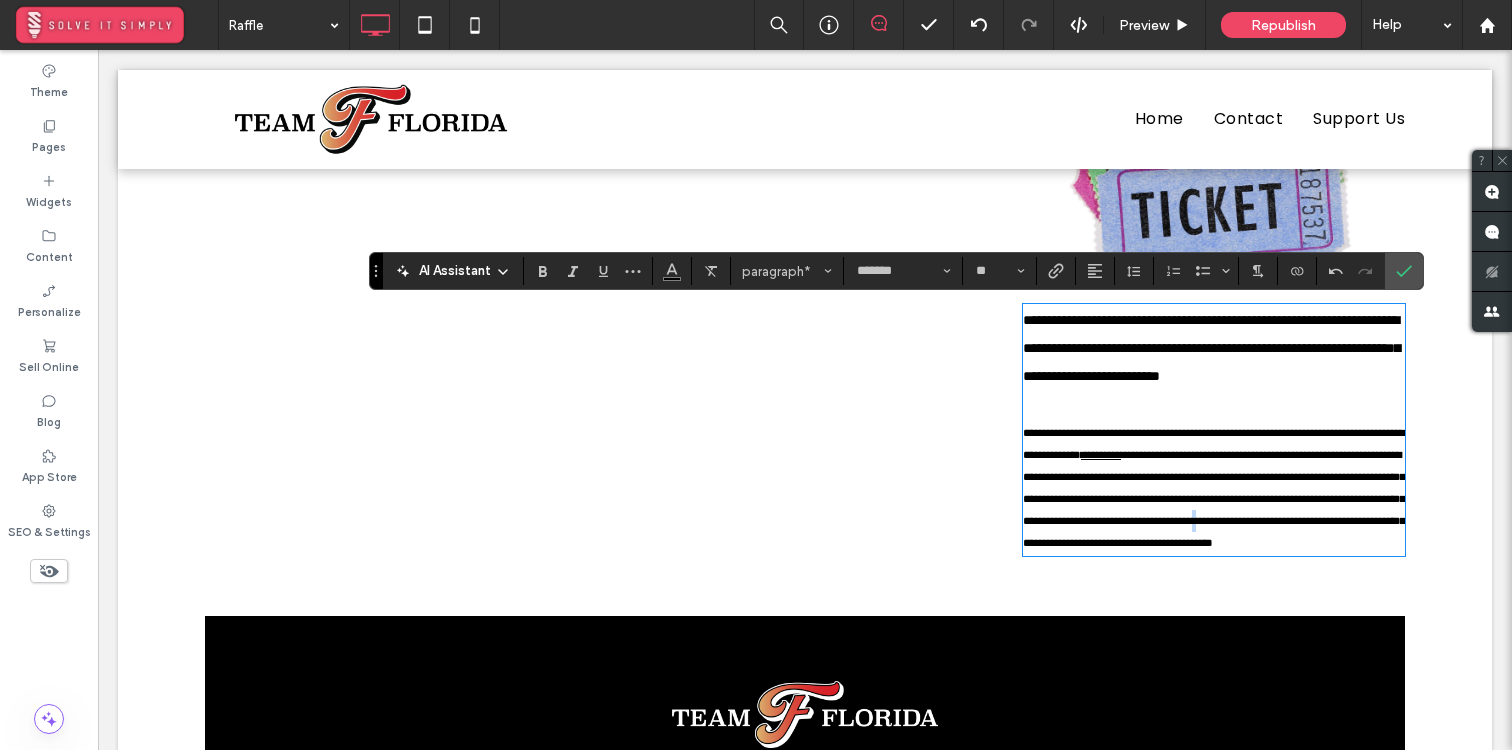 click on "**********" at bounding box center [1214, 498] 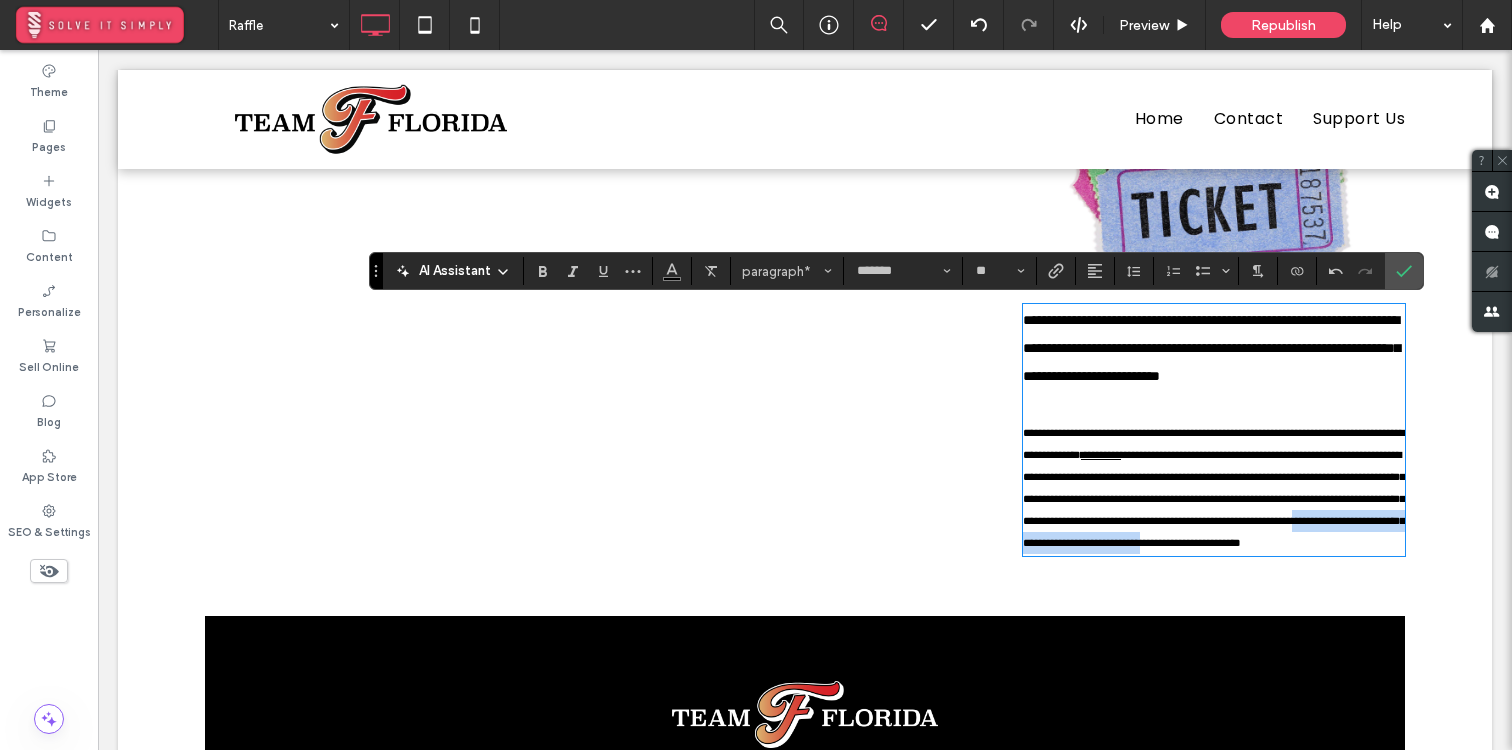 drag, startPoint x: 1260, startPoint y: 592, endPoint x: 1201, endPoint y: 615, distance: 63.324562 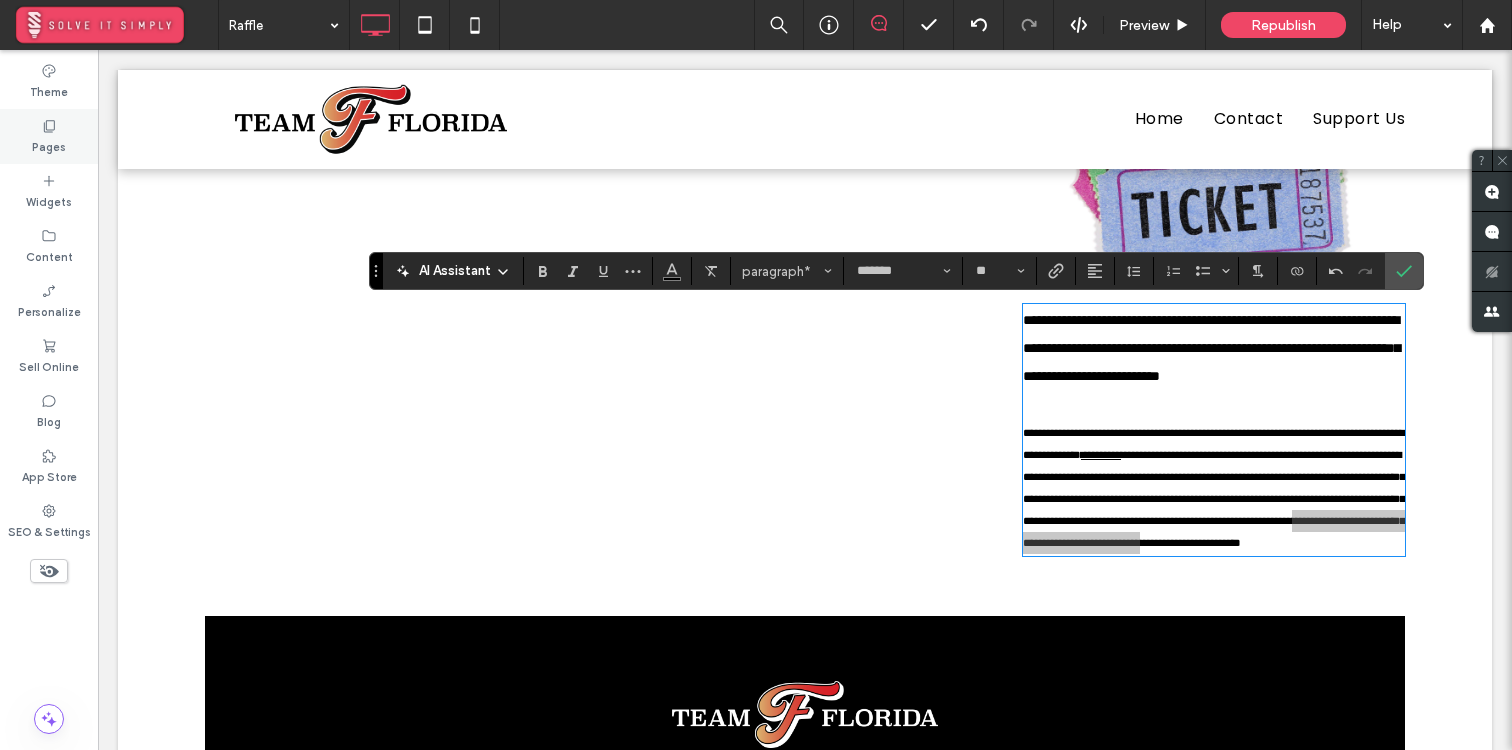 click on "Pages" at bounding box center [49, 136] 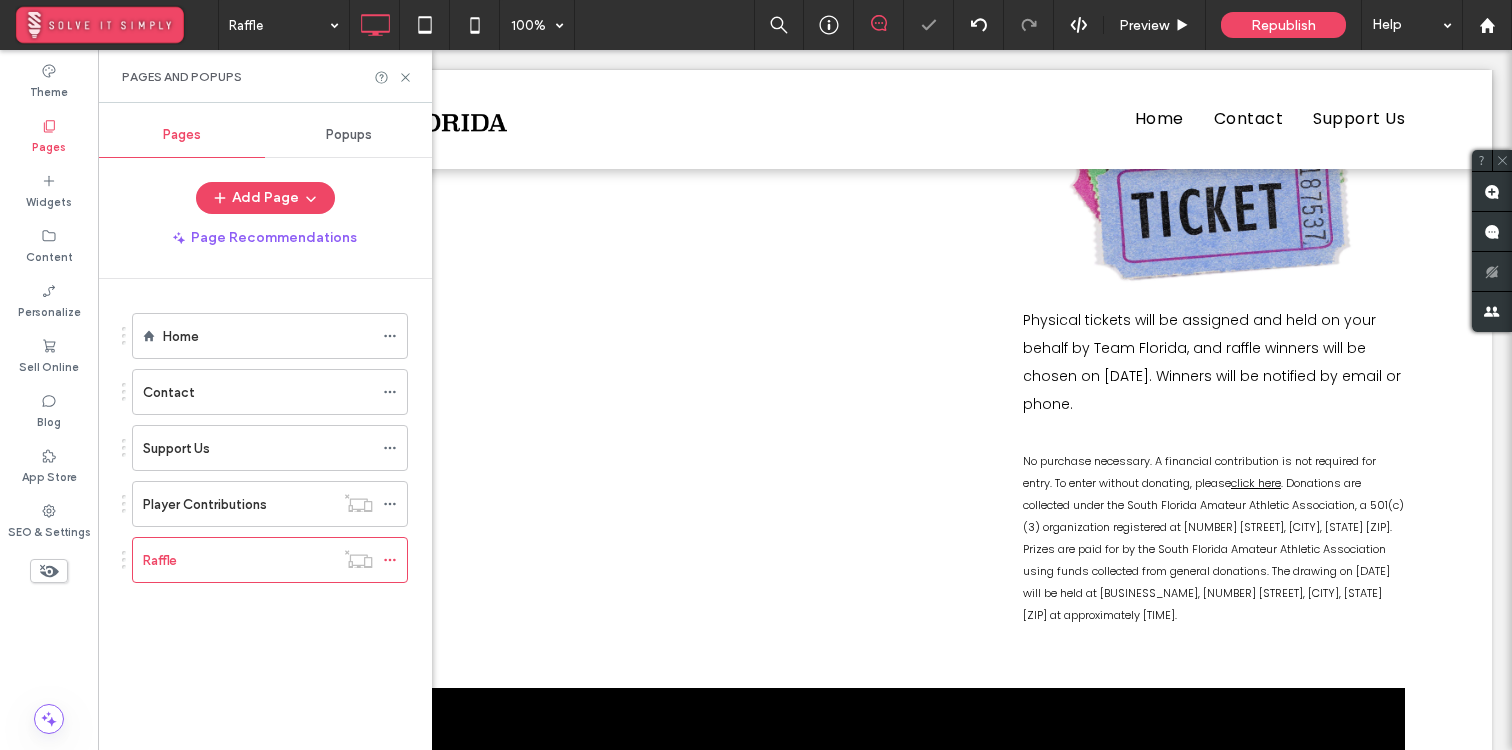 click on "Popups" at bounding box center [348, 135] 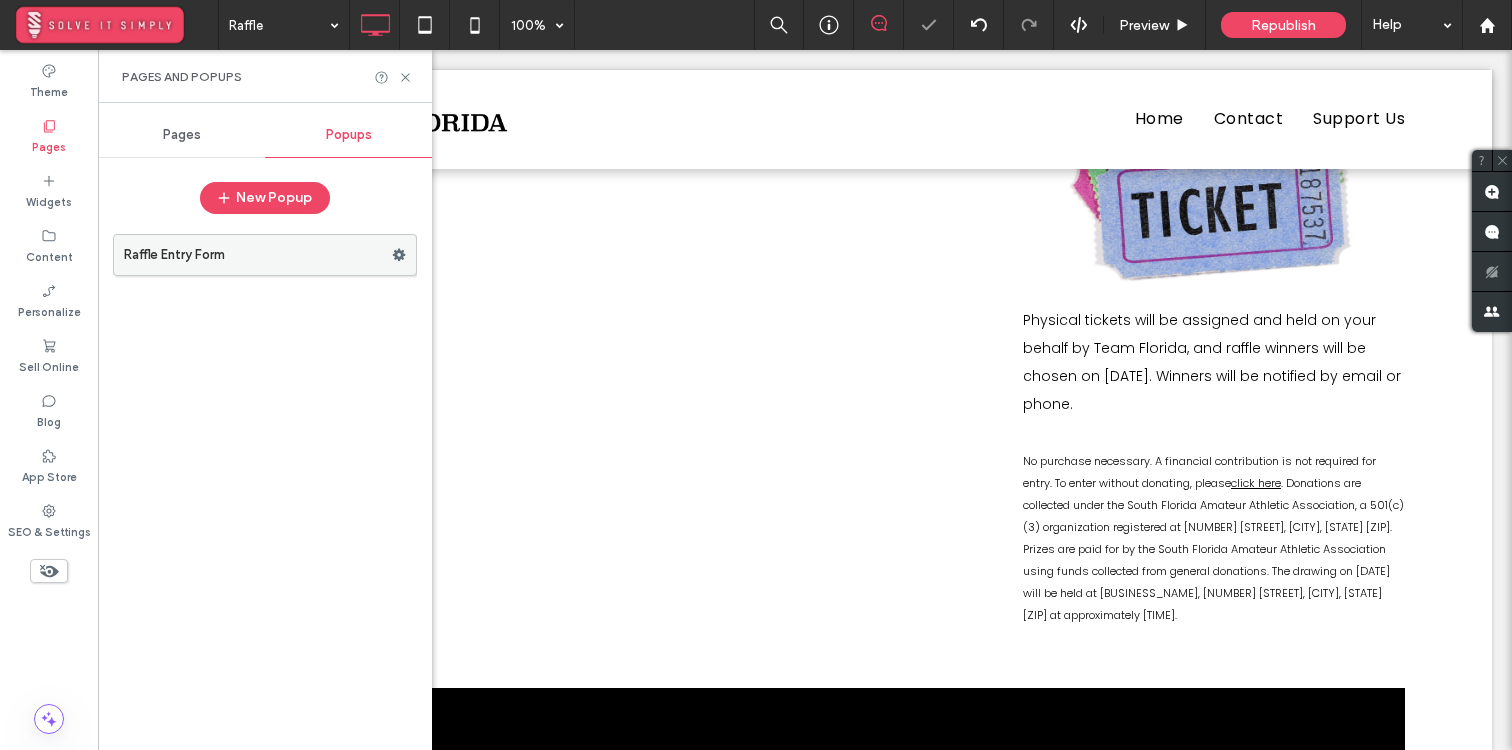 click on "Raffle Entry Form" at bounding box center [258, 255] 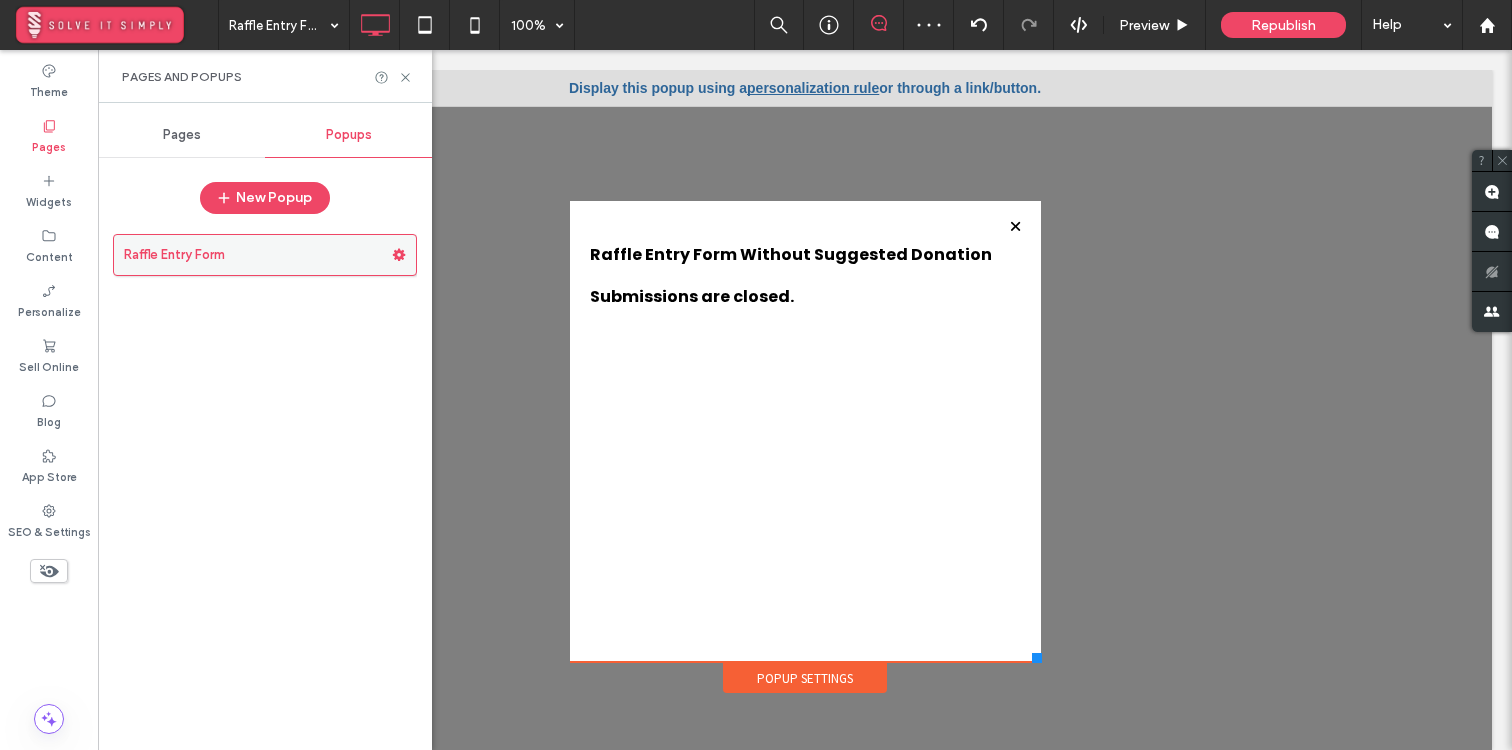 scroll, scrollTop: 0, scrollLeft: 0, axis: both 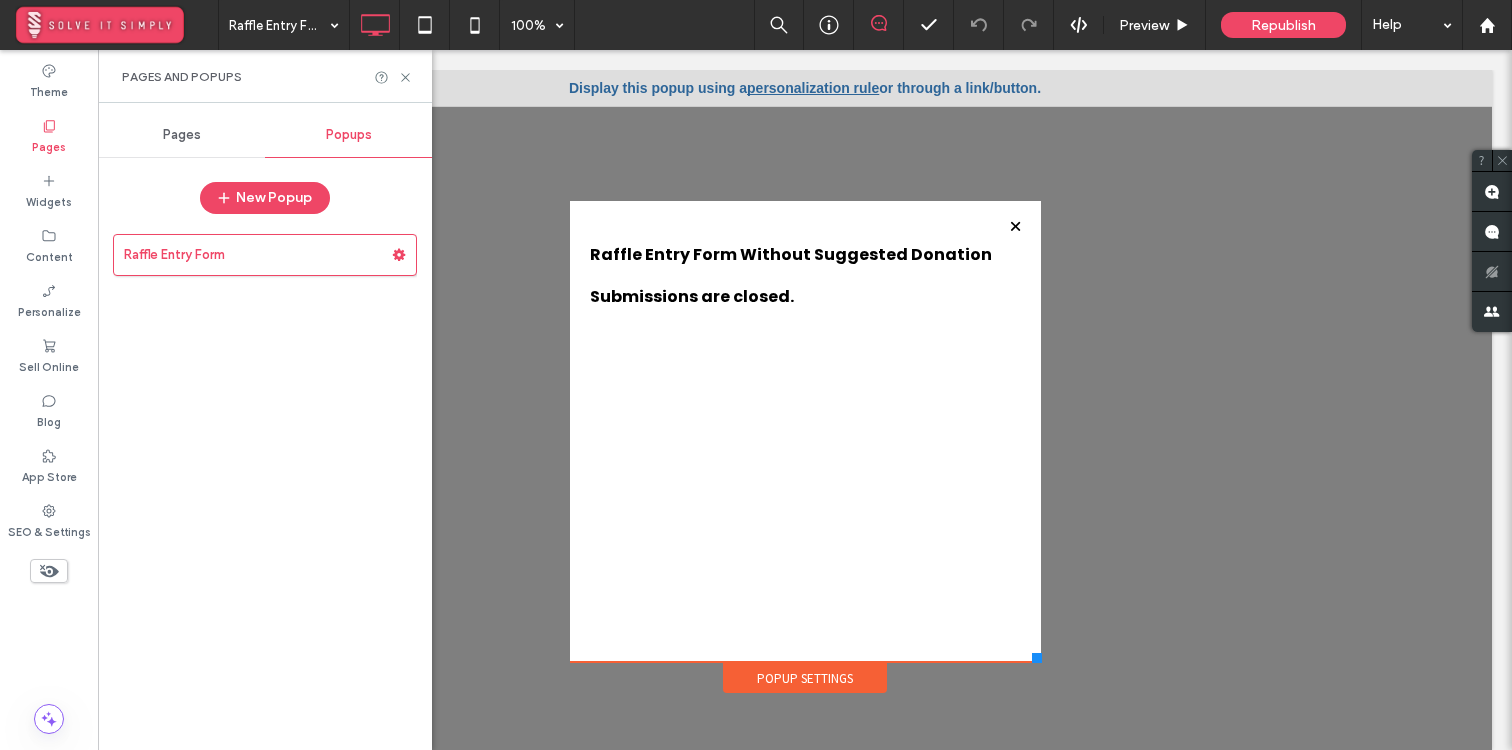 click at bounding box center [49, 571] 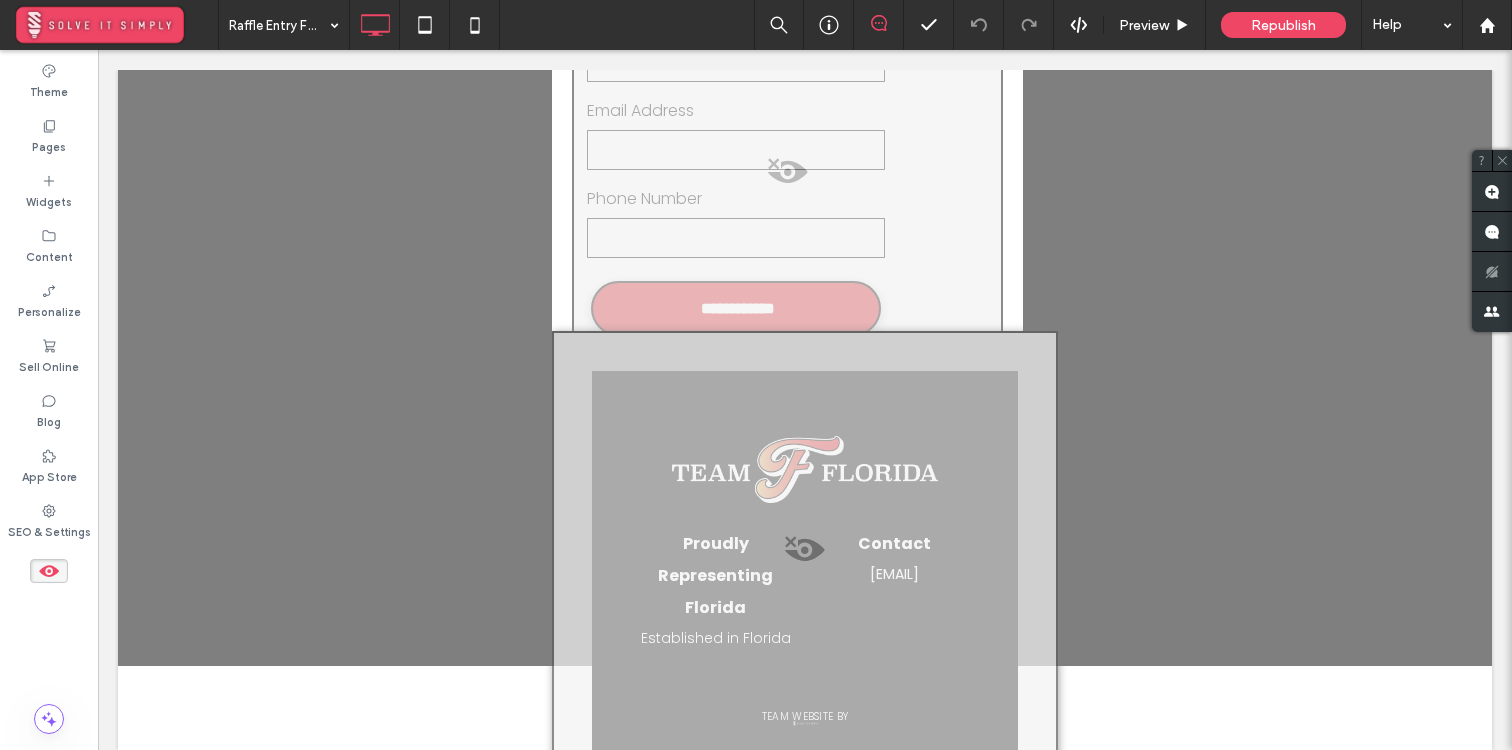 scroll, scrollTop: 0, scrollLeft: 0, axis: both 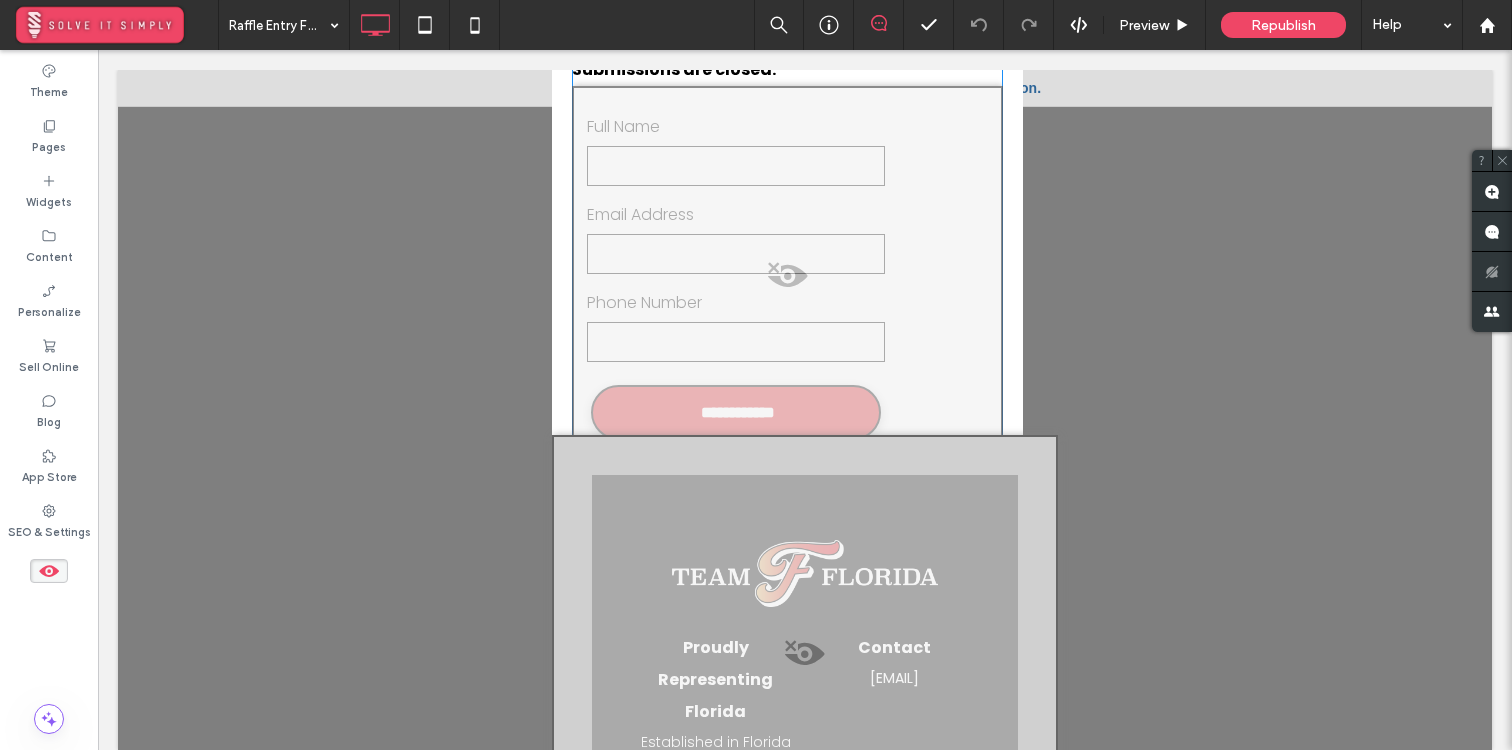 click at bounding box center [787, 281] 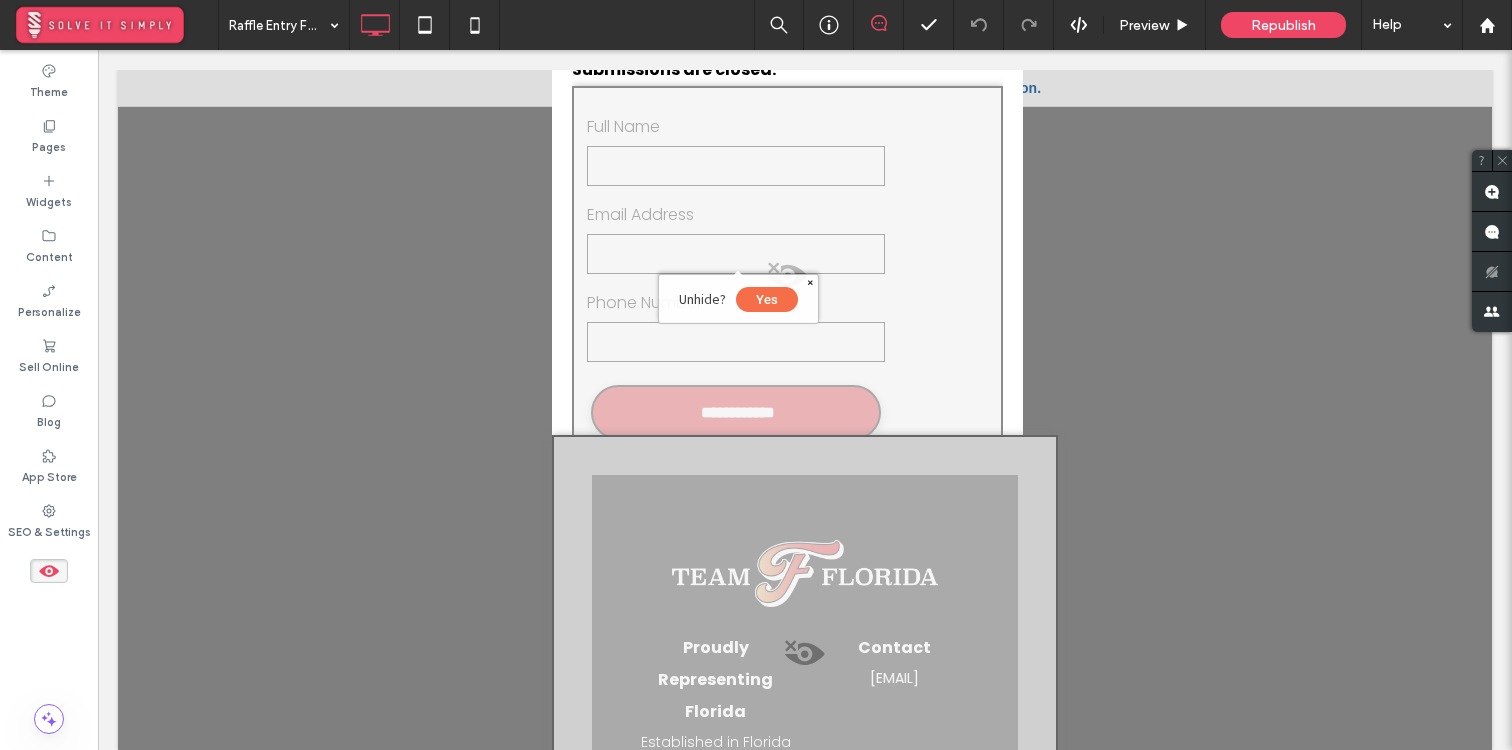 click on "Yes" at bounding box center (767, 299) 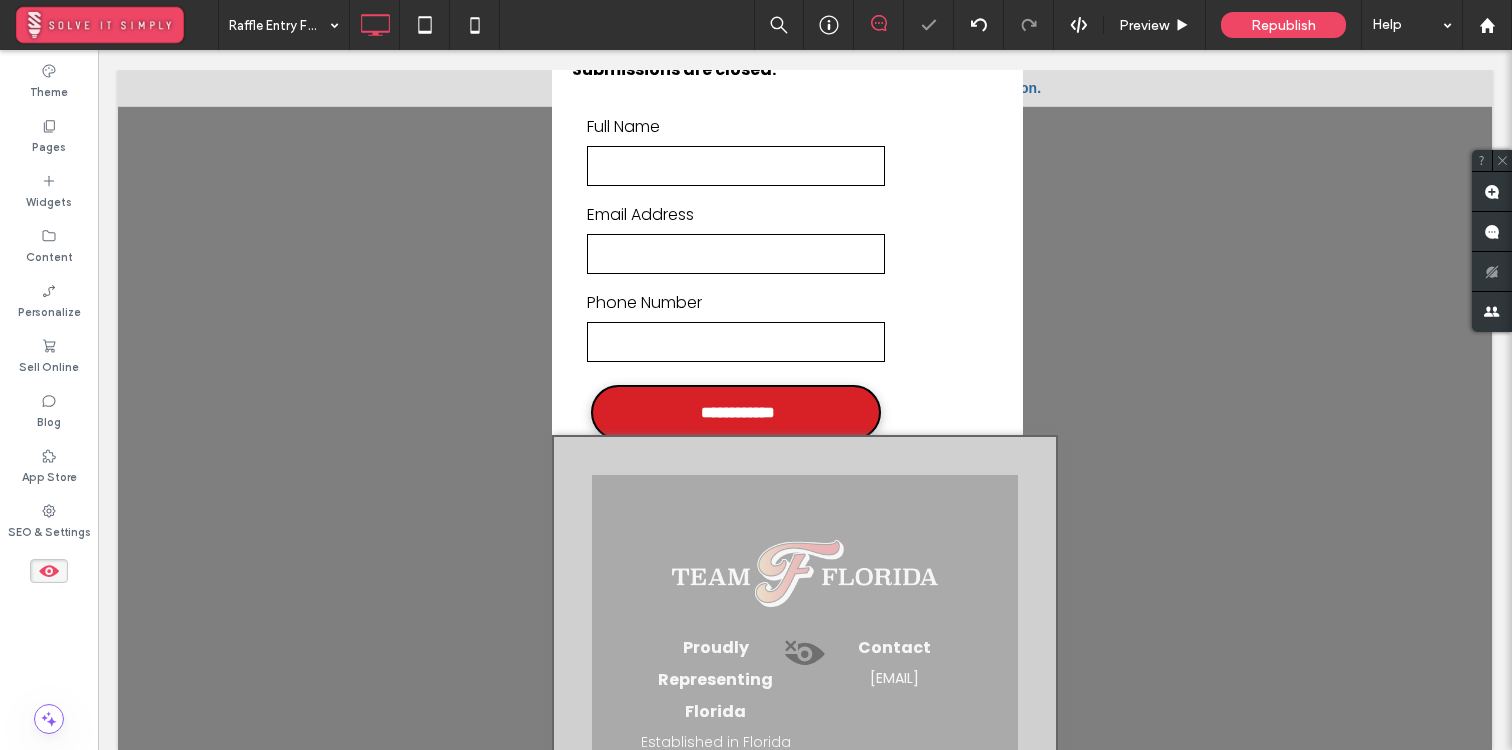 click 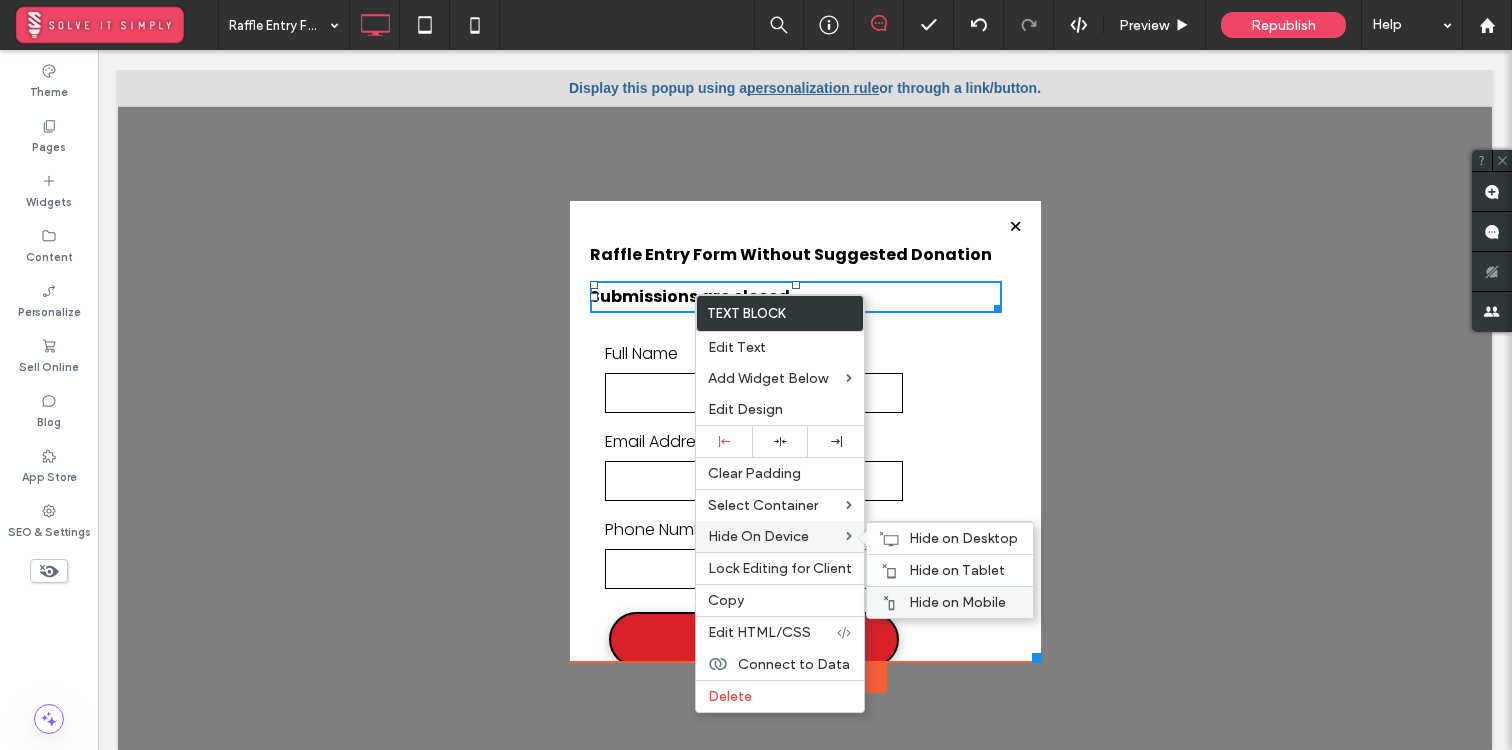 click on "Hide on Mobile" at bounding box center [950, 602] 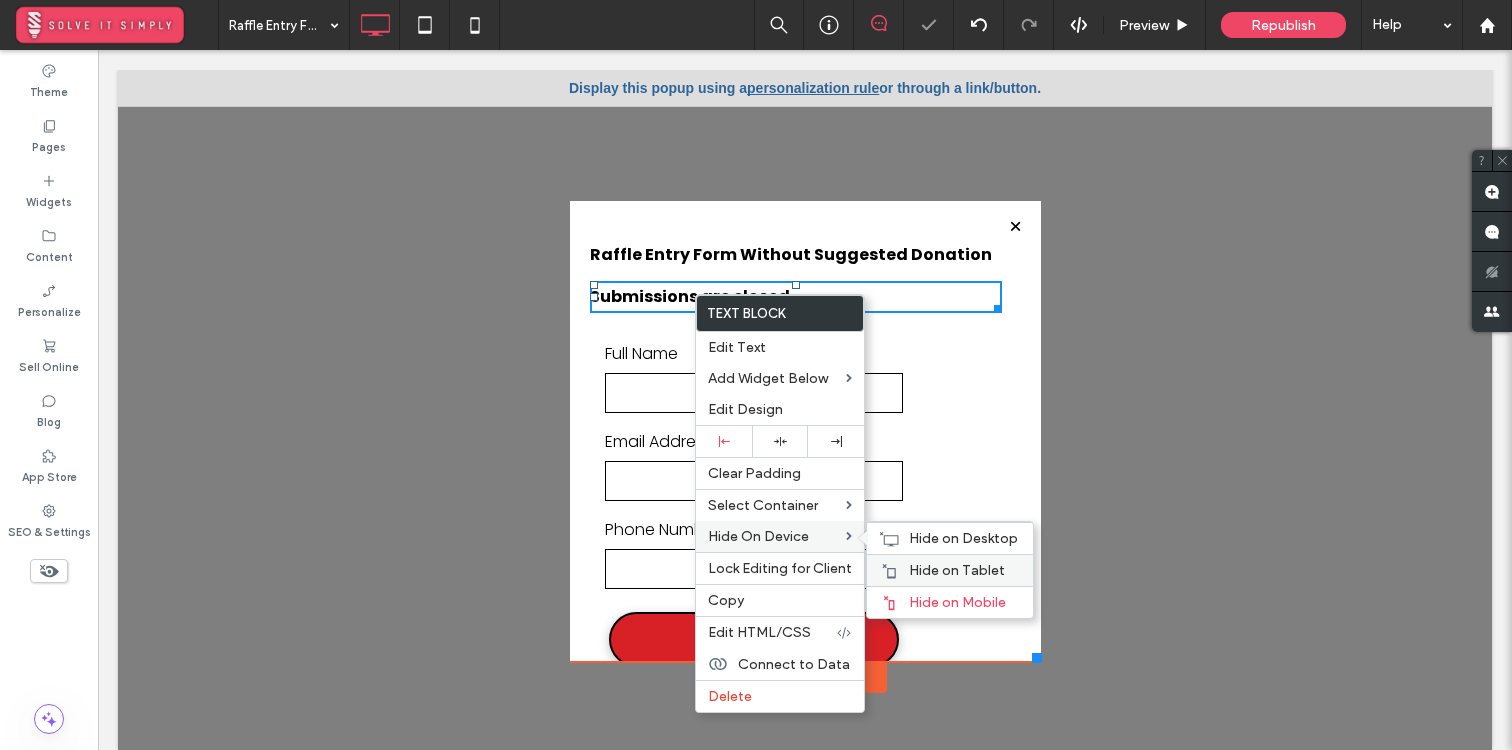 click on "Hide on Tablet" at bounding box center (957, 570) 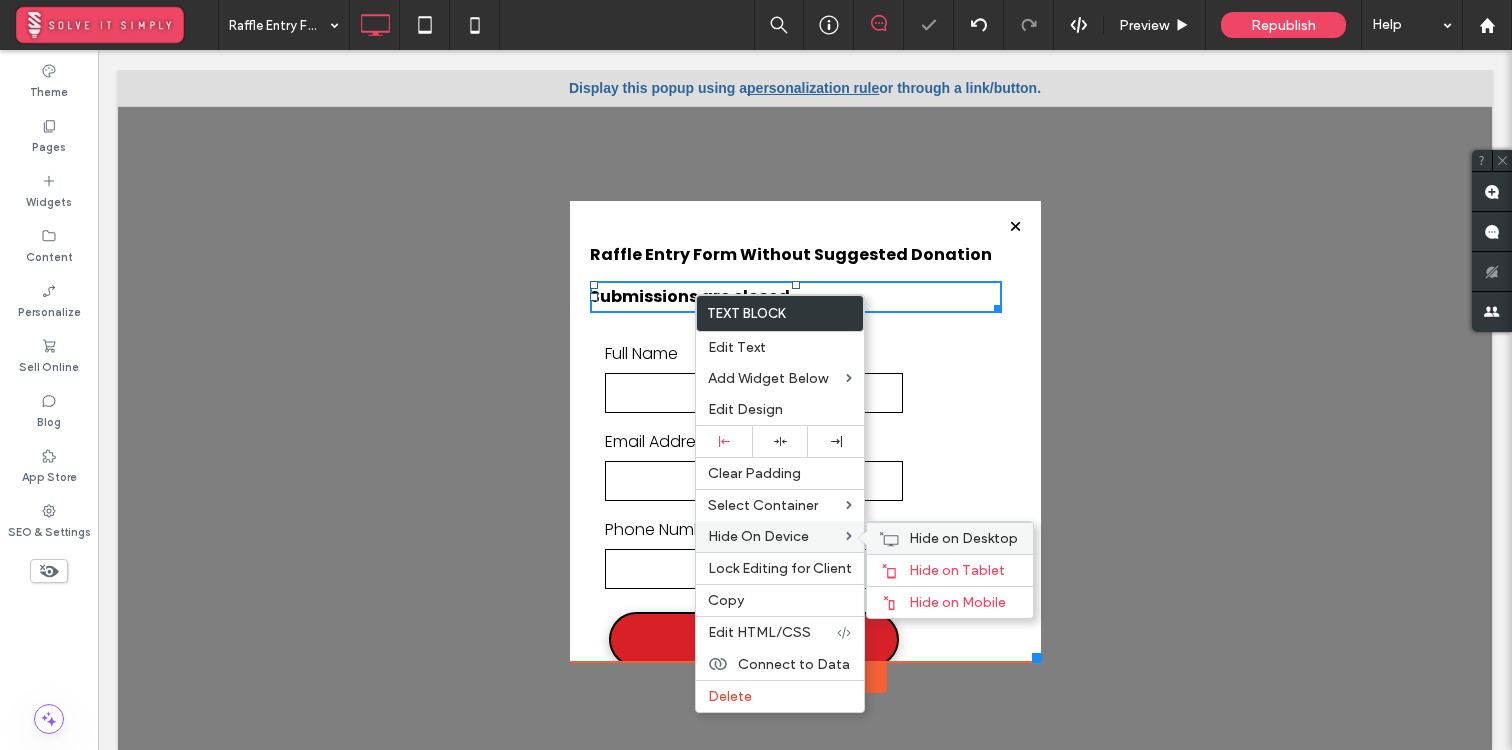 click on "Hide on Desktop" at bounding box center [963, 538] 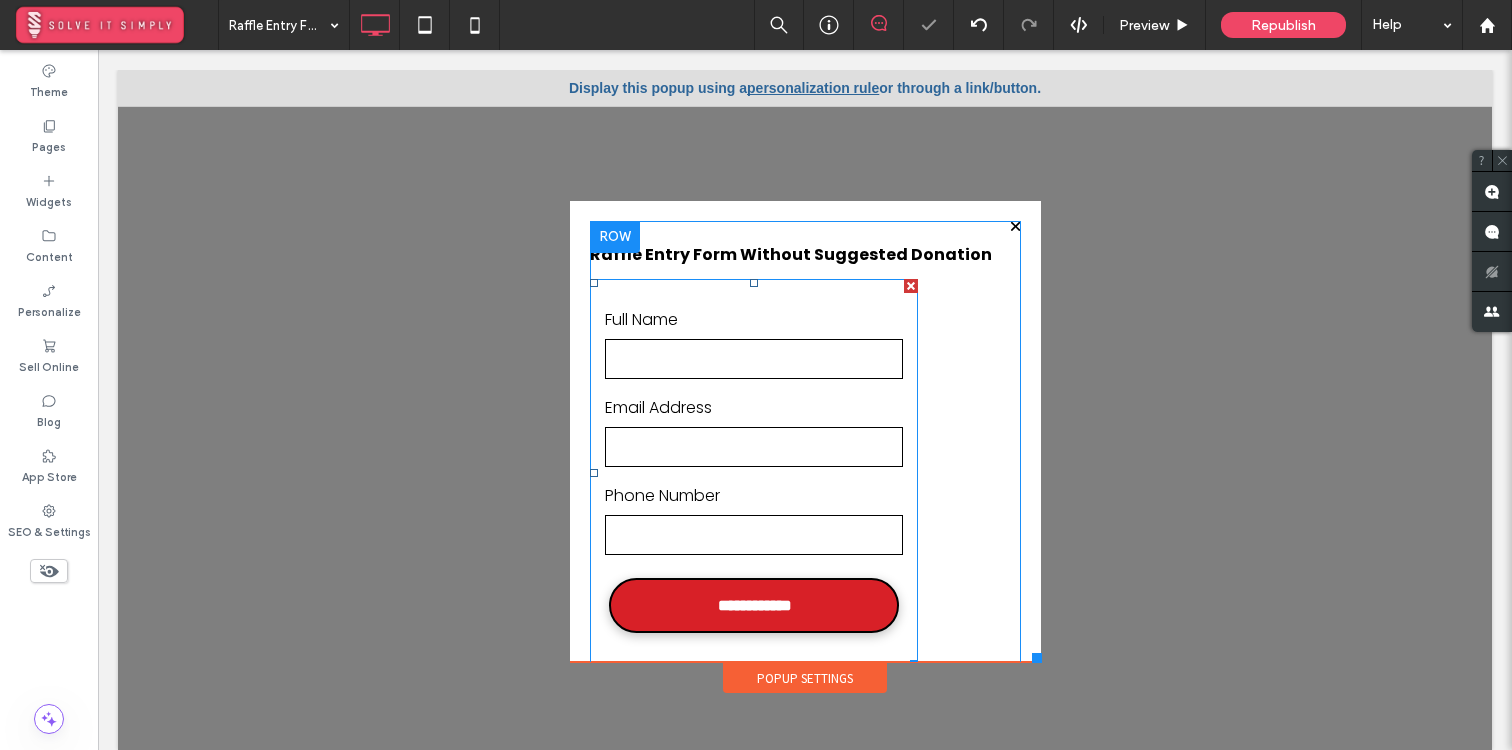click on "Full Name" at bounding box center (754, 320) 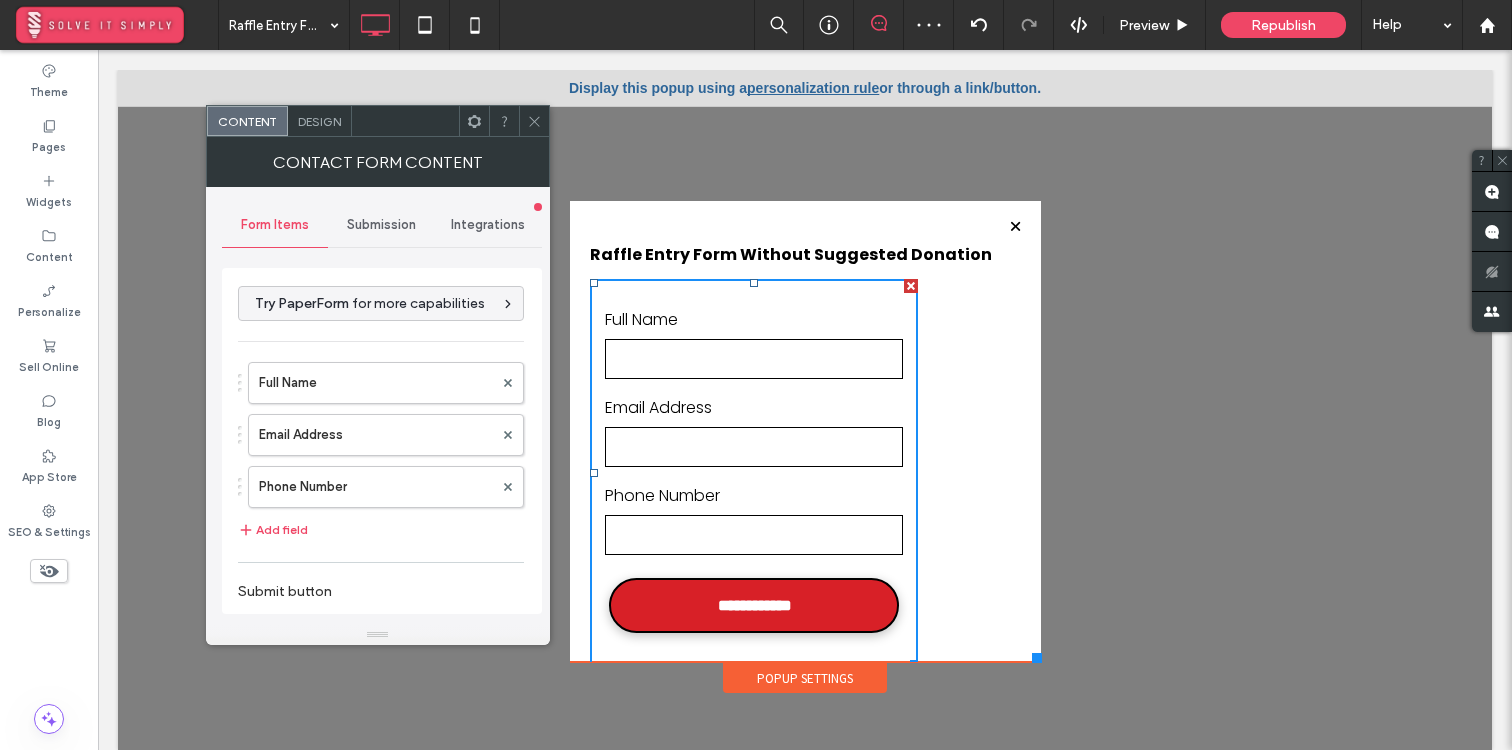 click on "Full Name" at bounding box center [754, 320] 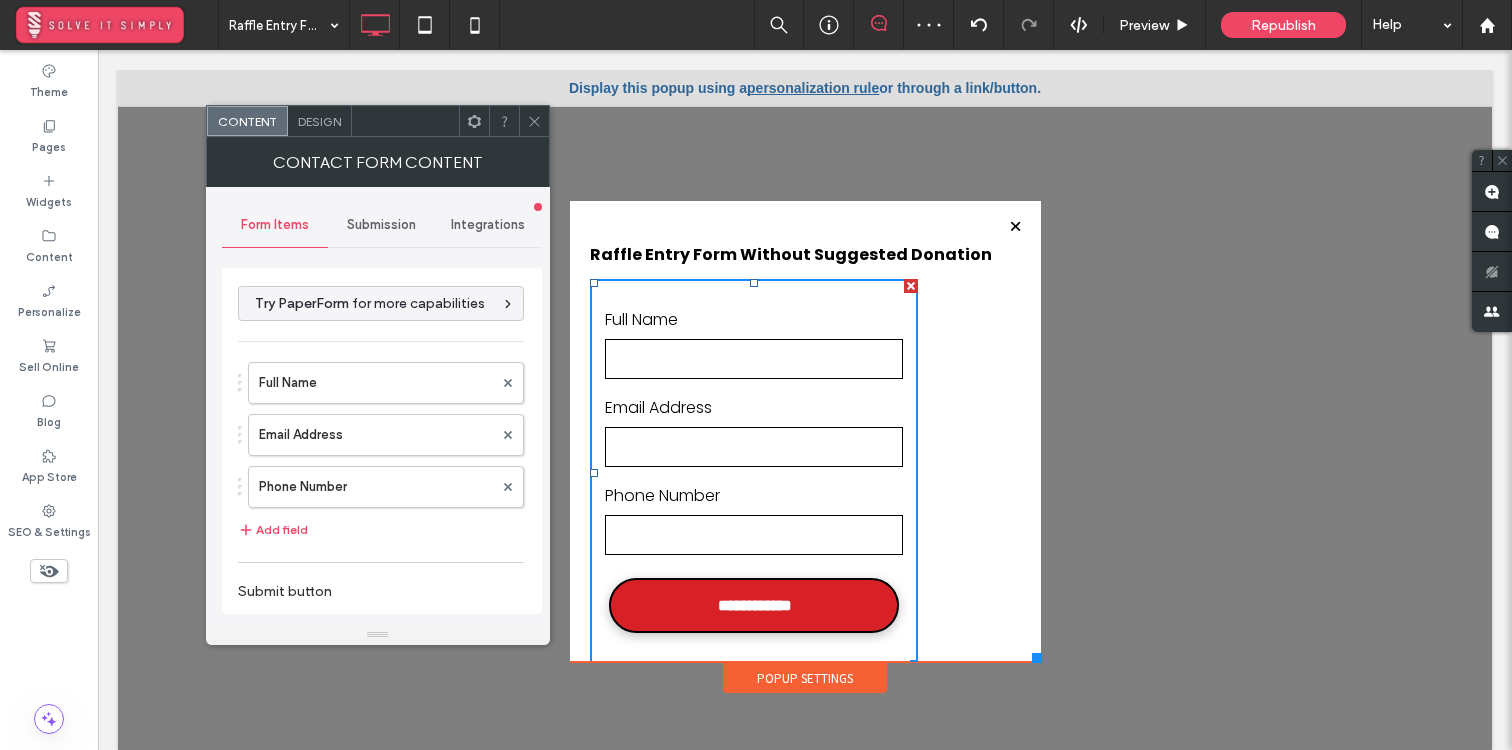 click 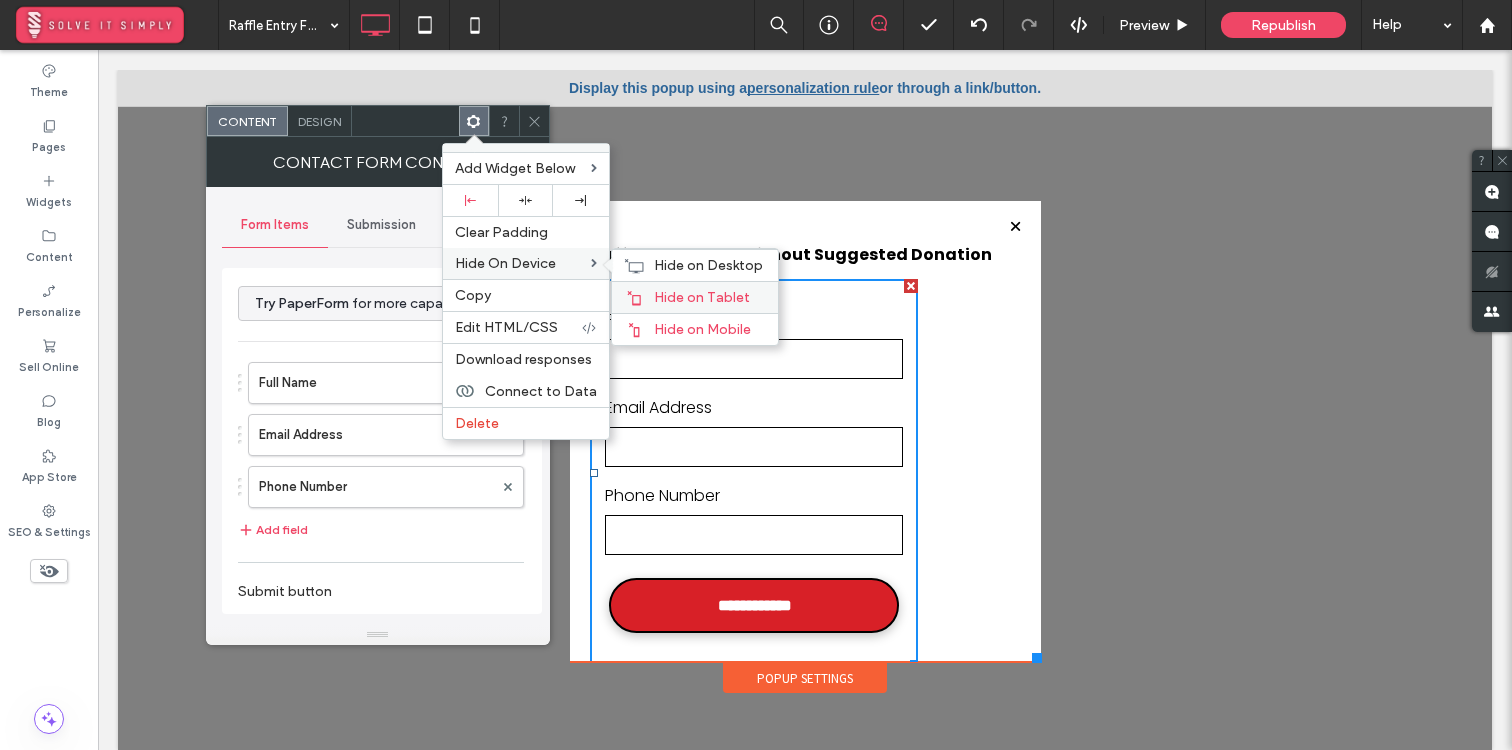 click 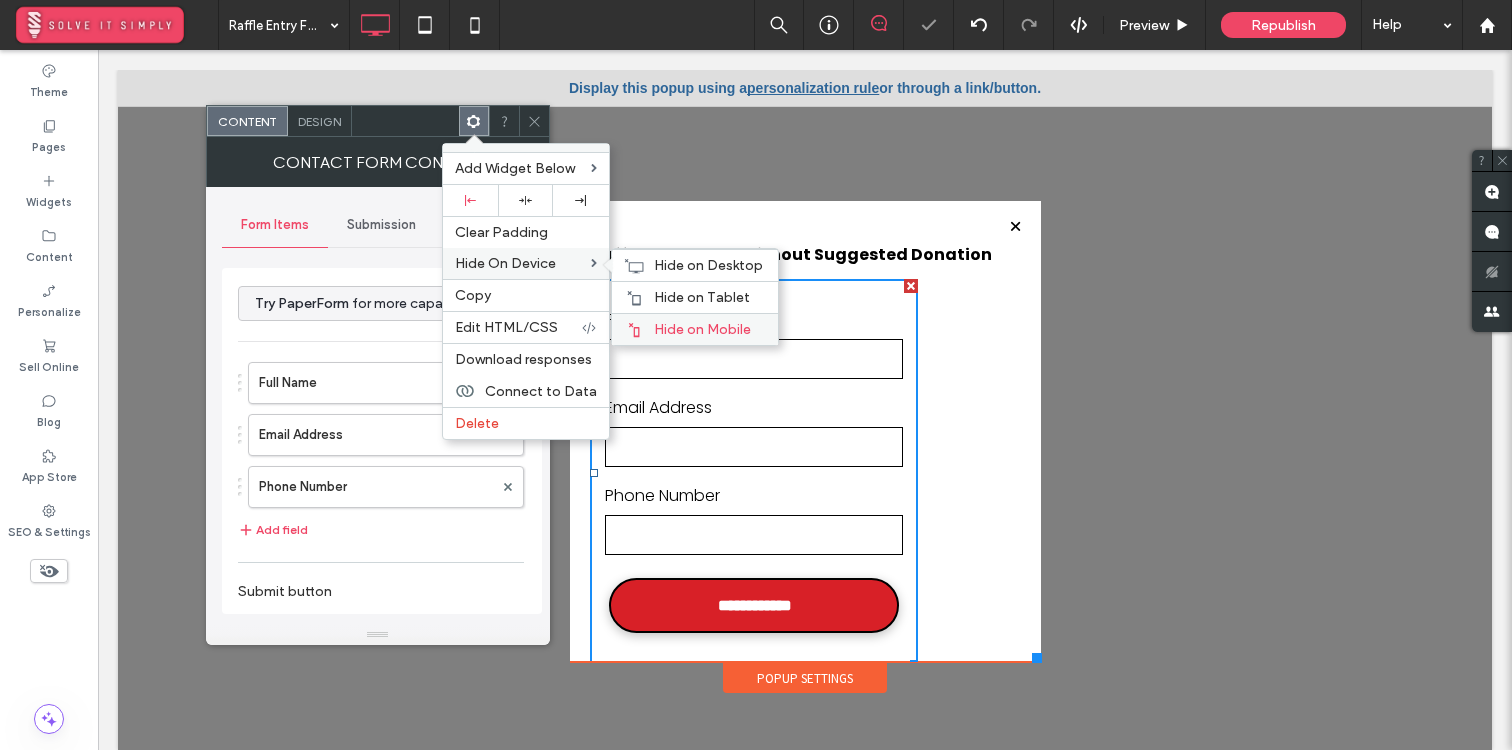 click on "Hide on Mobile" at bounding box center [695, 329] 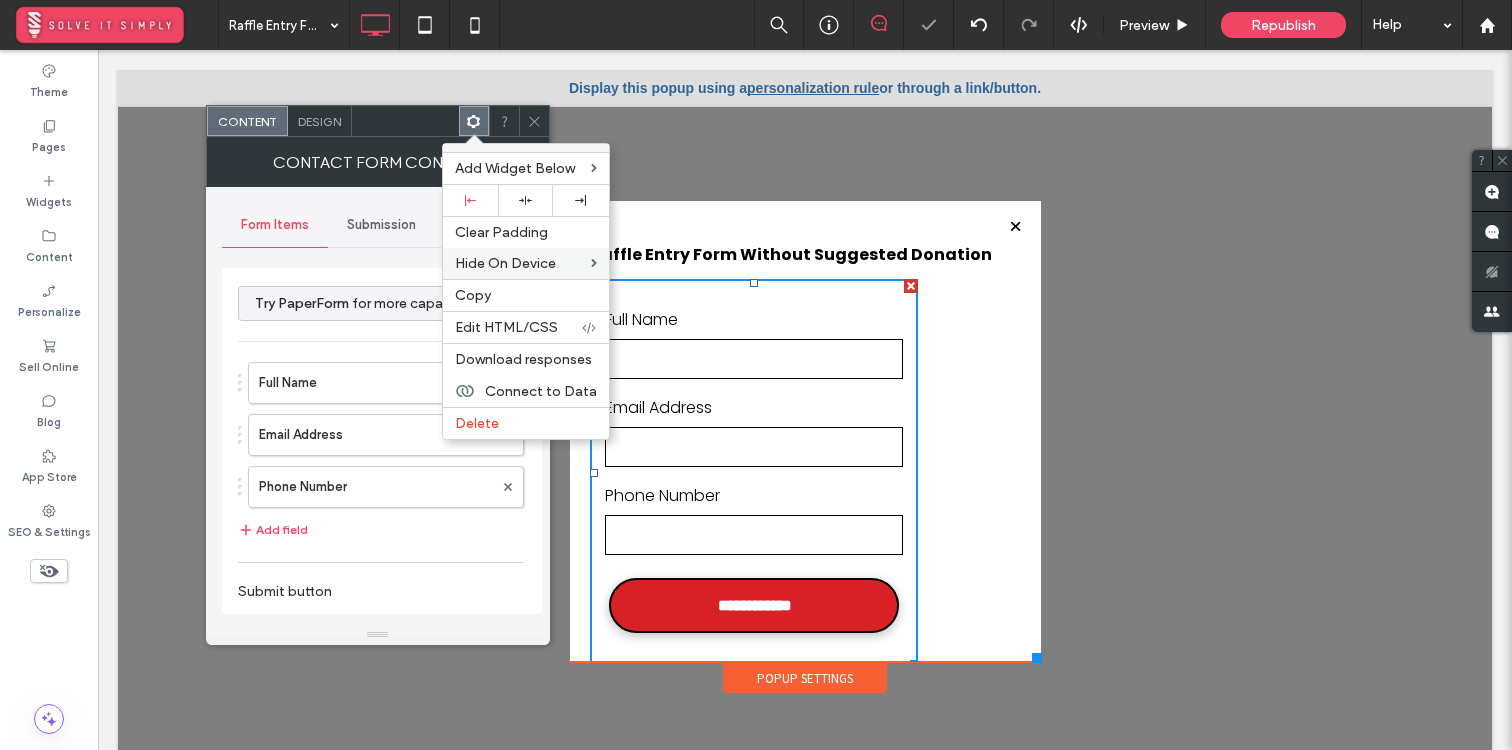 click 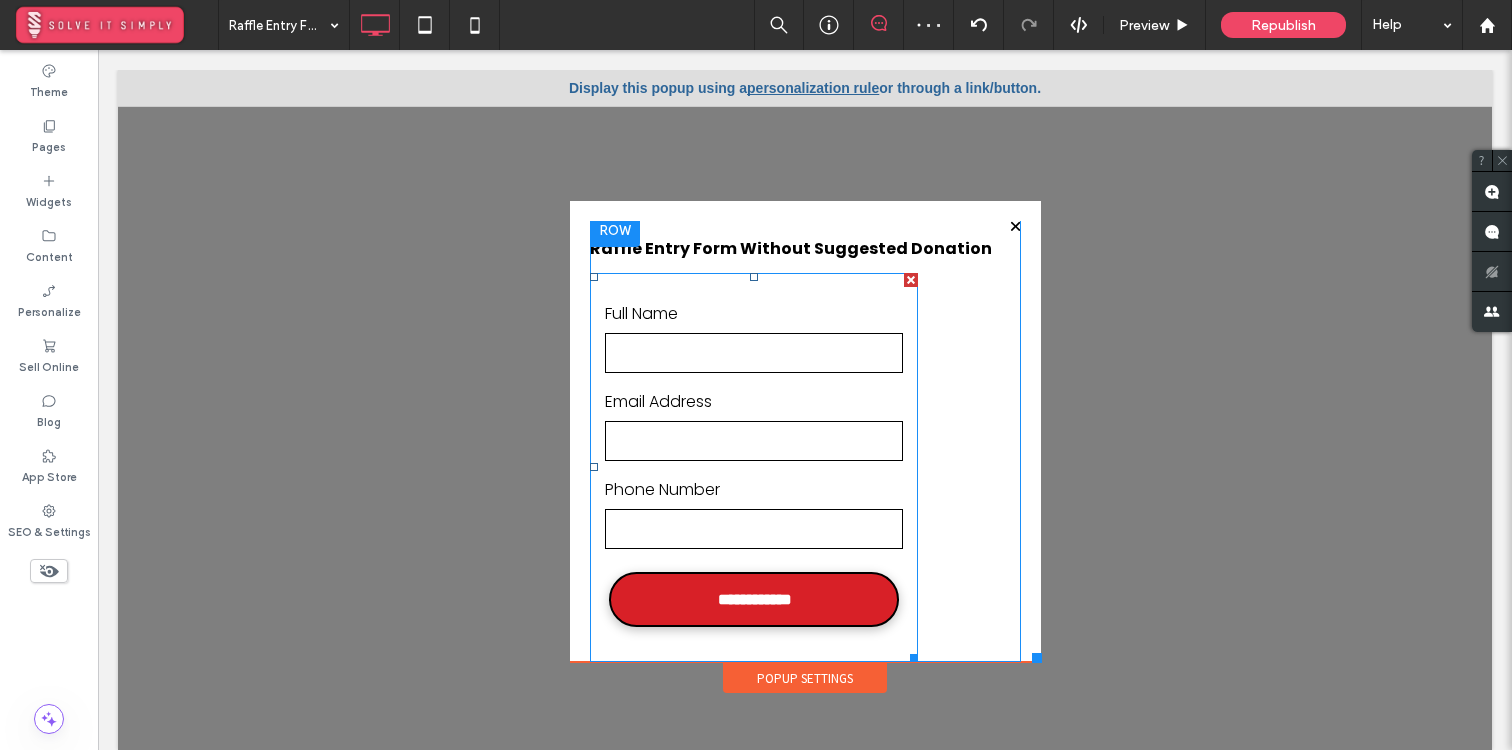 scroll, scrollTop: 0, scrollLeft: 0, axis: both 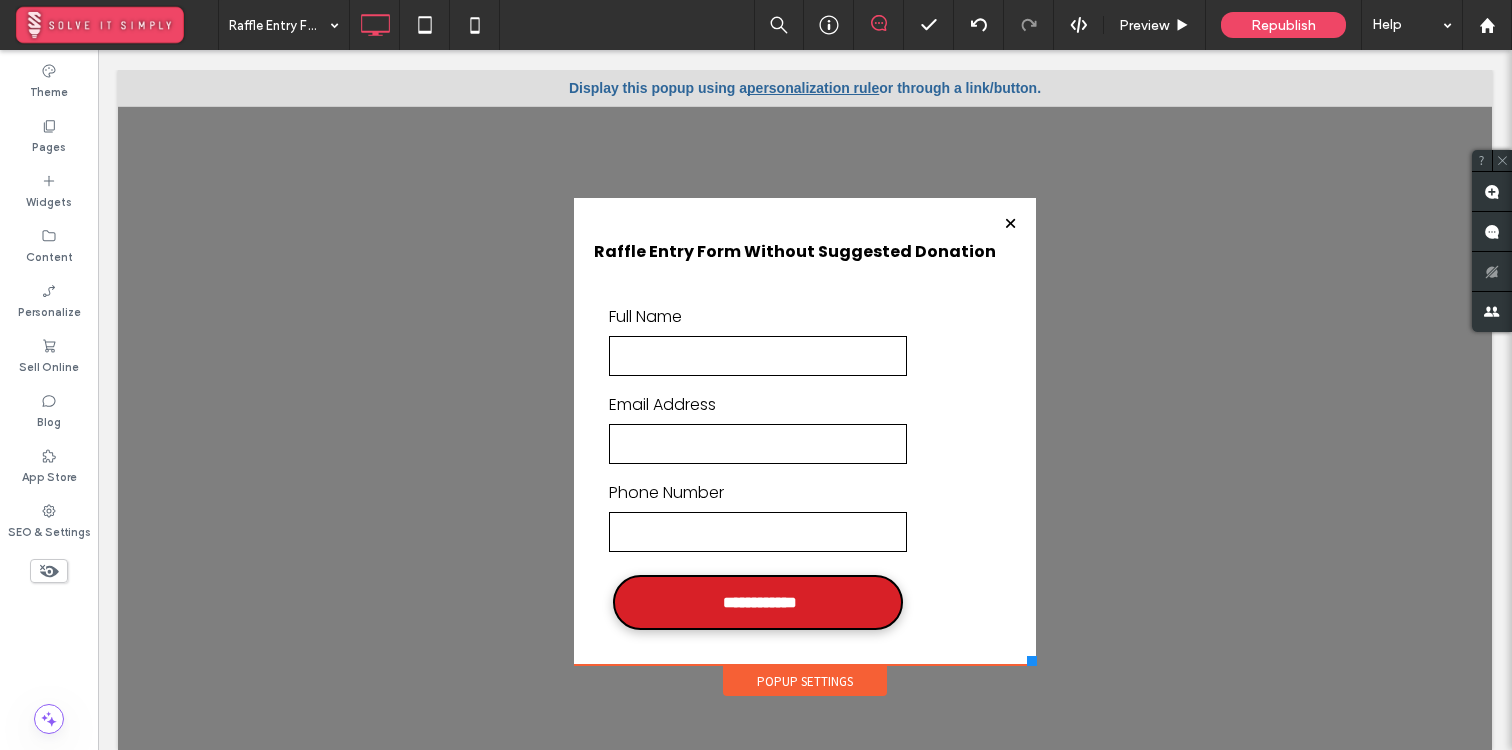 click at bounding box center [1032, 661] 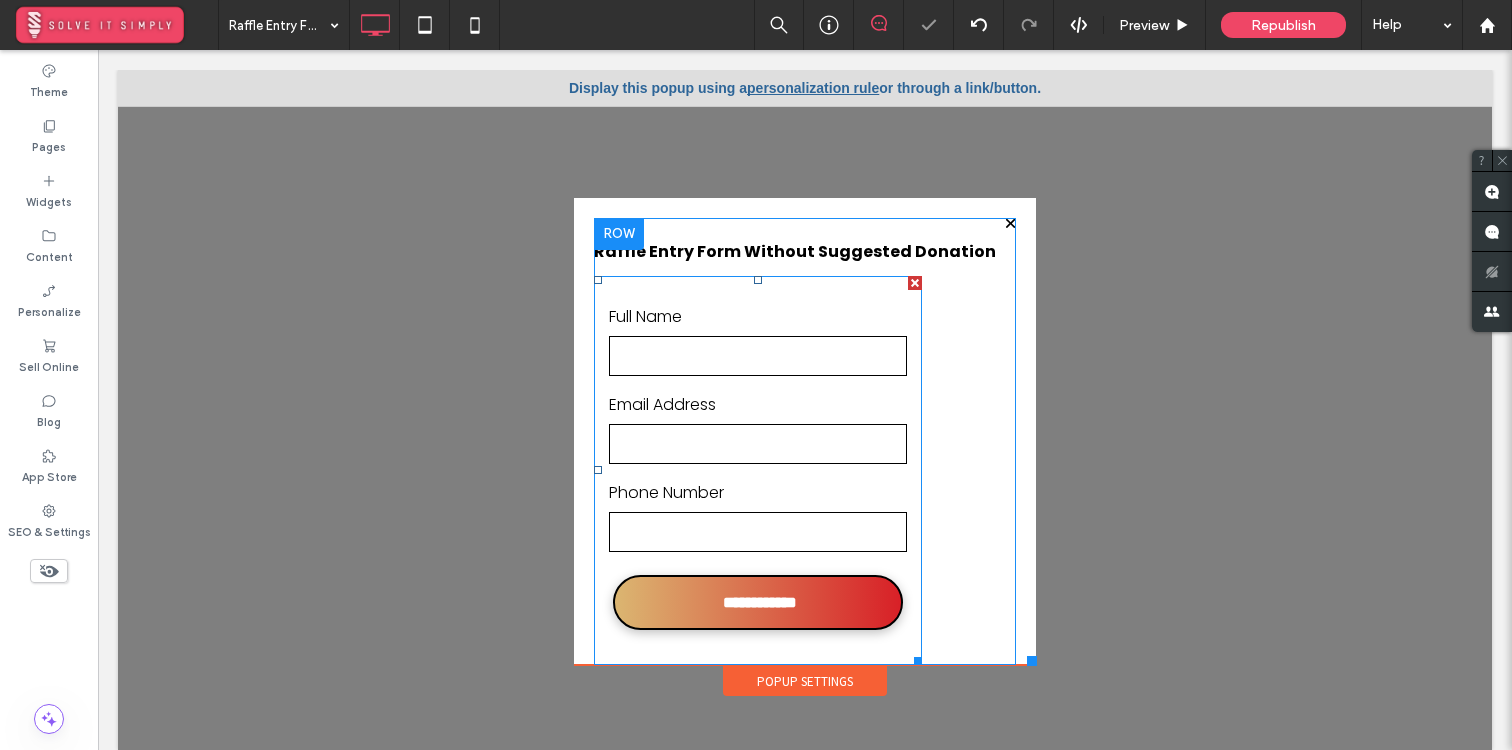 click on "**********" at bounding box center (760, 602) 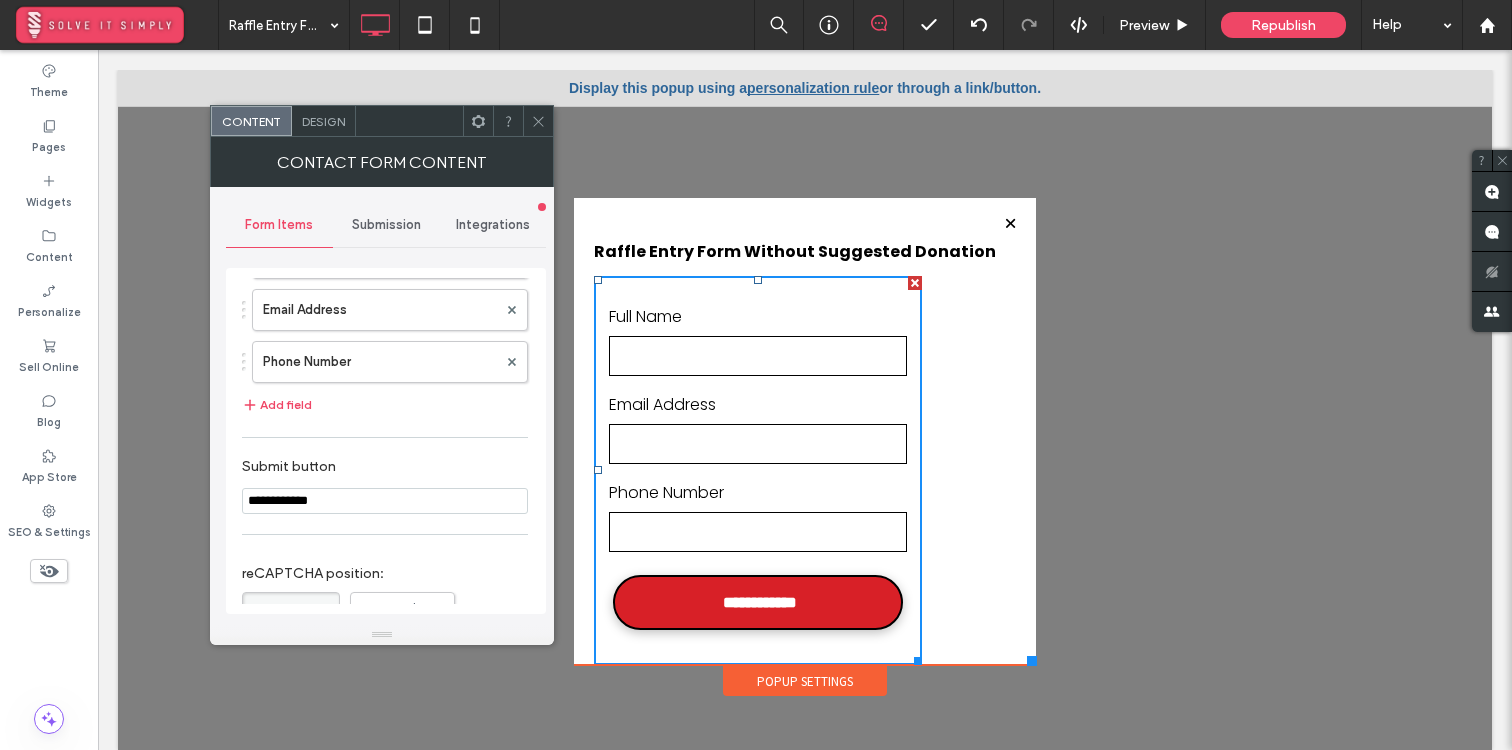 scroll, scrollTop: 0, scrollLeft: 0, axis: both 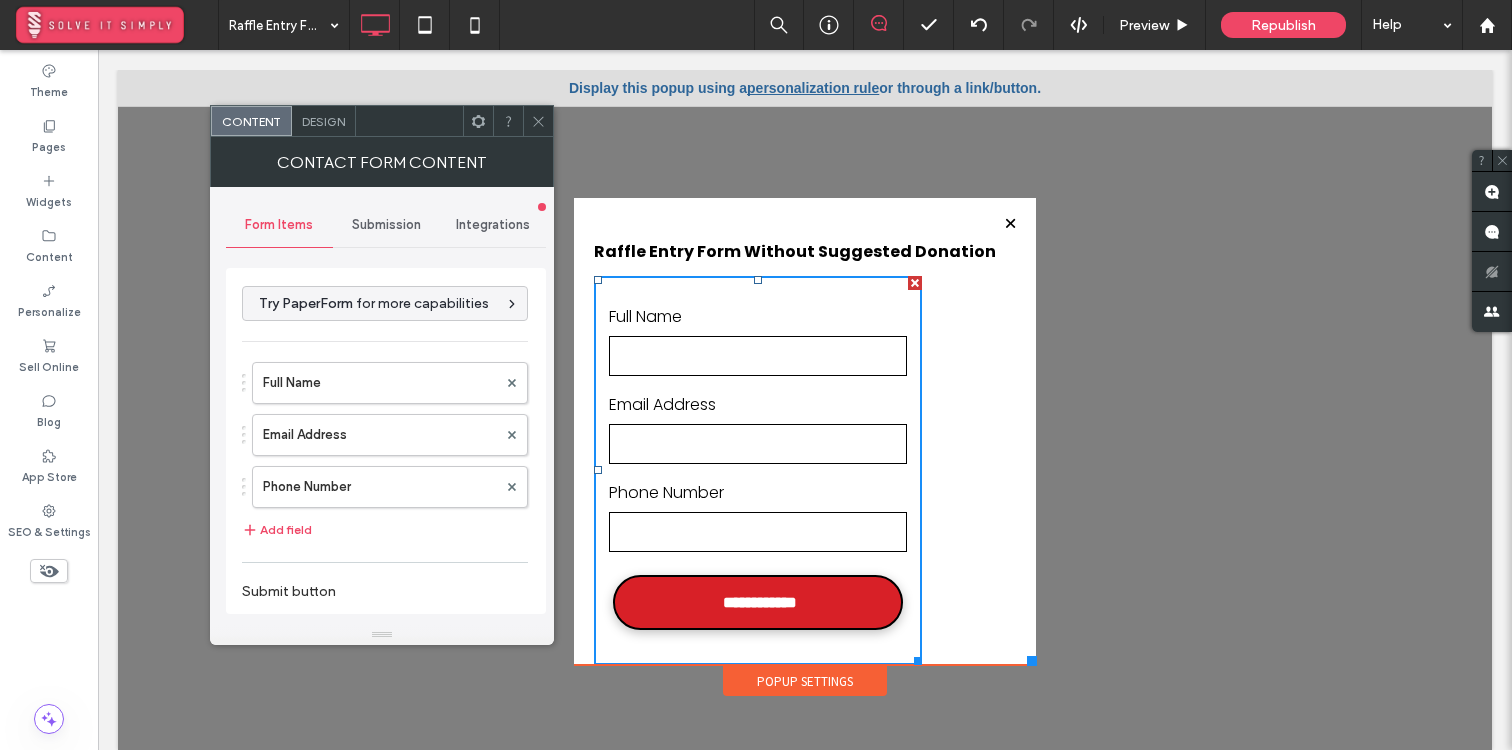 click on "Design" at bounding box center [323, 121] 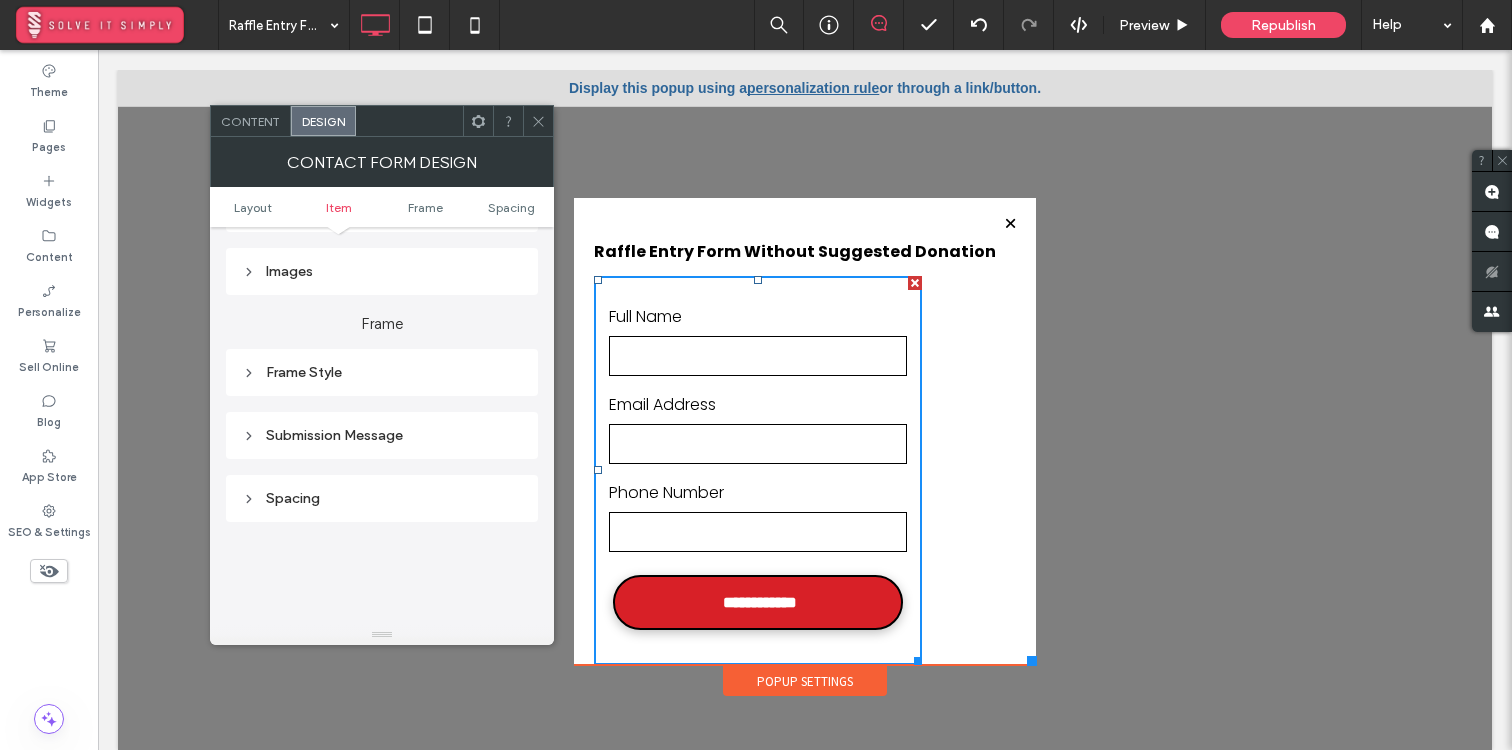scroll, scrollTop: 0, scrollLeft: 0, axis: both 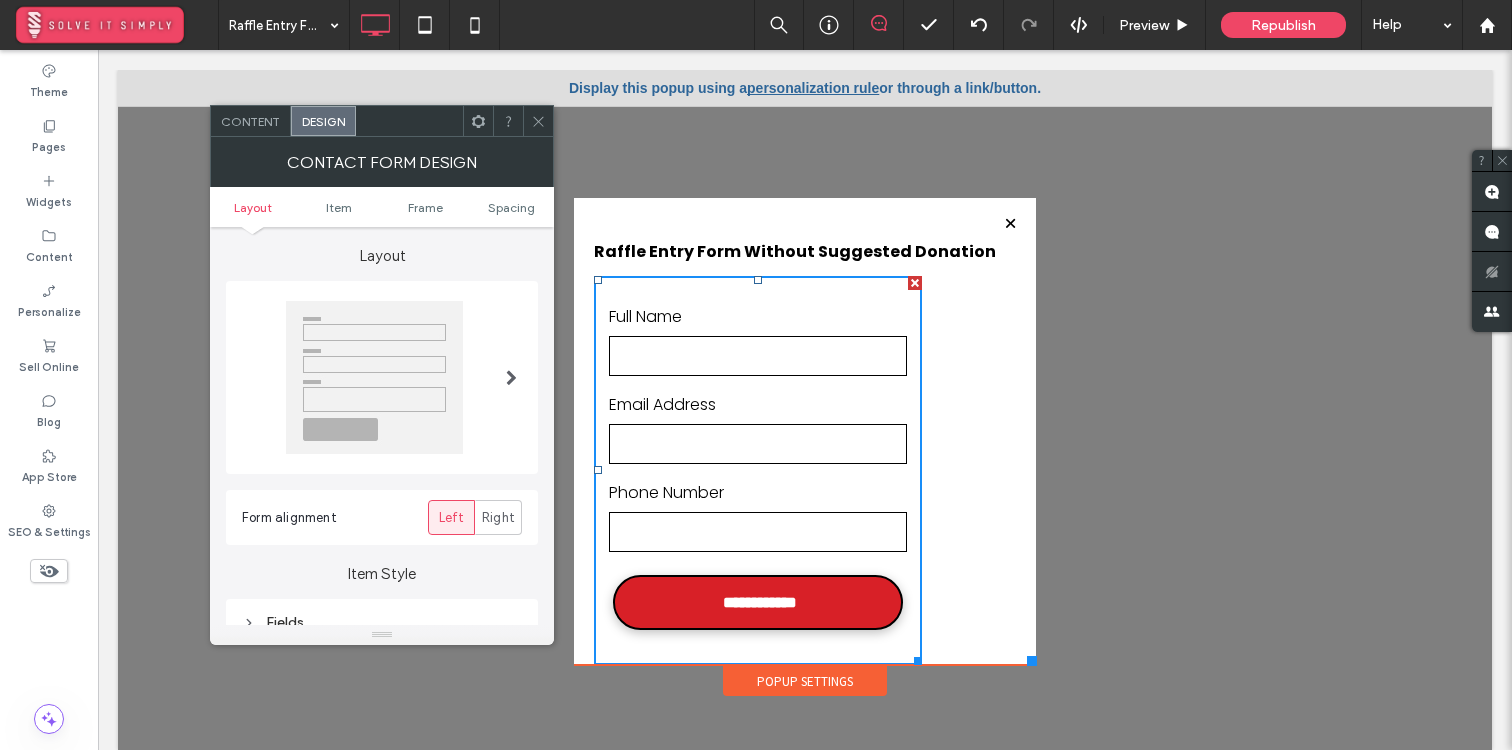 click on "Content" at bounding box center [250, 121] 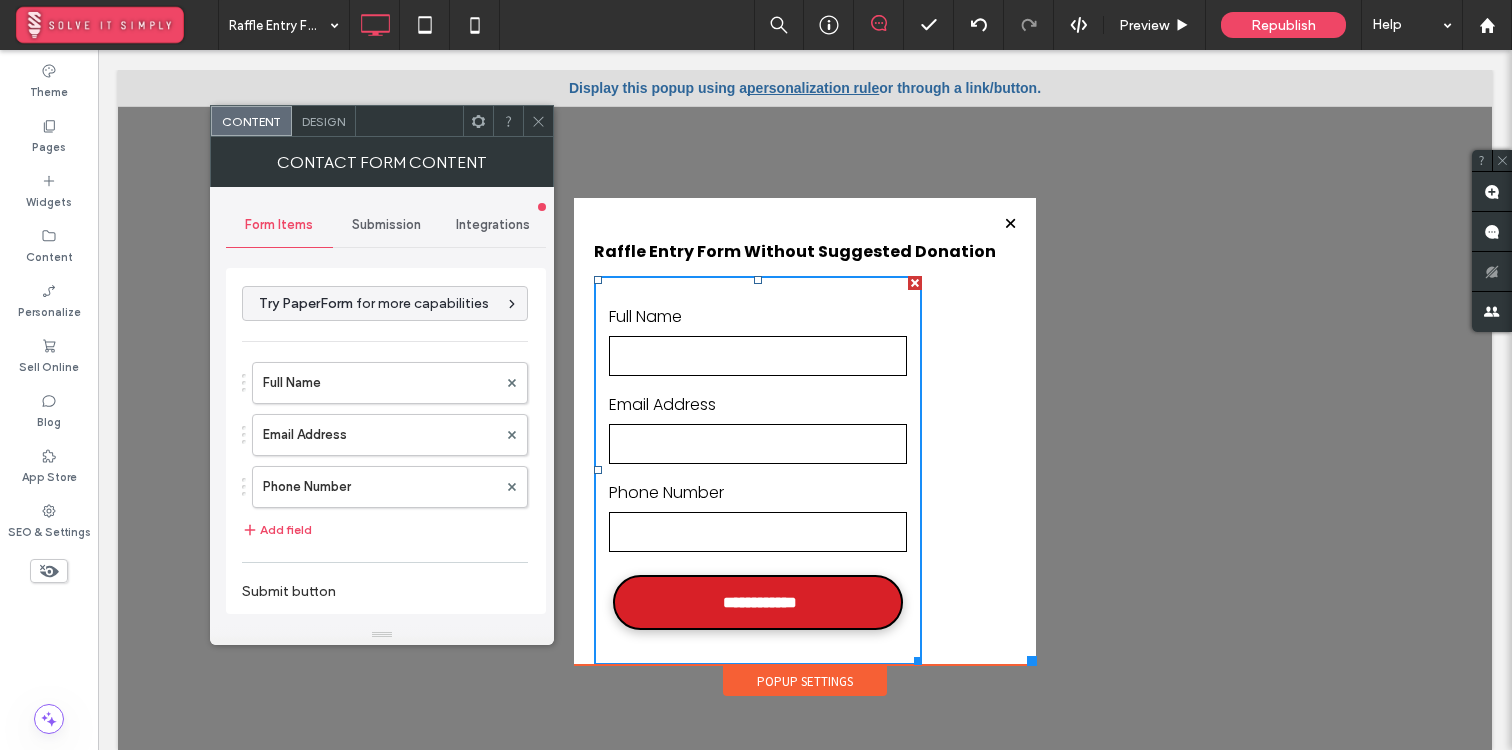 click on "Submission" at bounding box center (386, 225) 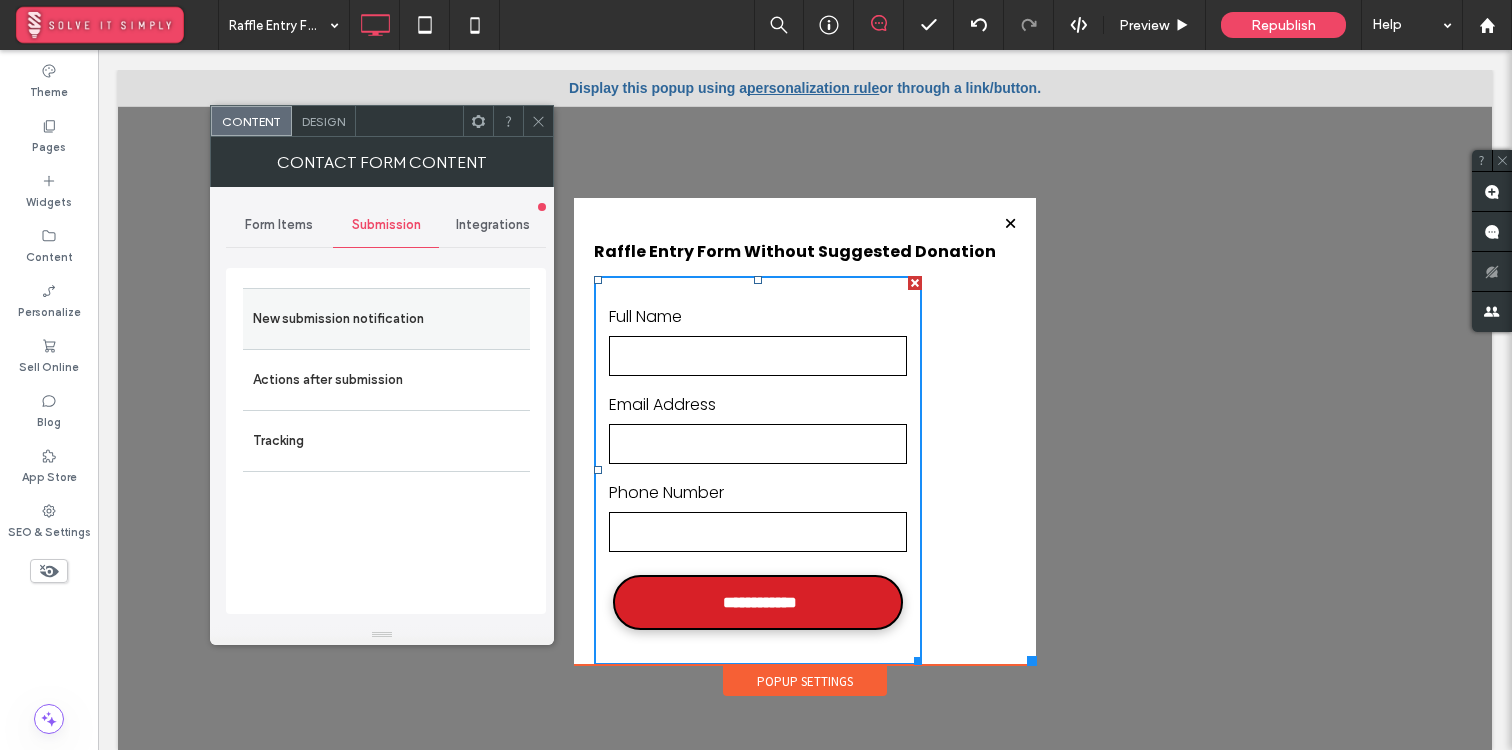 click on "New submission notification" at bounding box center [386, 319] 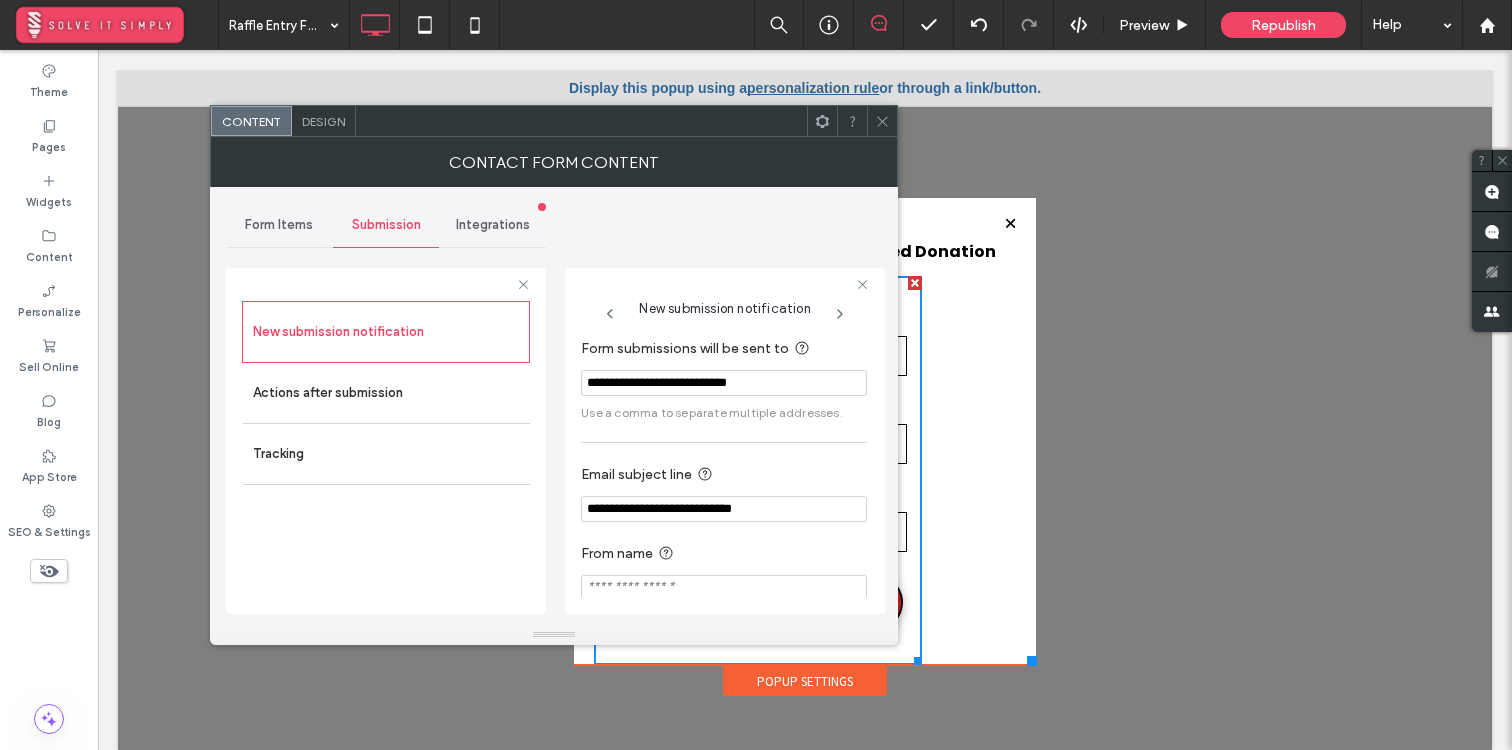 scroll, scrollTop: 20, scrollLeft: 0, axis: vertical 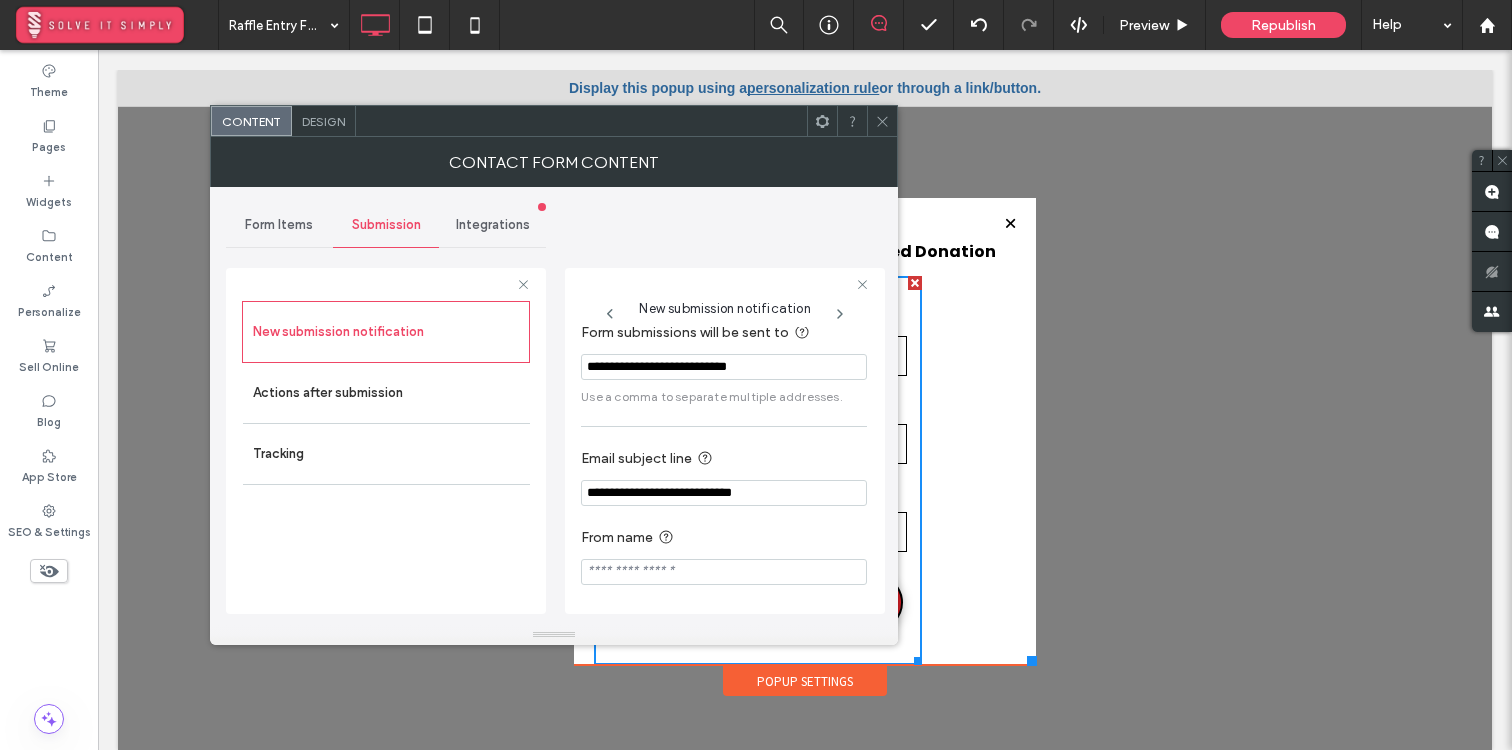 click 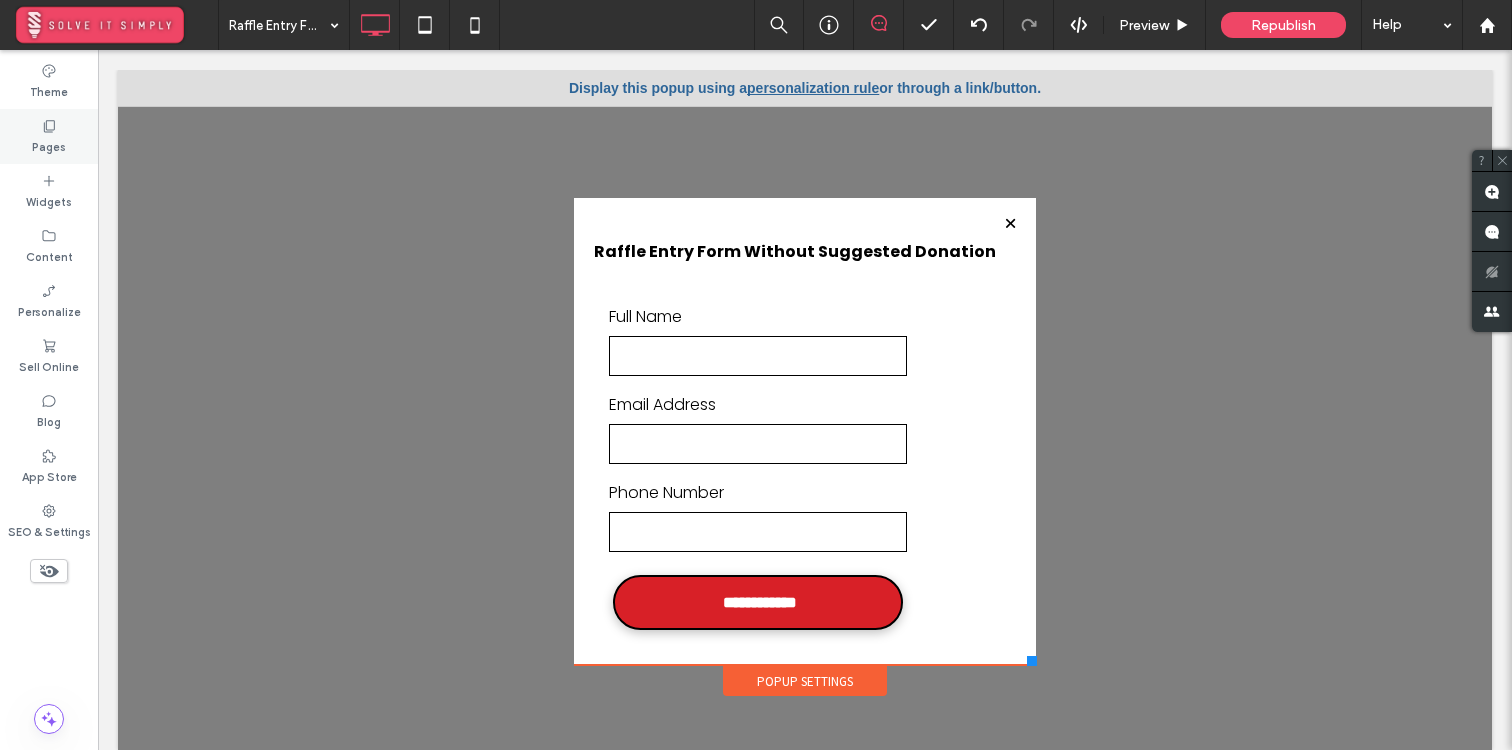 click on "Pages" at bounding box center (49, 145) 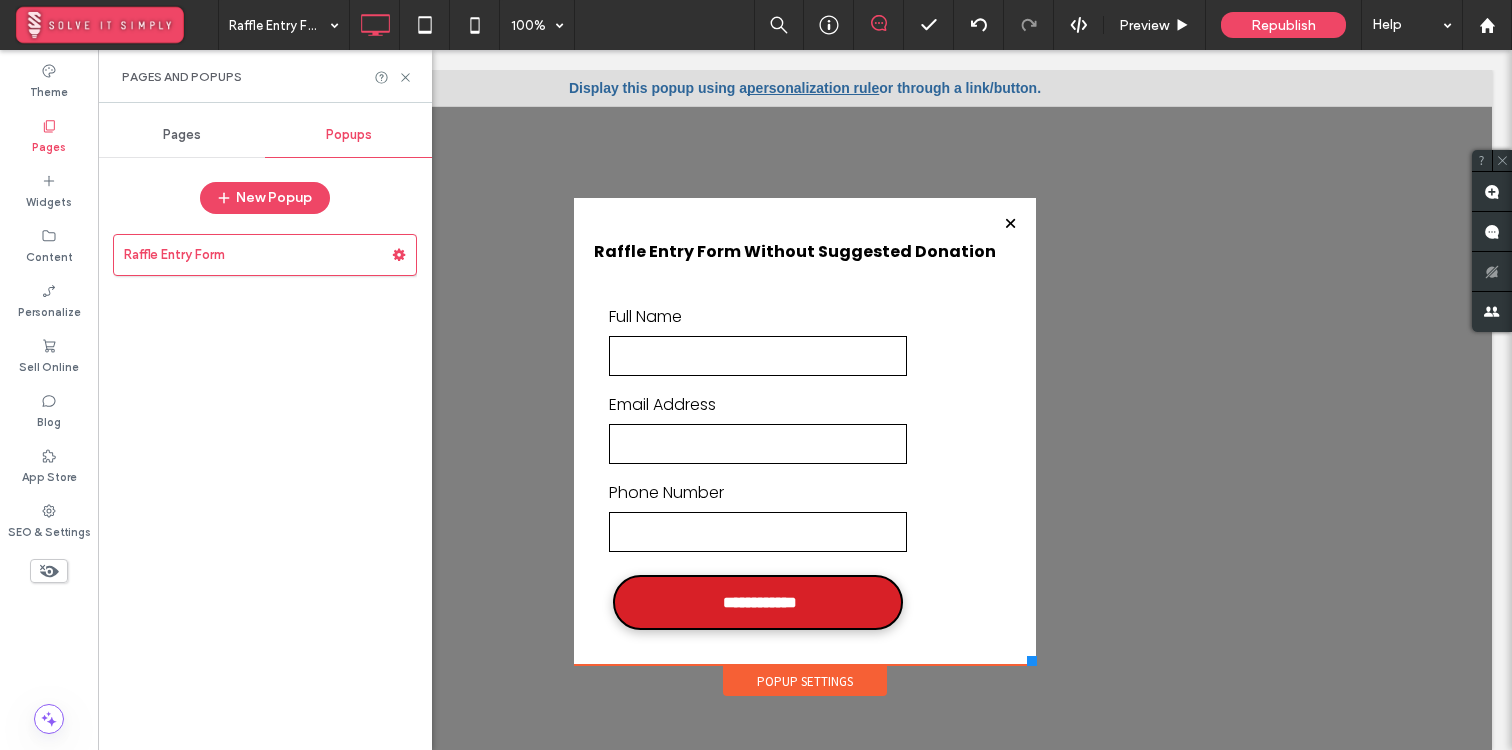 click on "Pages" at bounding box center (181, 135) 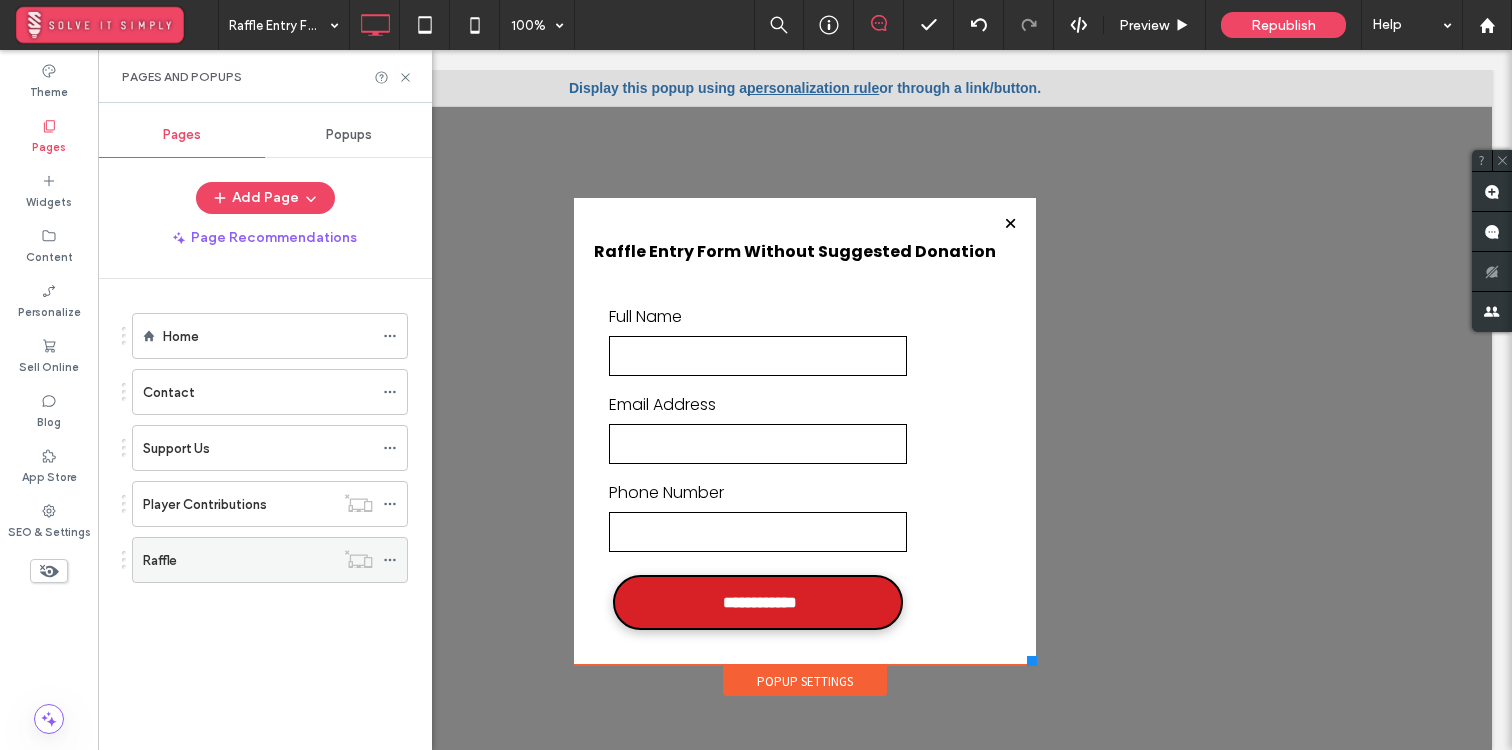 click on "Raffle" at bounding box center [238, 560] 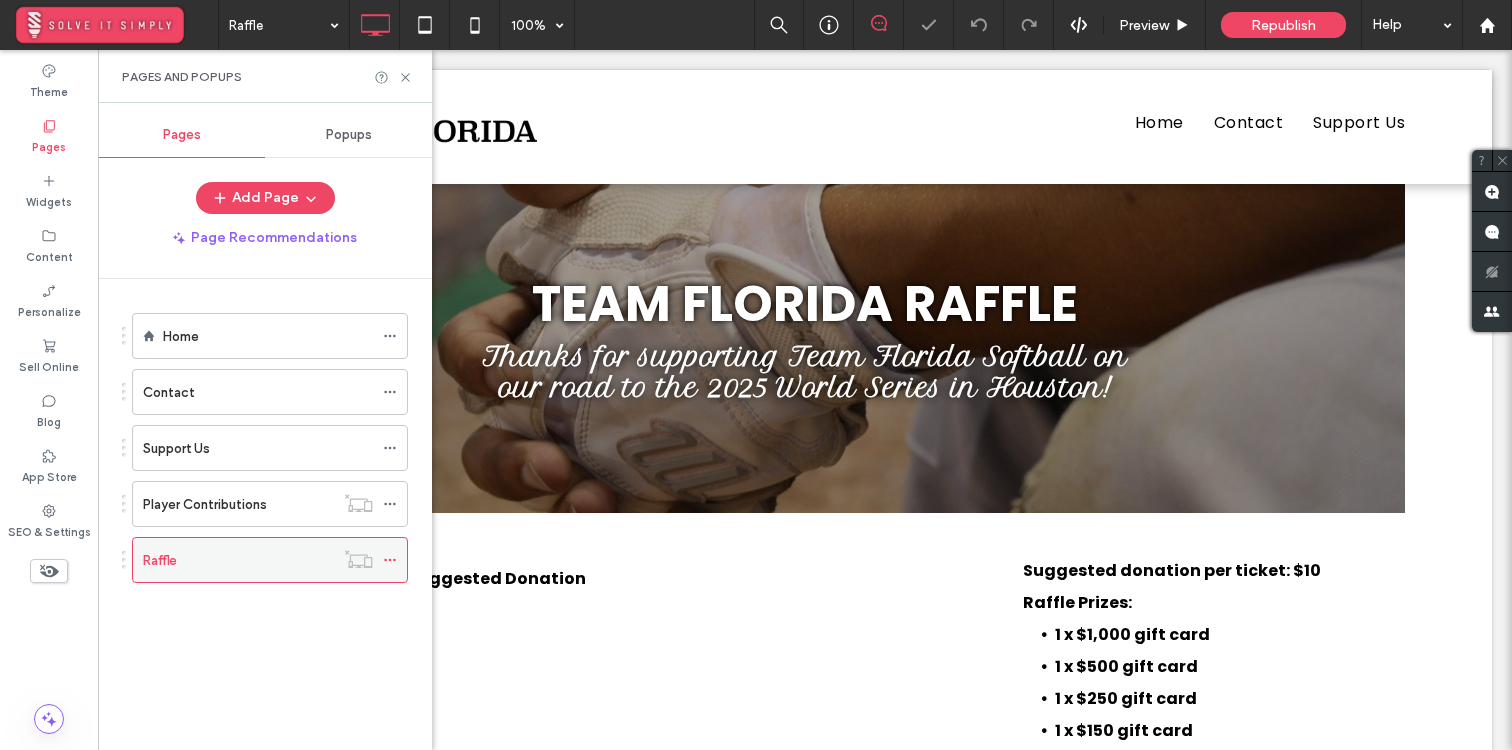 scroll, scrollTop: 0, scrollLeft: 0, axis: both 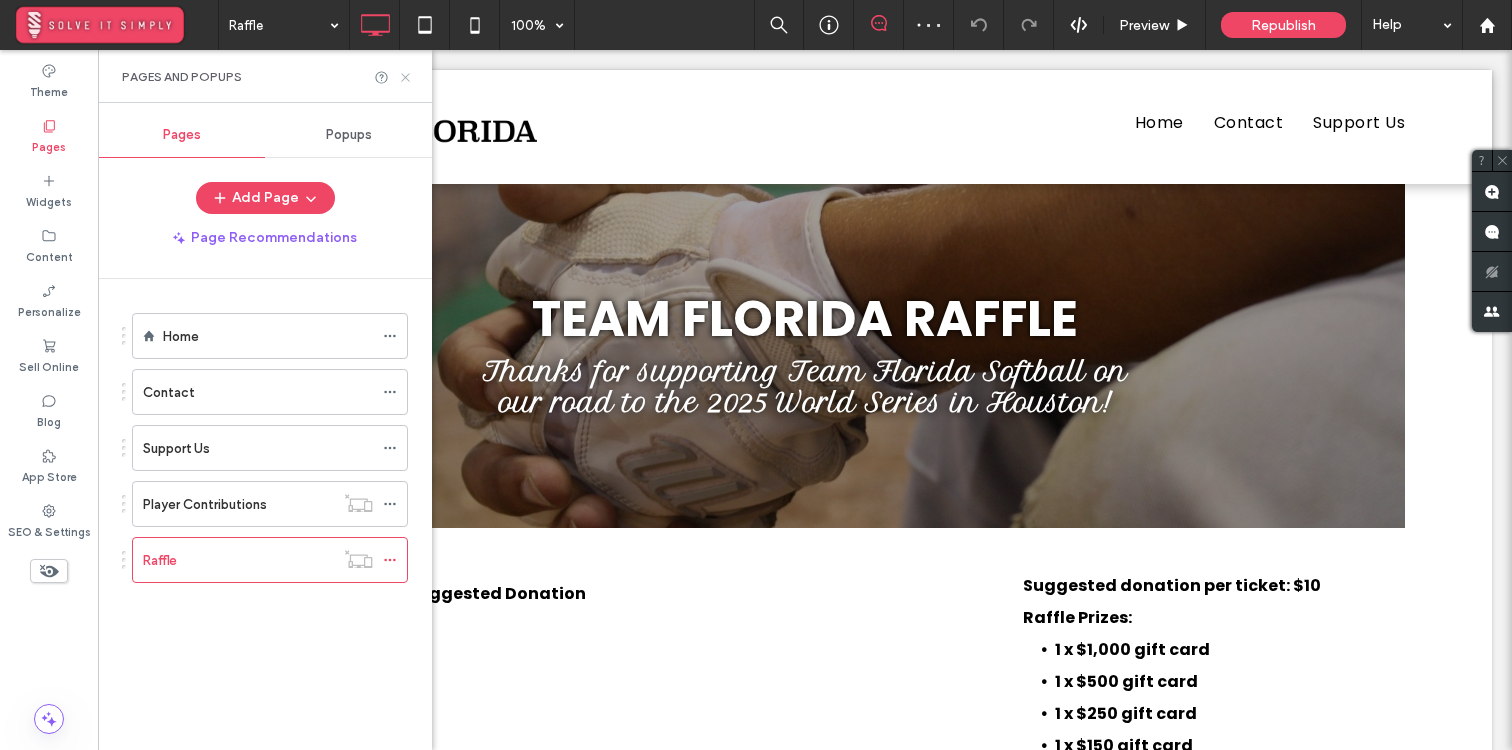 click 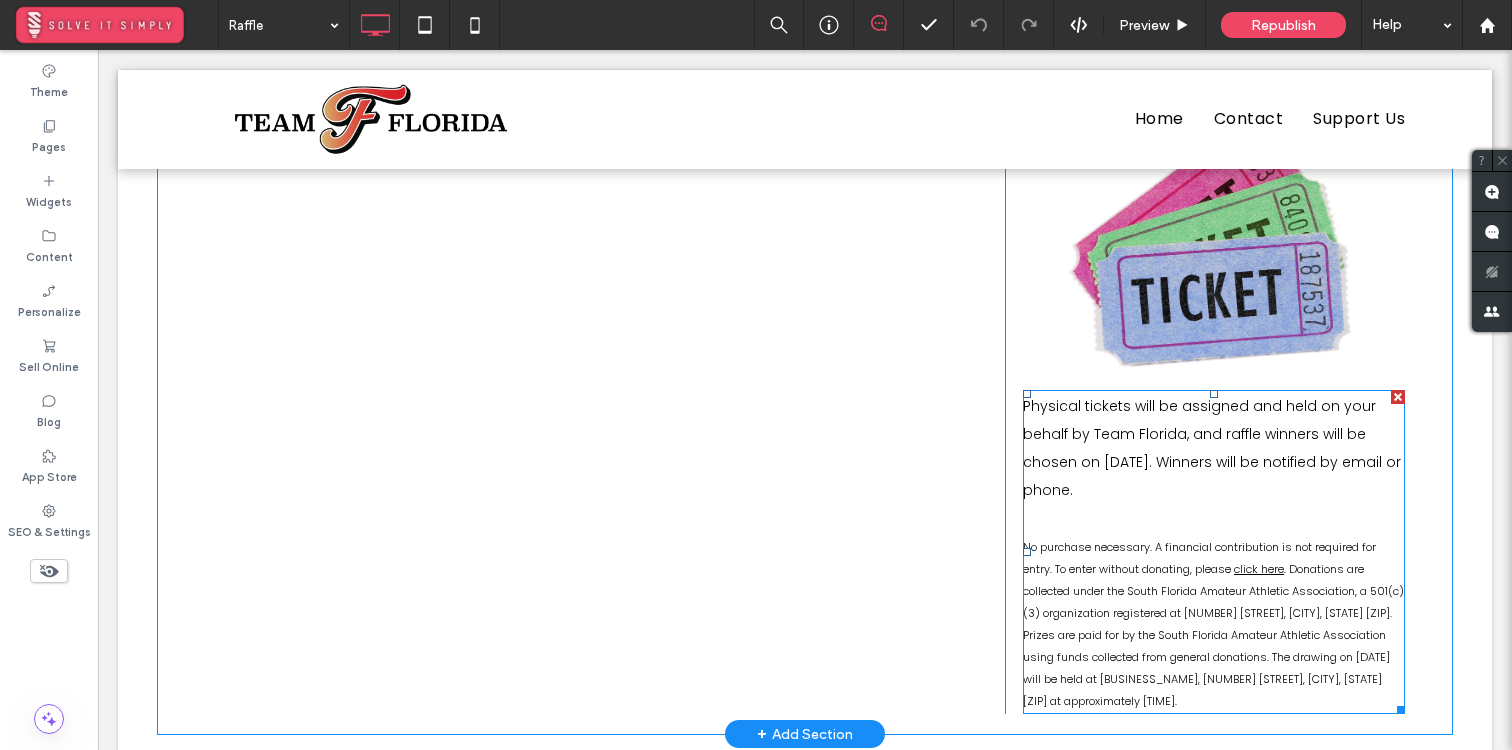 scroll, scrollTop: 759, scrollLeft: 0, axis: vertical 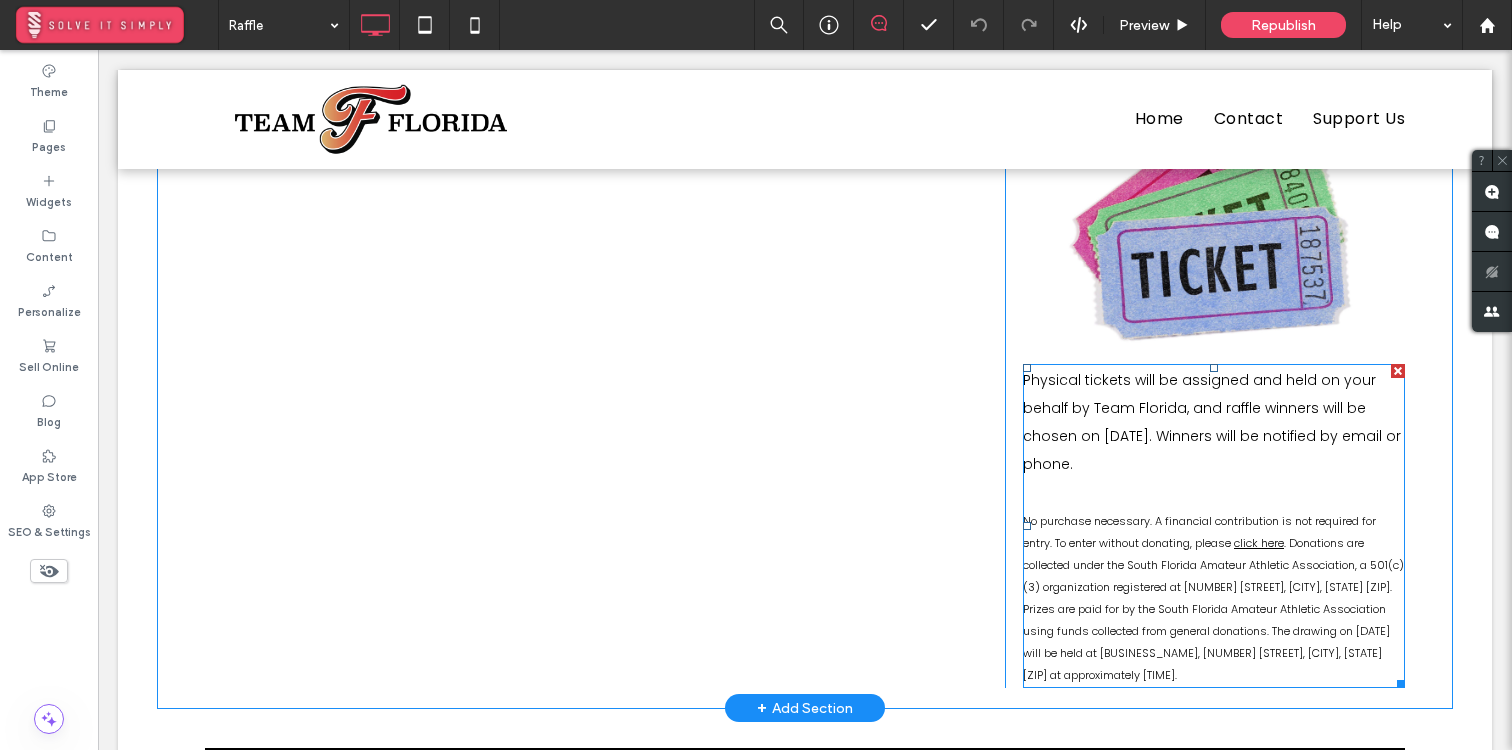 click on ". Donations are collected under the South Florida Amateur Athletic Association, a 501(c)(3) organization registered at [NUMBER] [STREET], [CITY], [STATE] [ZIP]. Prizes are paid for by the South Florida Amateur Athletic Association using funds collected from general donations. The drawing on [DATE] will be held at [BUSINESS_NAME], [NUMBER] [STREET], [CITY], [STATE] [ZIP] at approximately [TIME]." at bounding box center (1213, 609) 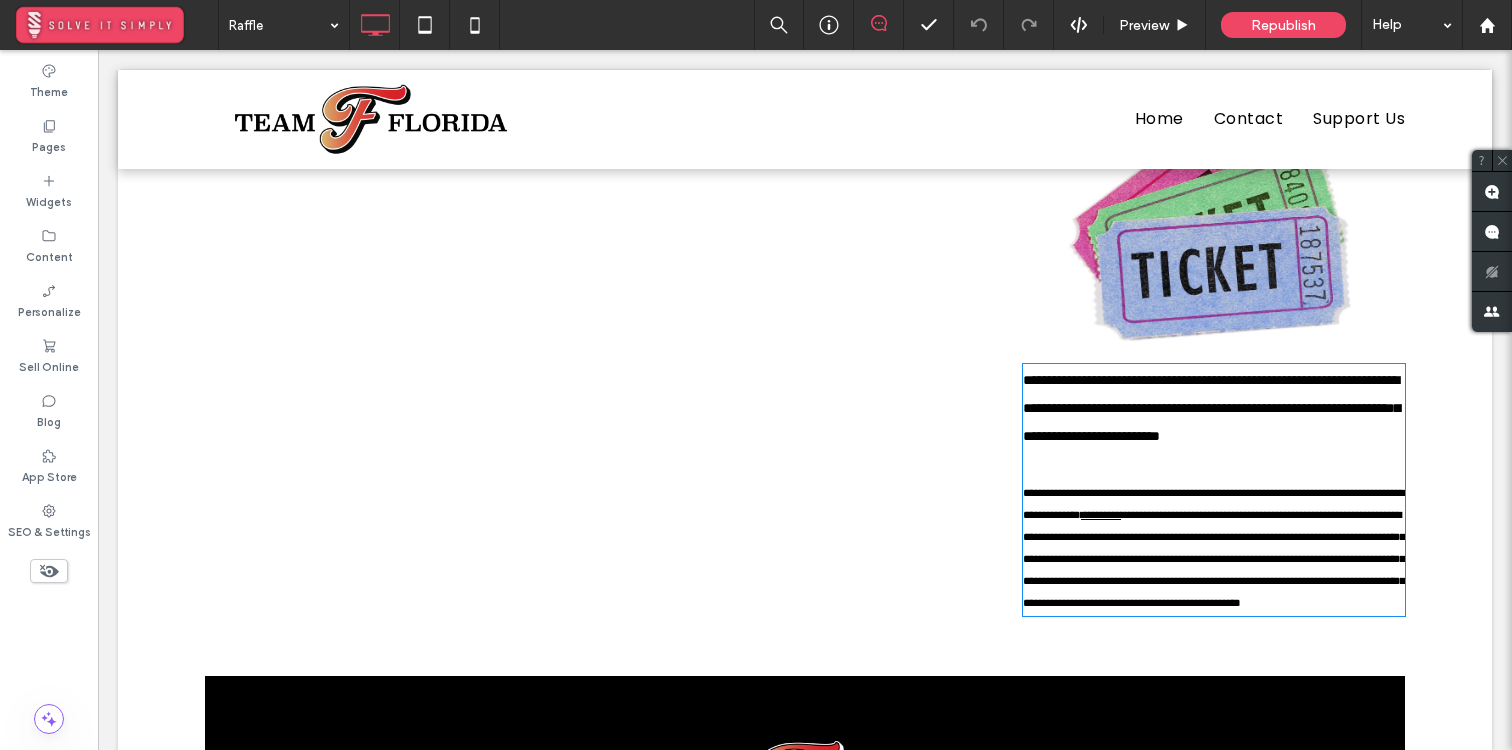 type on "*******" 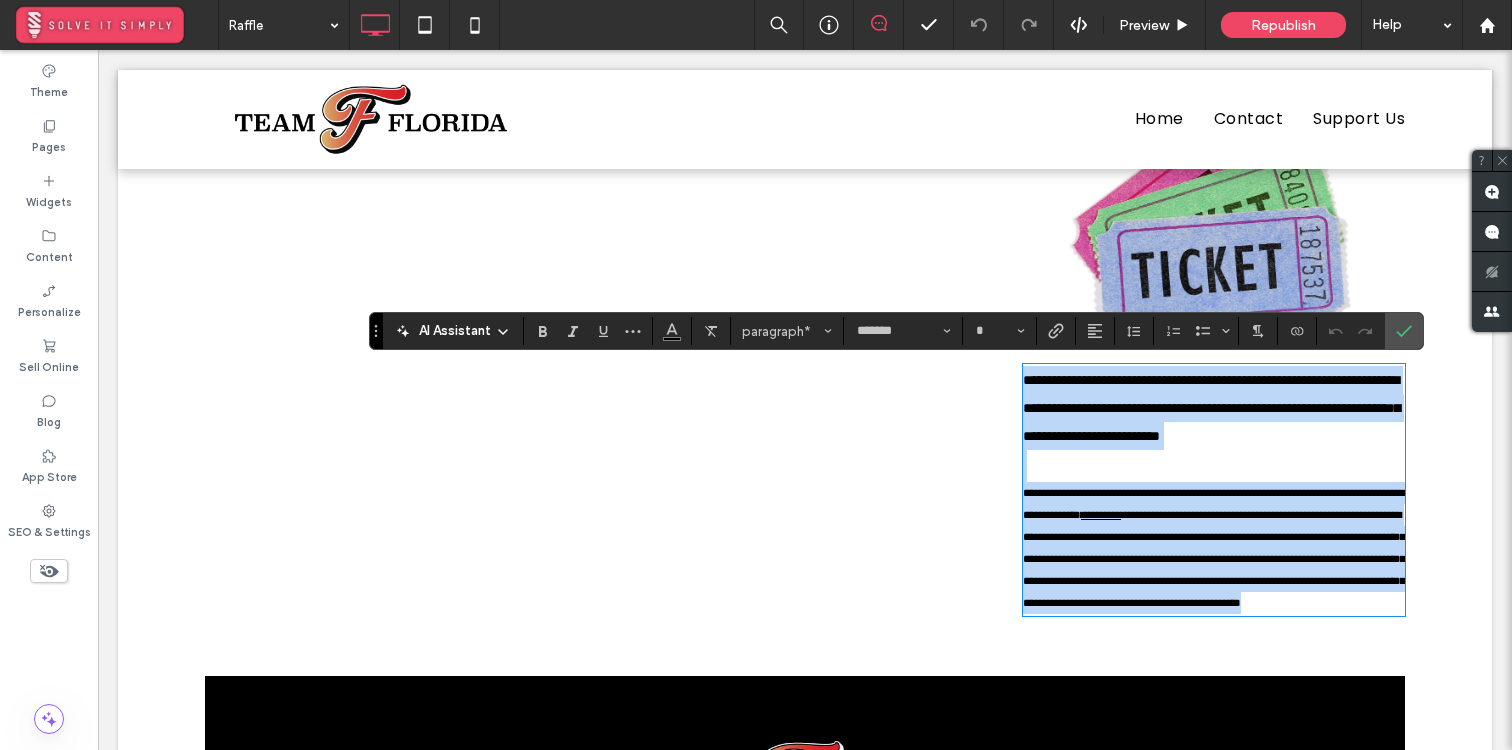 click on "**********" at bounding box center (1214, 548) 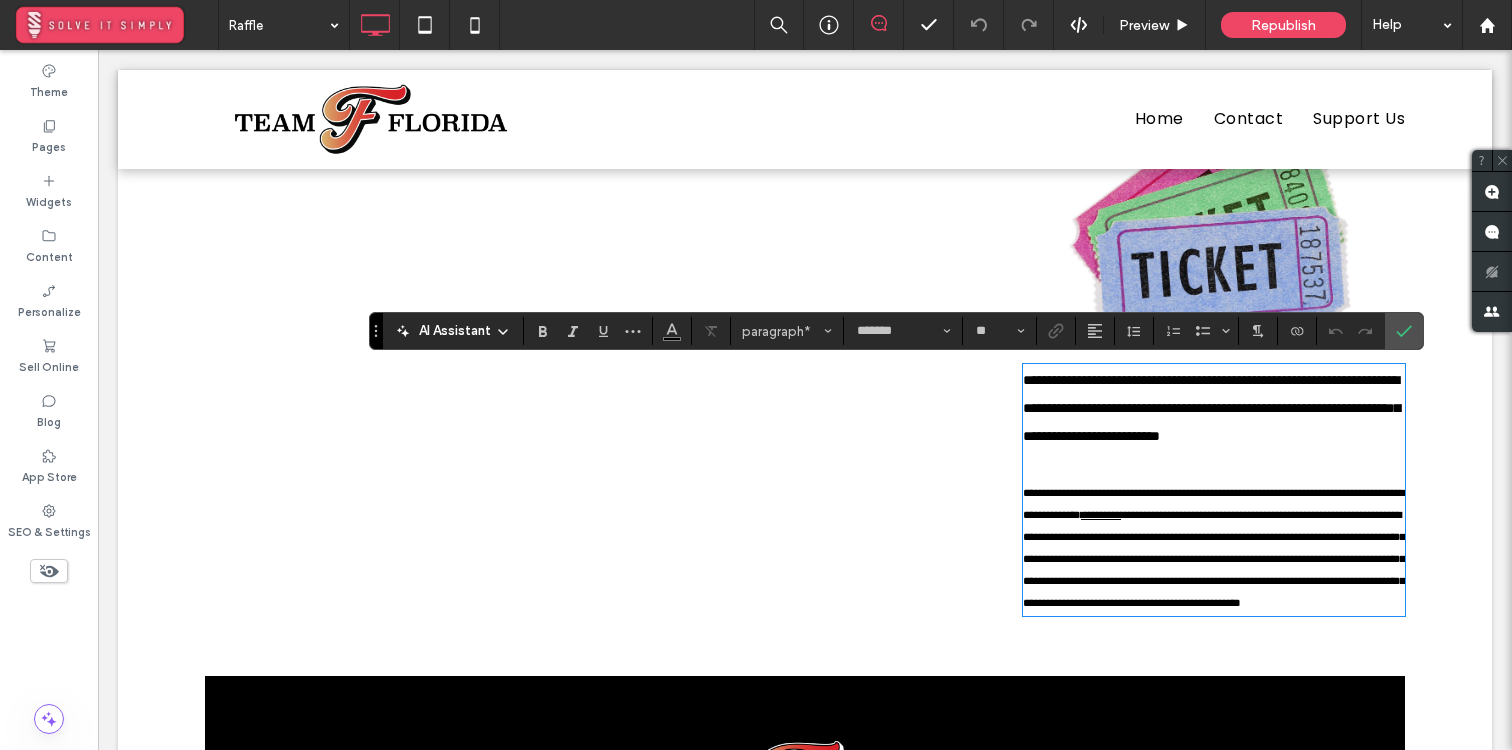 click on "**********" at bounding box center (1214, 558) 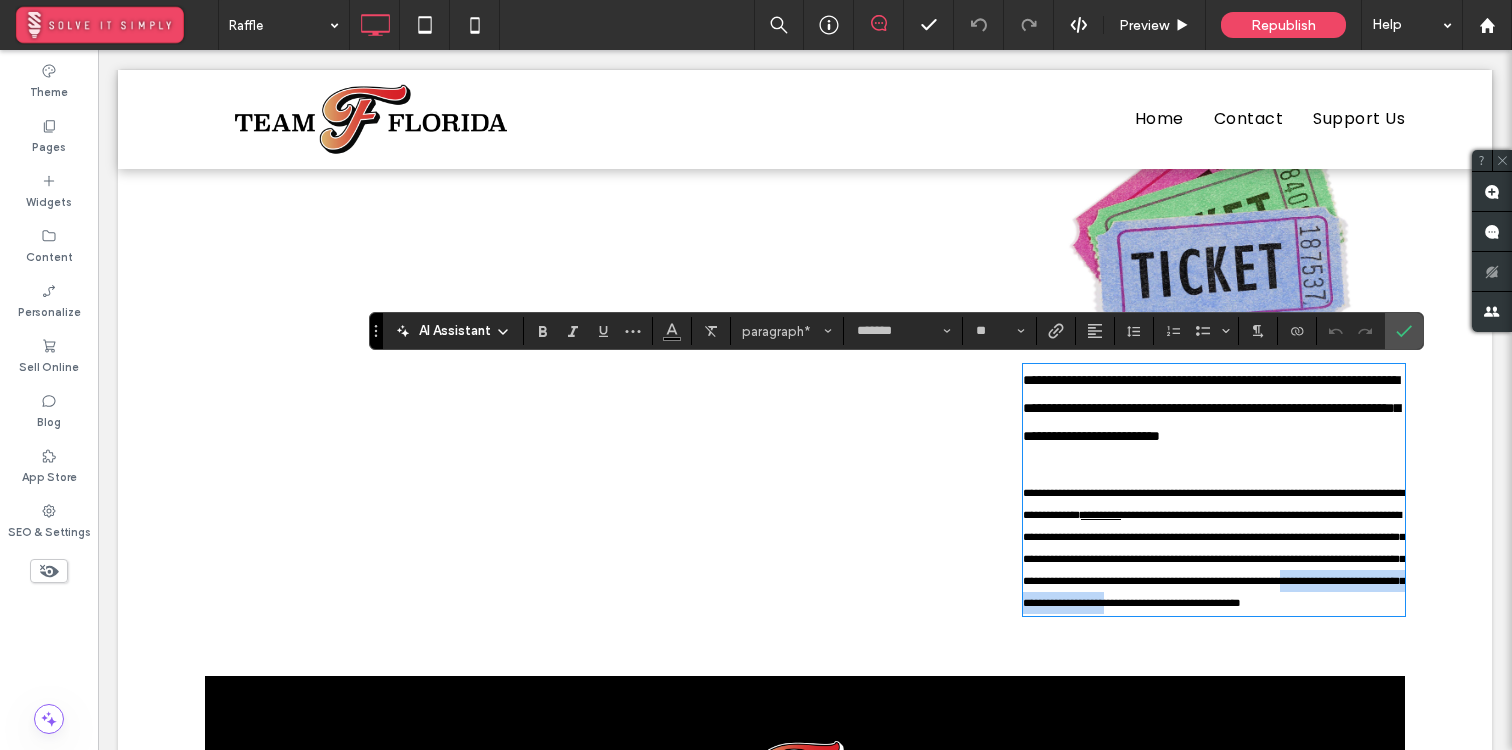 drag, startPoint x: 1244, startPoint y: 654, endPoint x: 1155, endPoint y: 668, distance: 90.0944 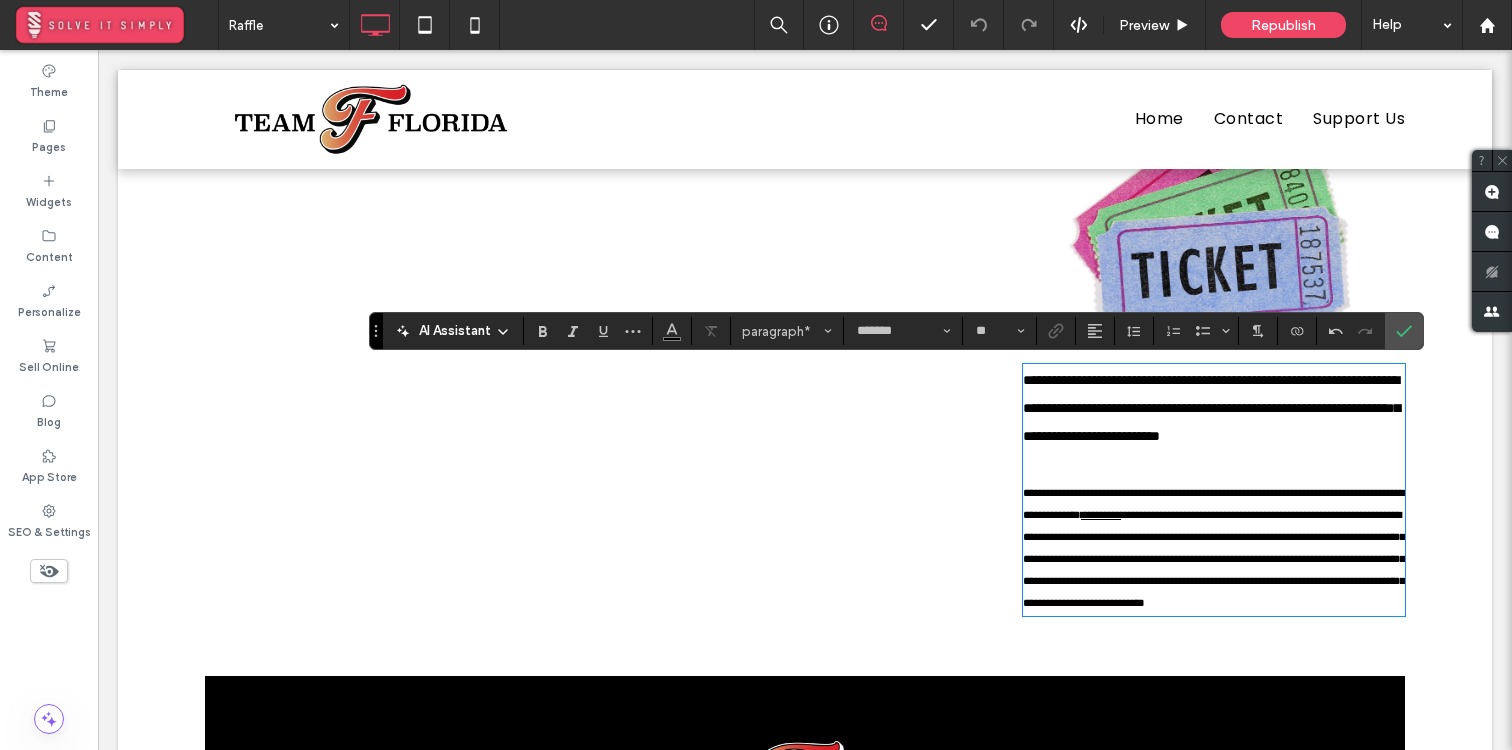click on "**********" at bounding box center (1214, 558) 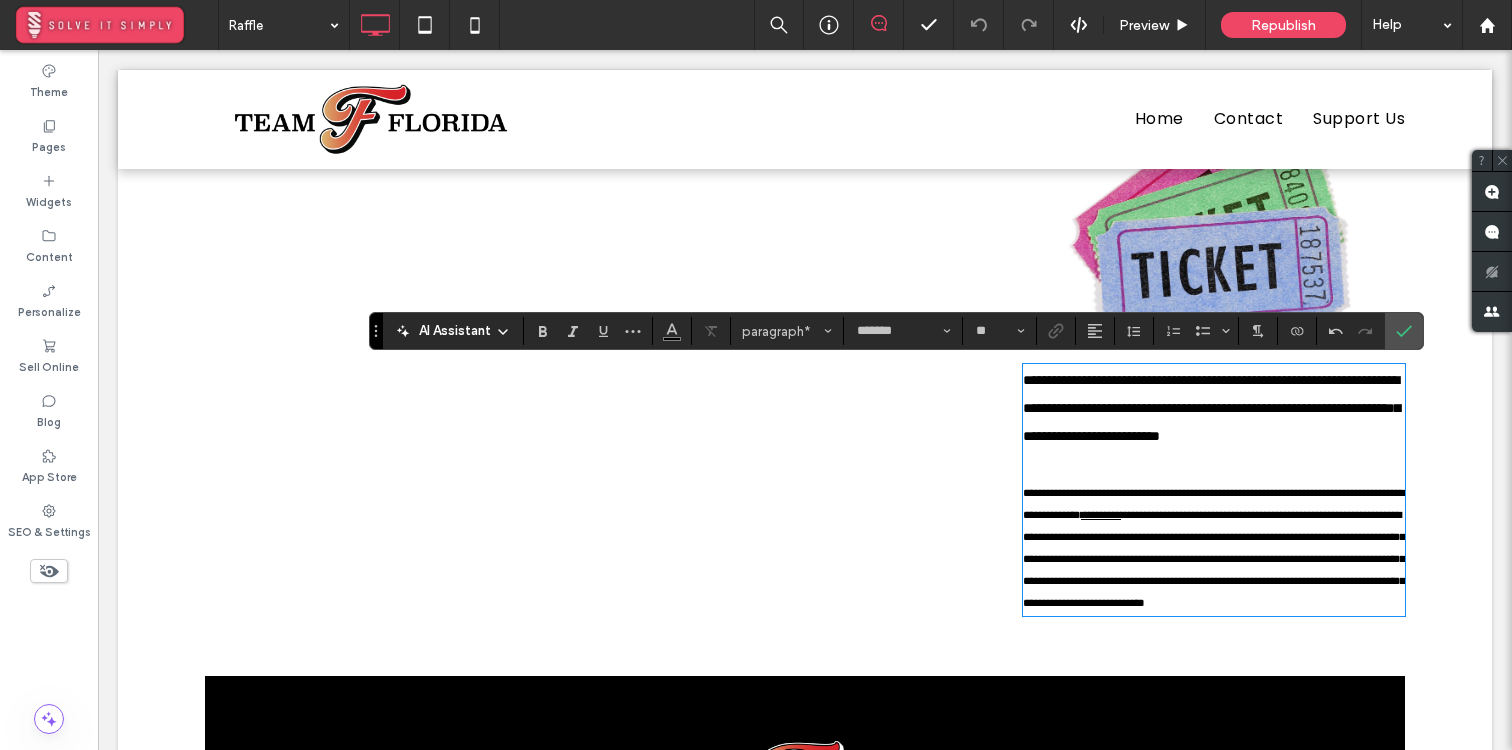 click on "**********" at bounding box center (1214, 558) 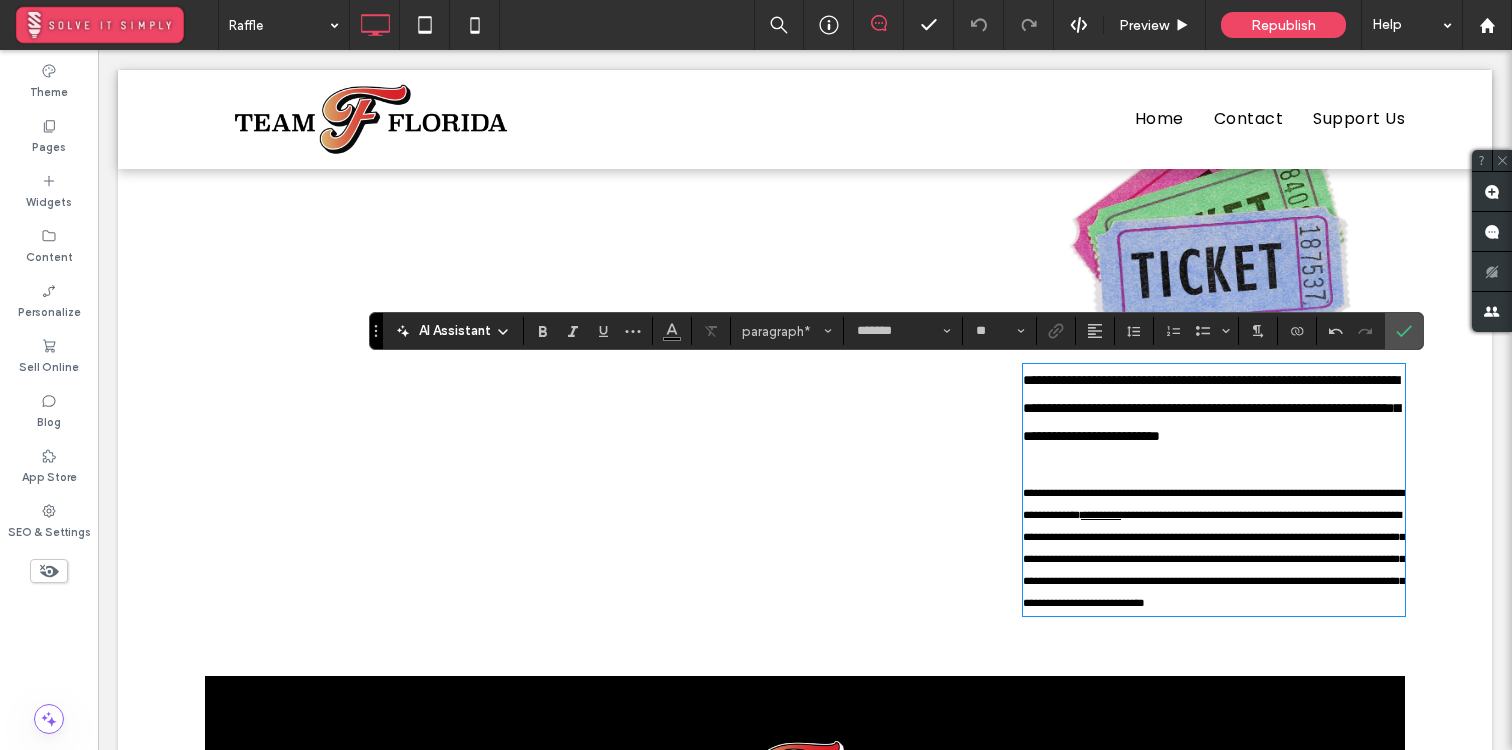 click on "**********" at bounding box center (1214, 548) 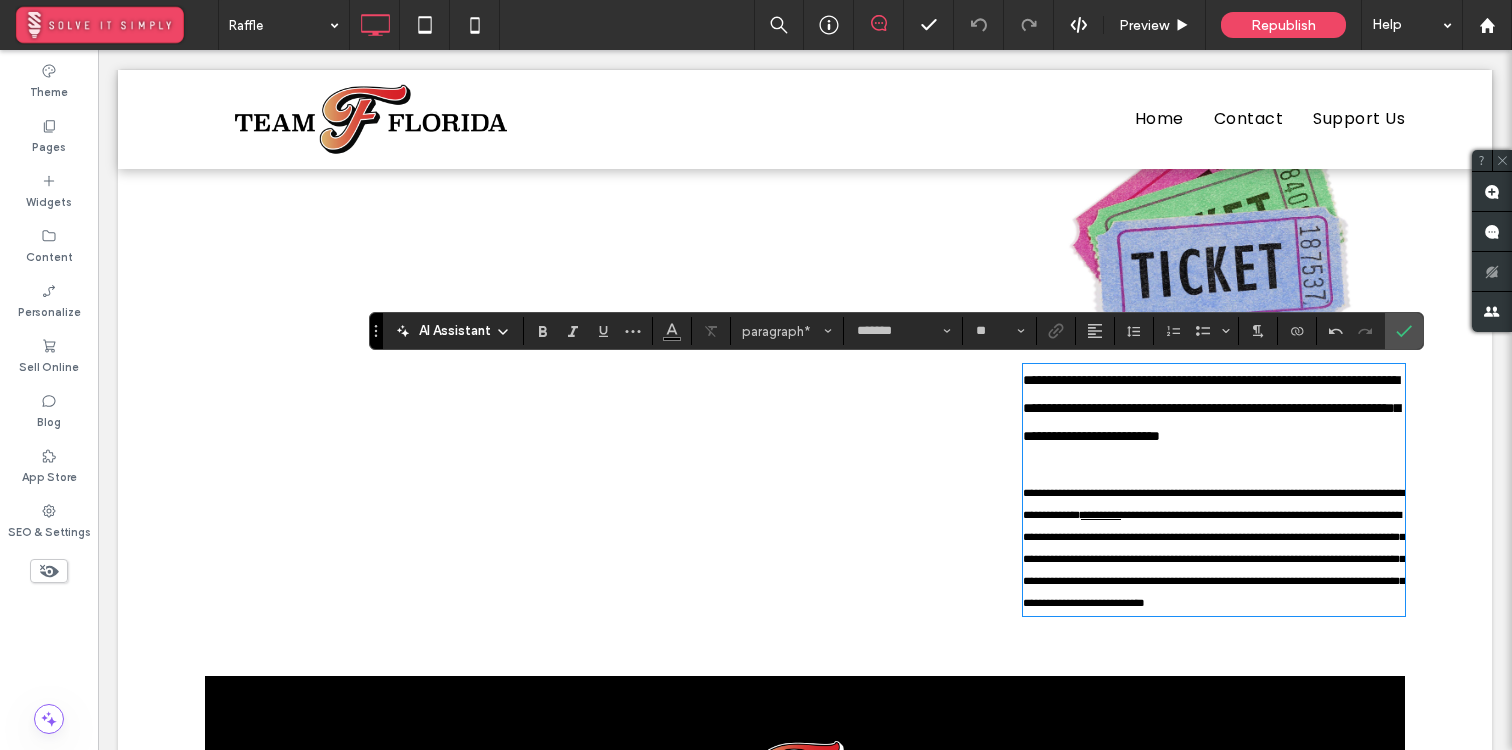 click on "**********" at bounding box center (1214, 558) 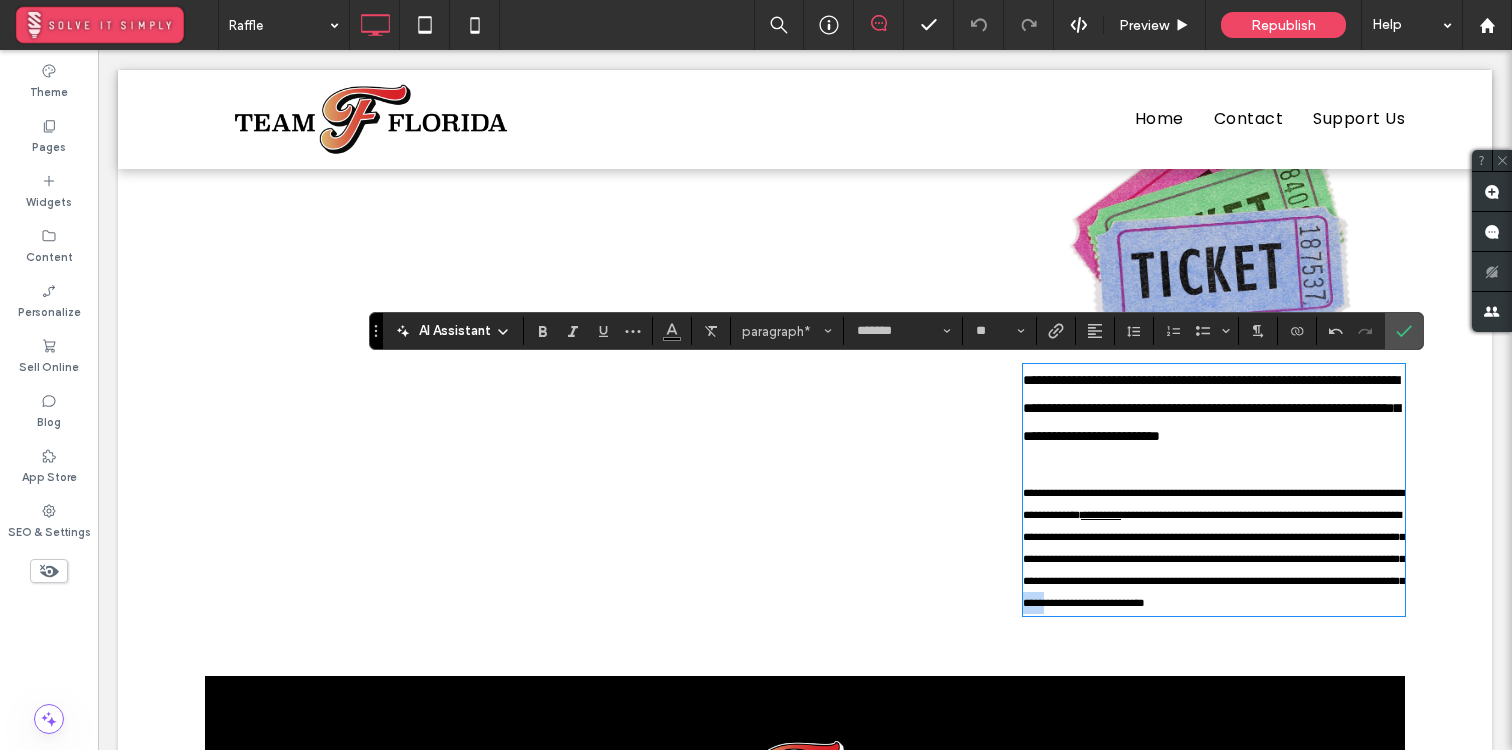 click on "**********" at bounding box center (1214, 558) 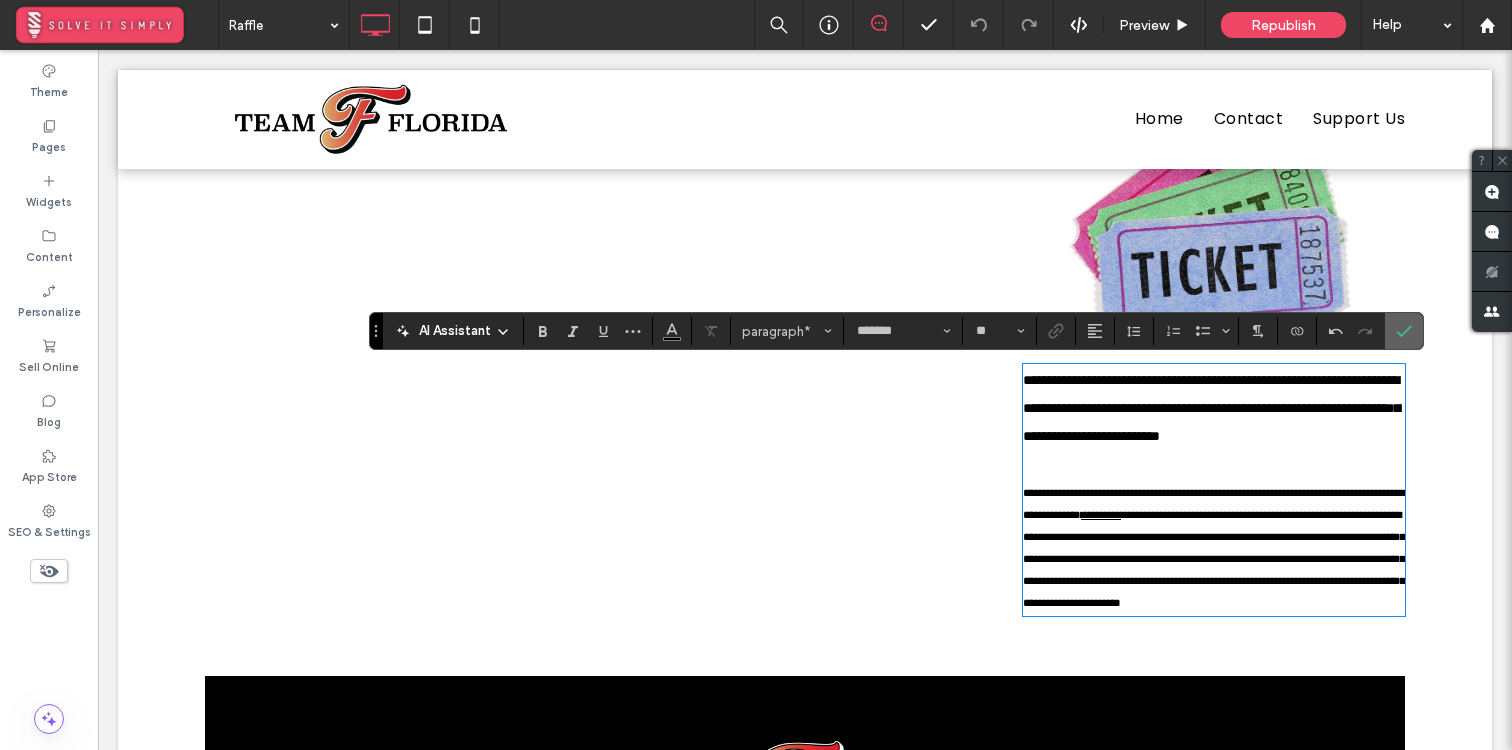 click 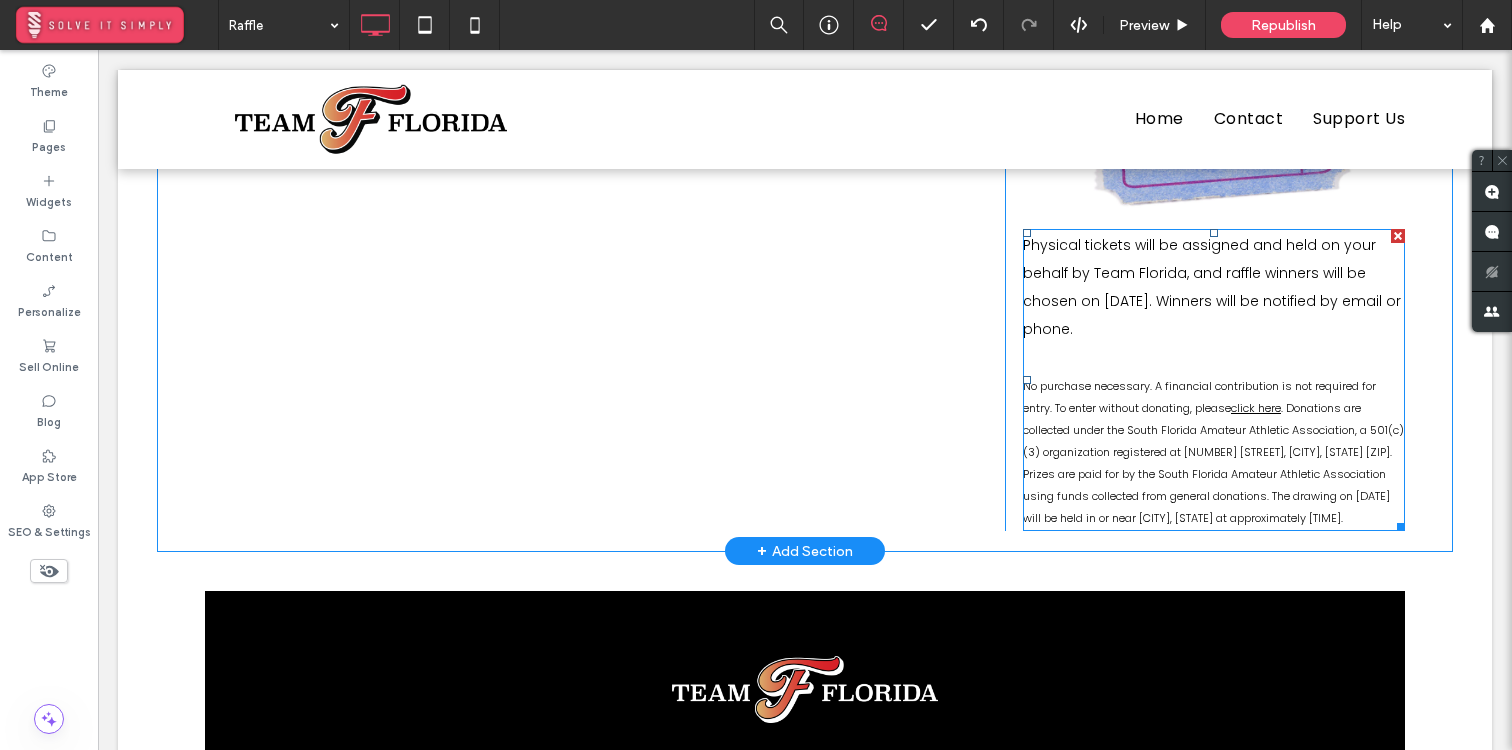 scroll, scrollTop: 886, scrollLeft: 0, axis: vertical 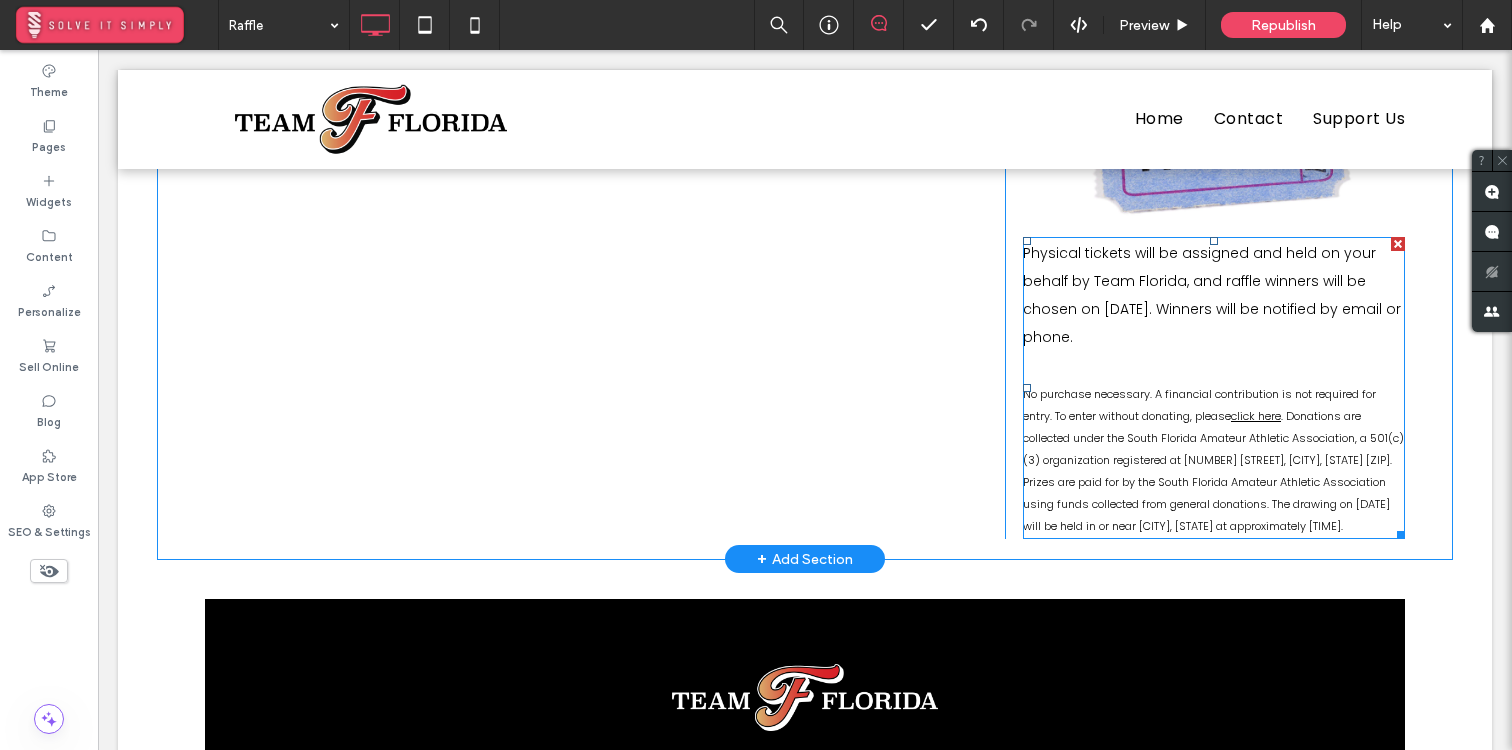 click on ". Donations are collected under the South Florida Amateur Athletic Association, a 501(c)(3) organization registered at [NUMBER] [STREET], [CITY], [STATE] [ZIP]. Prizes are paid for by the South Florida Amateur Athletic Association using funds collected from general donations. The drawing on [DATE] will be held in or near [CITY], [STATE] at approximately [TIME]." at bounding box center [1213, 471] 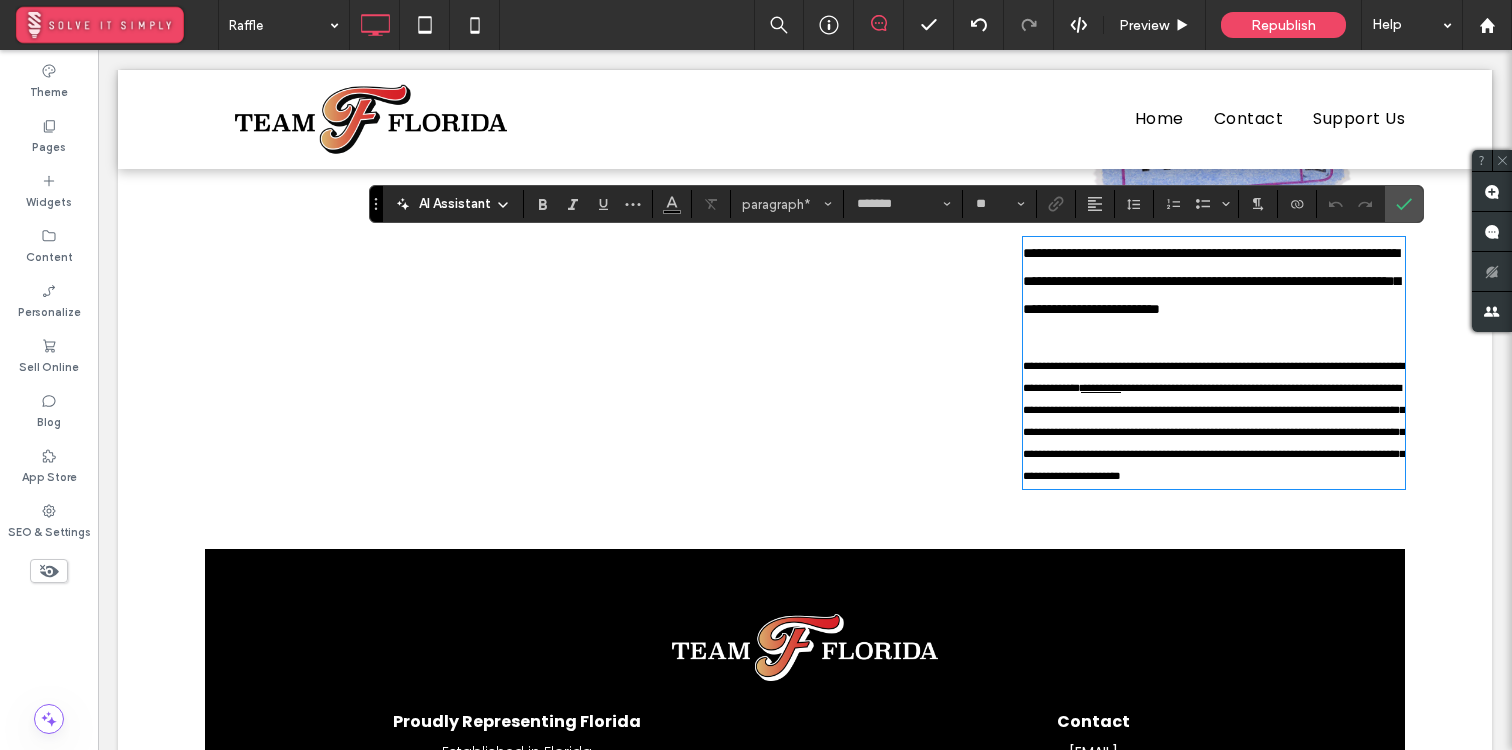 click on "**********" at bounding box center [1214, 431] 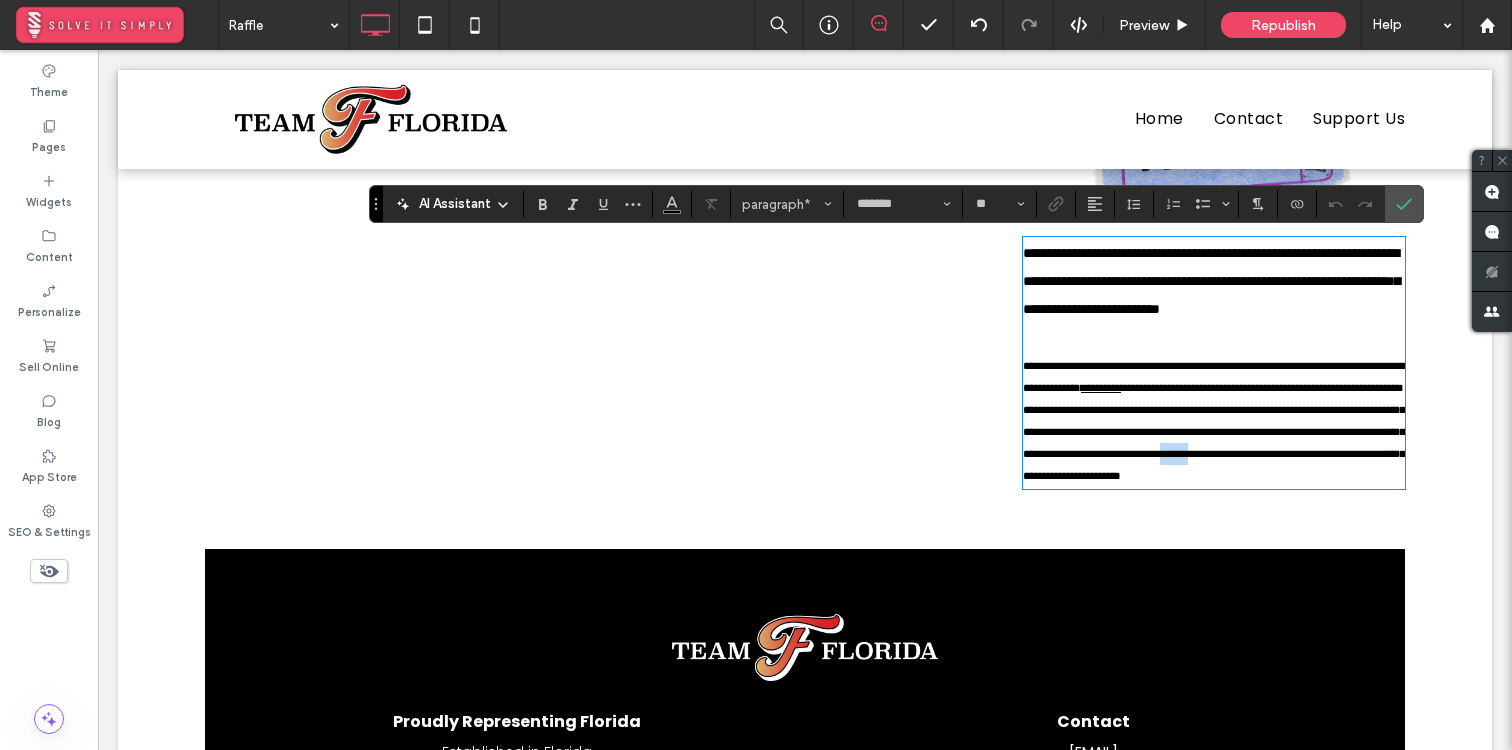 click on "**********" at bounding box center (1214, 431) 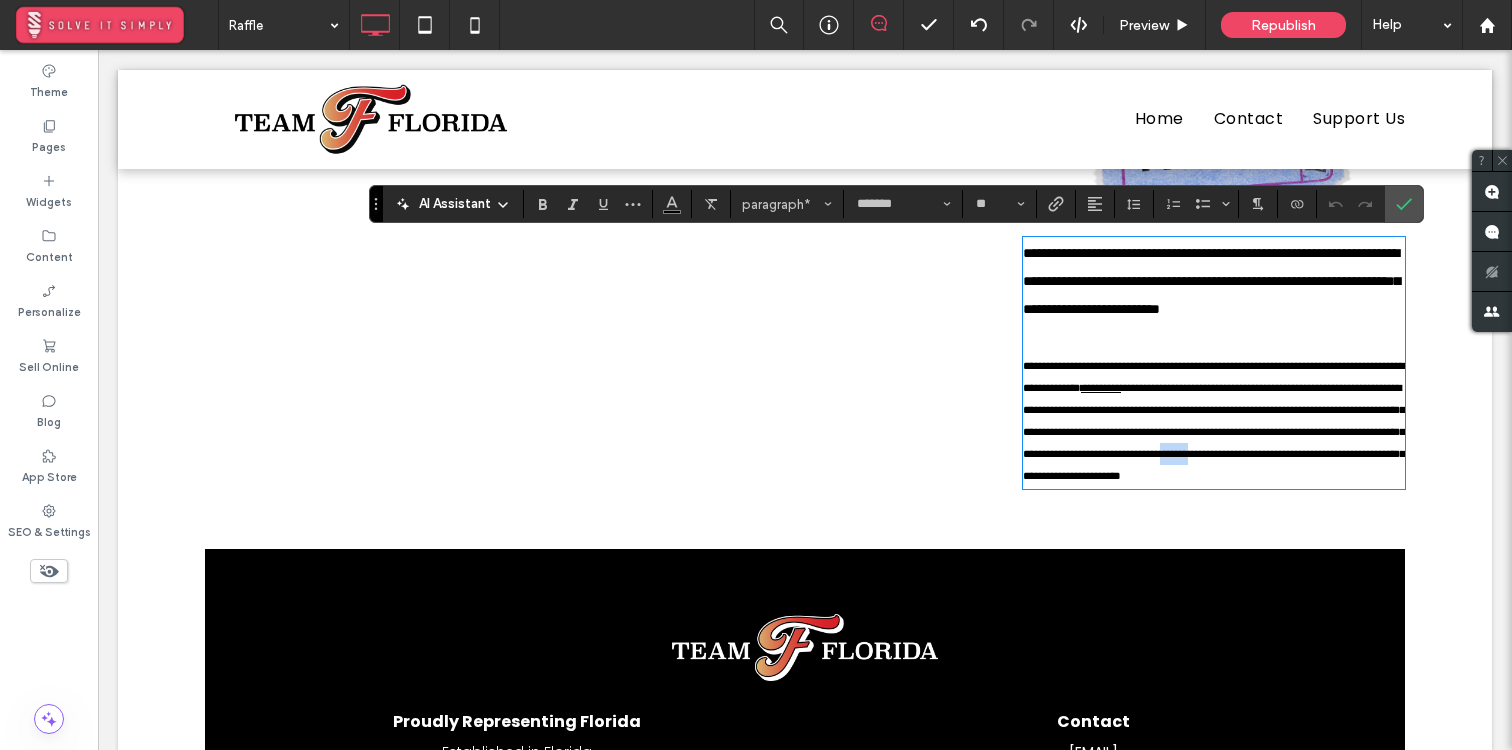 type 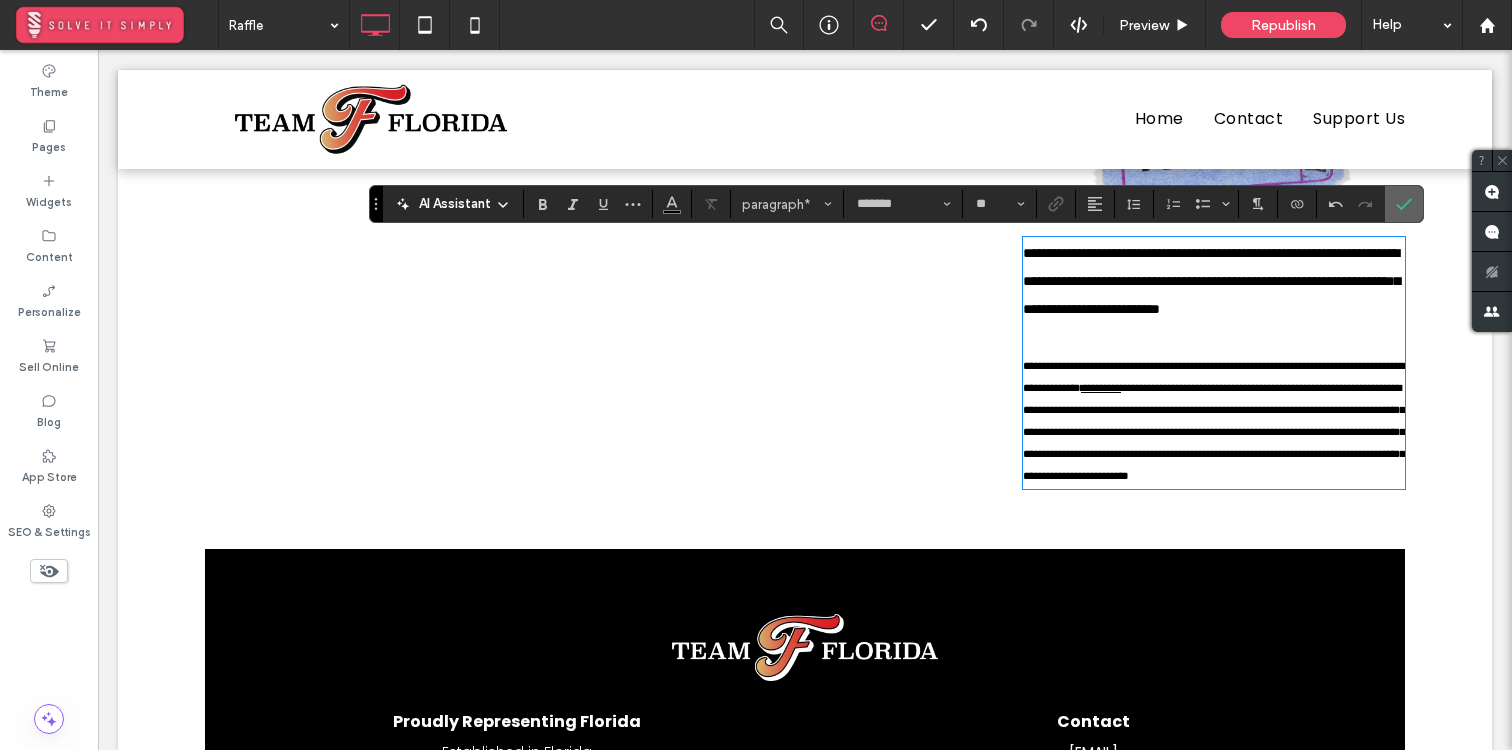click 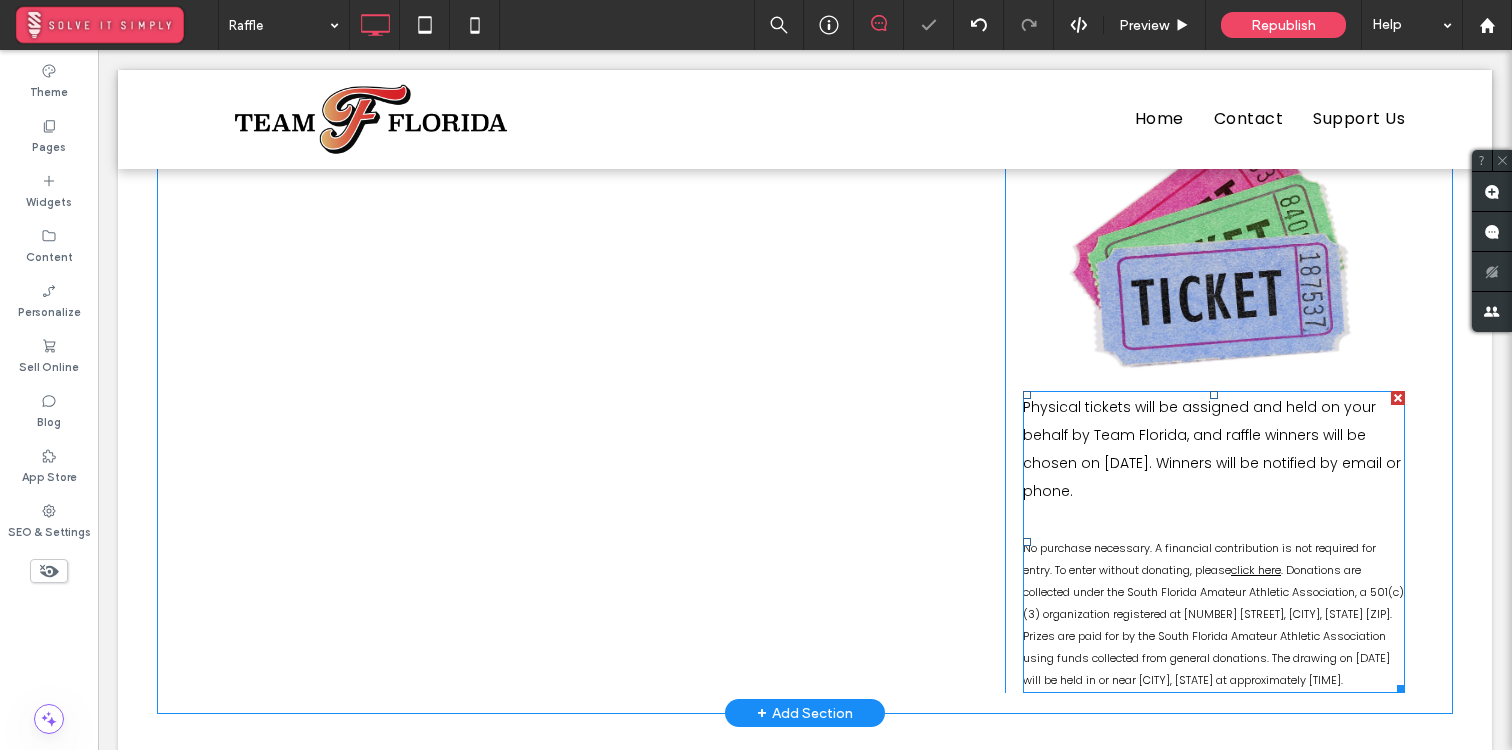 scroll, scrollTop: 692, scrollLeft: 0, axis: vertical 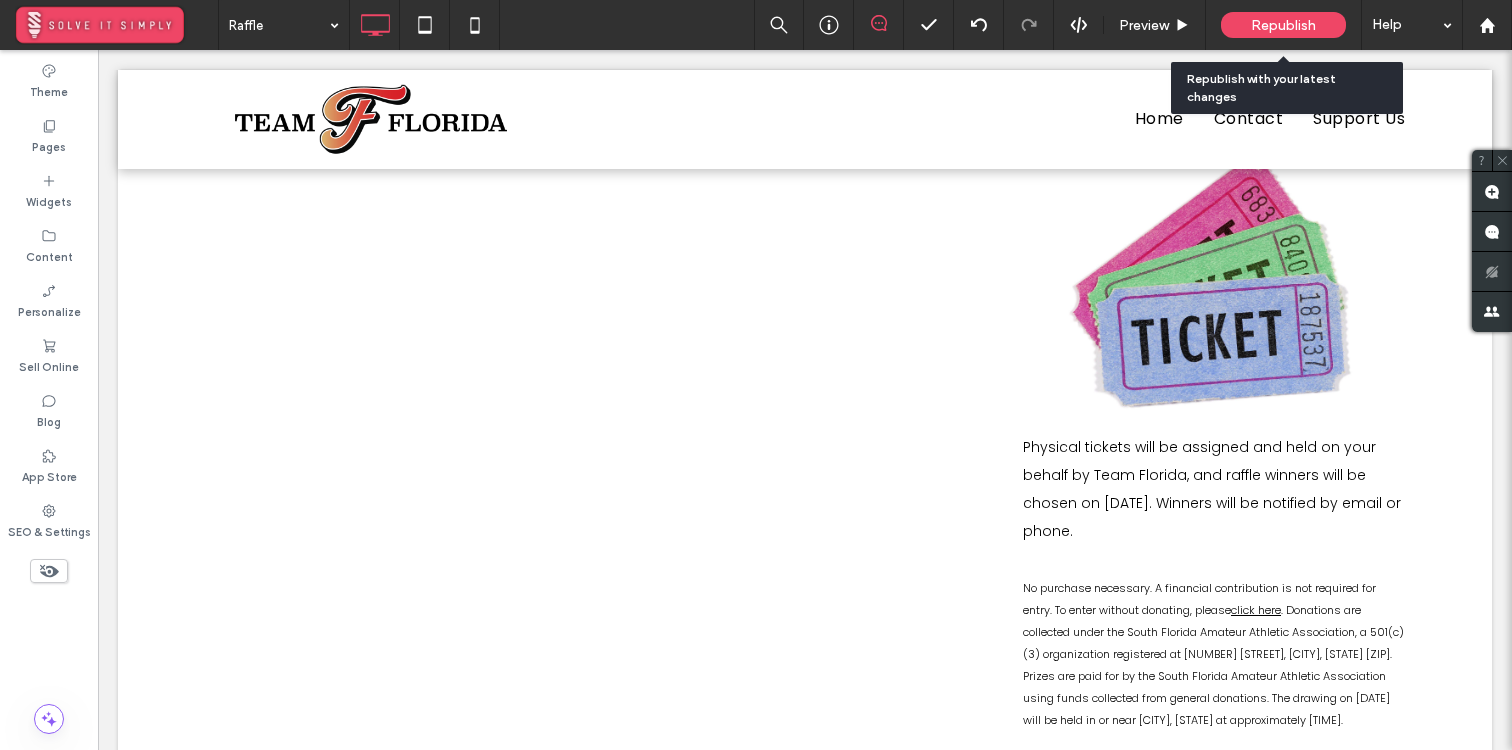 click on "Republish" at bounding box center [1283, 25] 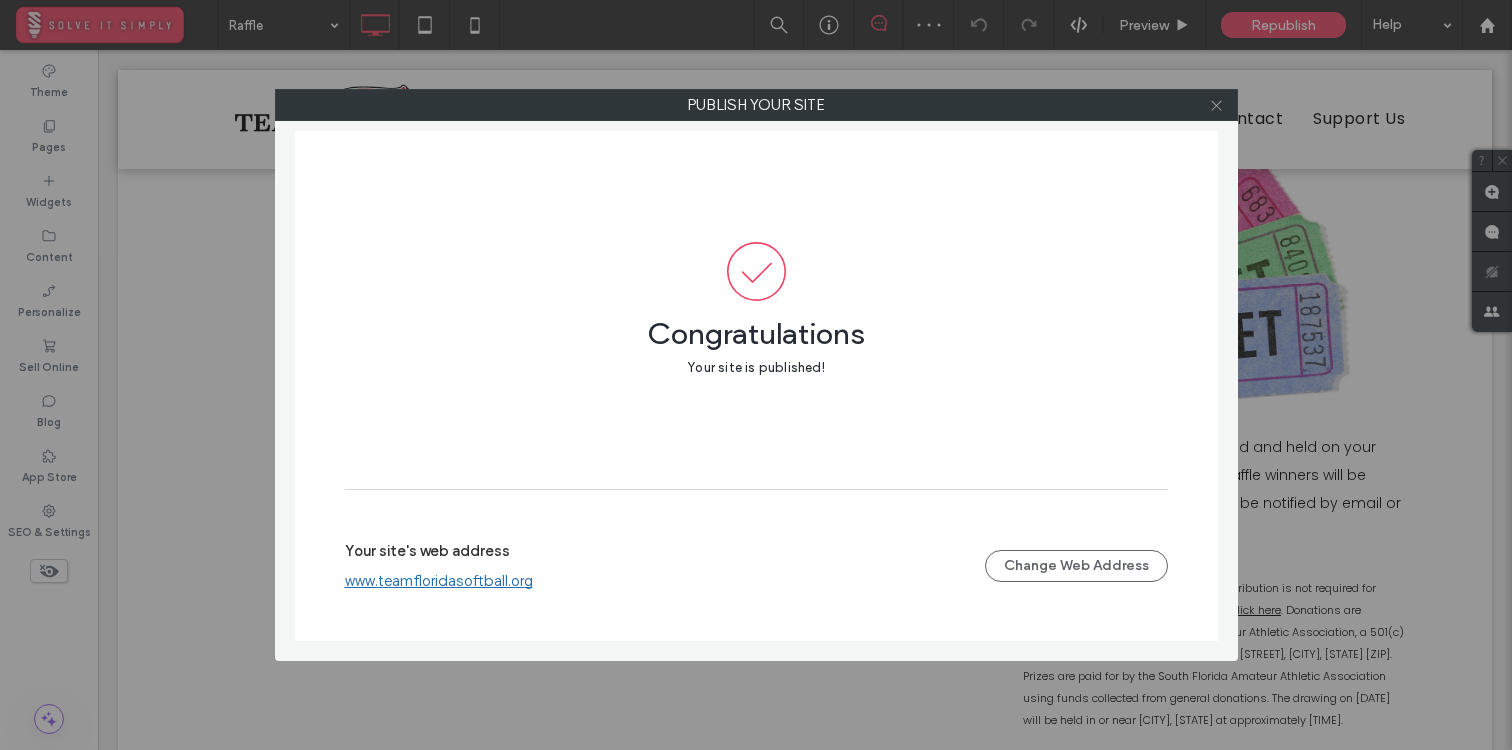 click 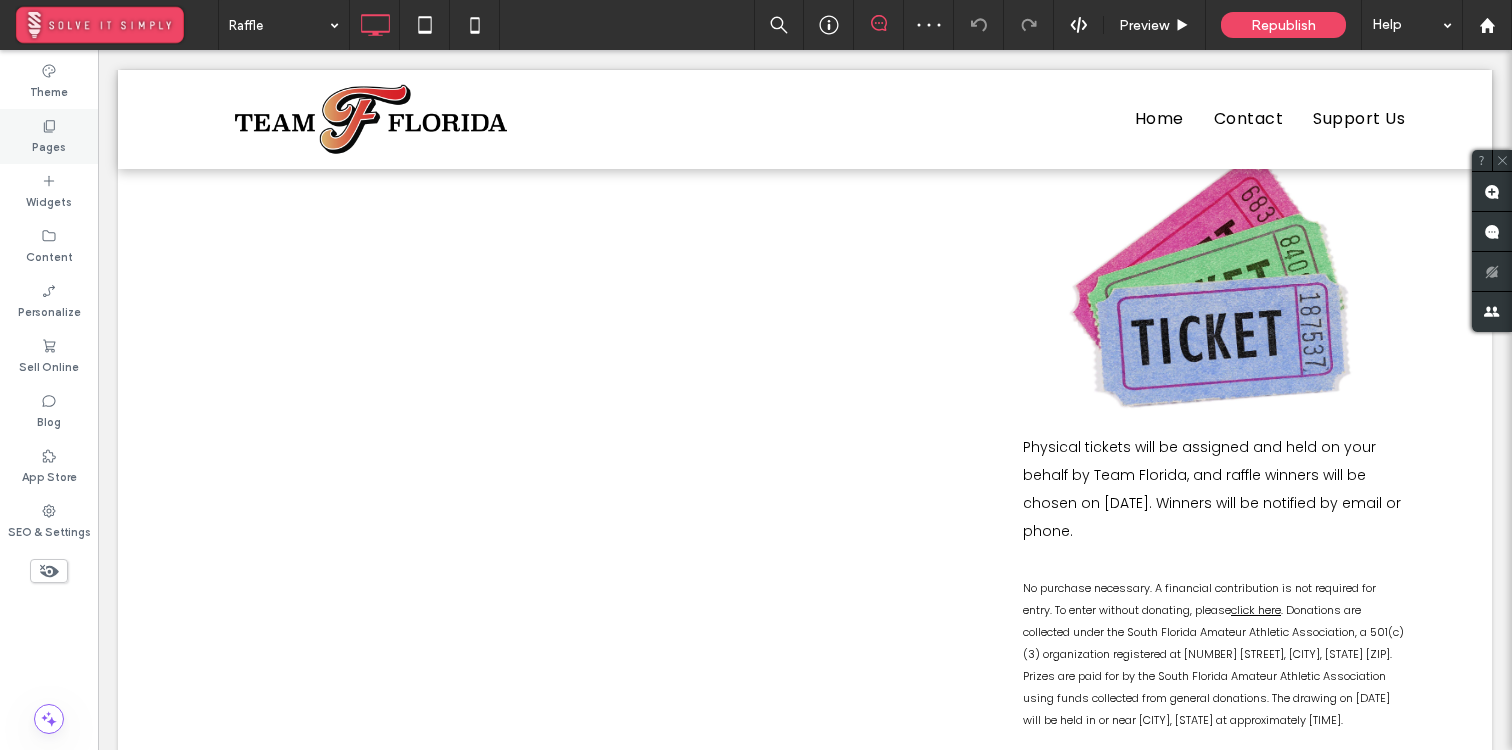 click on "Pages" at bounding box center (49, 136) 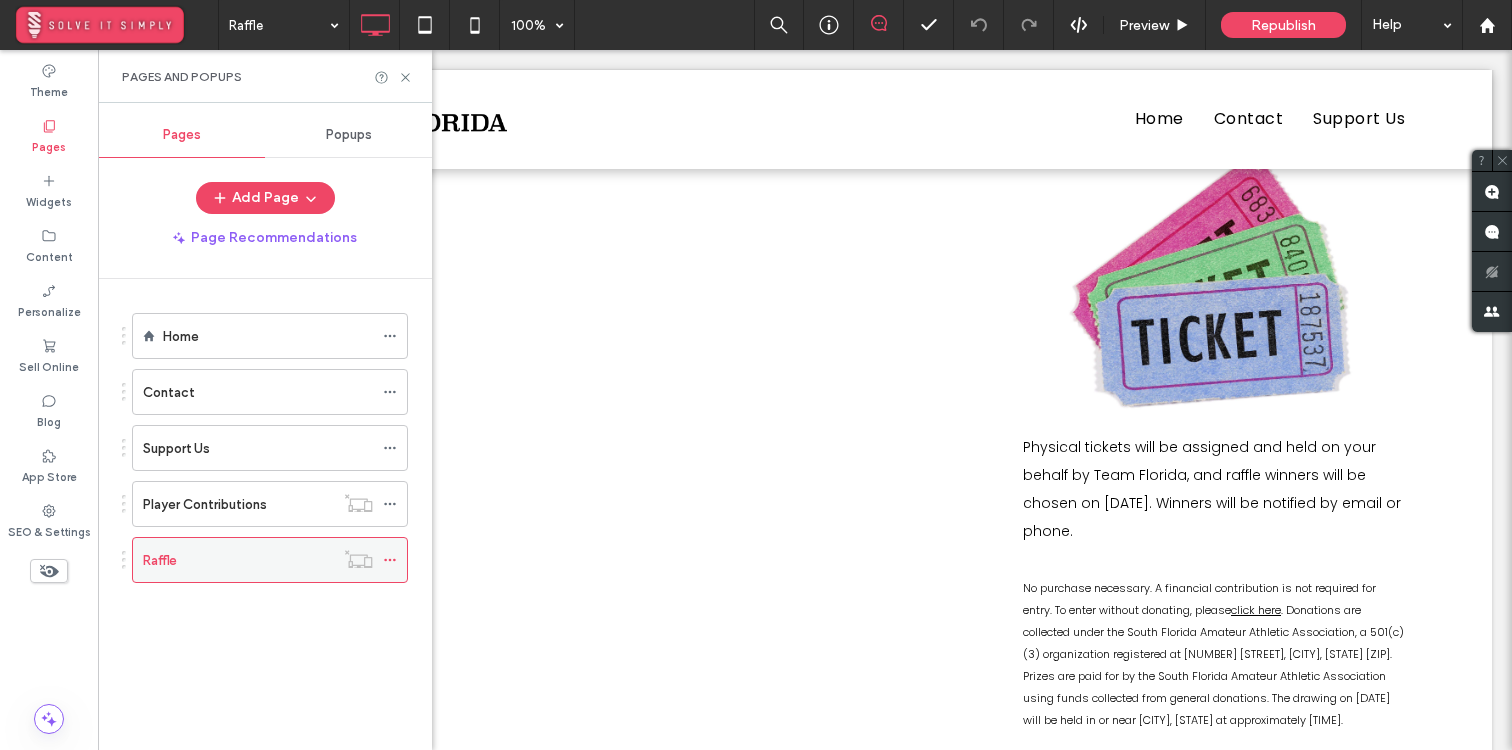 click at bounding box center (358, 559) 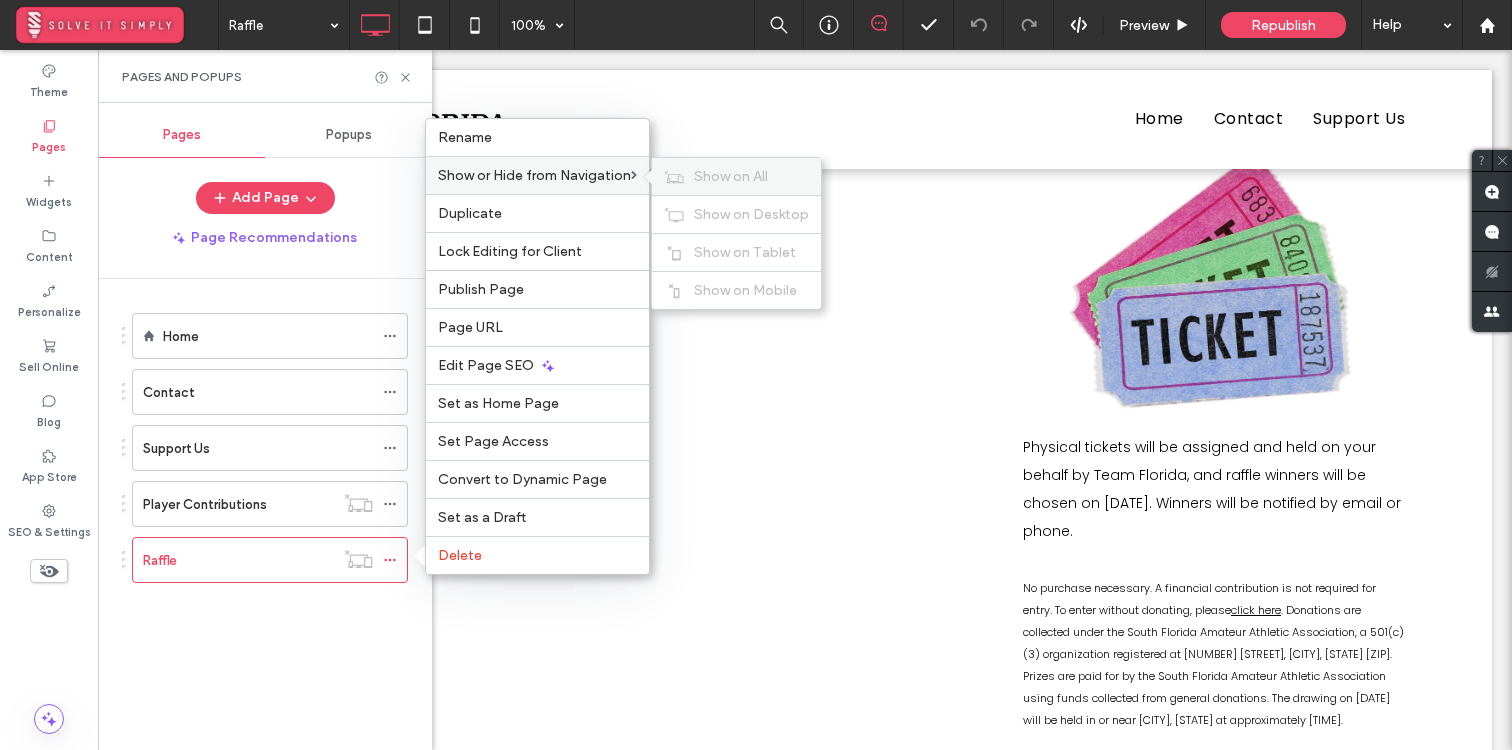 click on "Show on All" at bounding box center (736, 176) 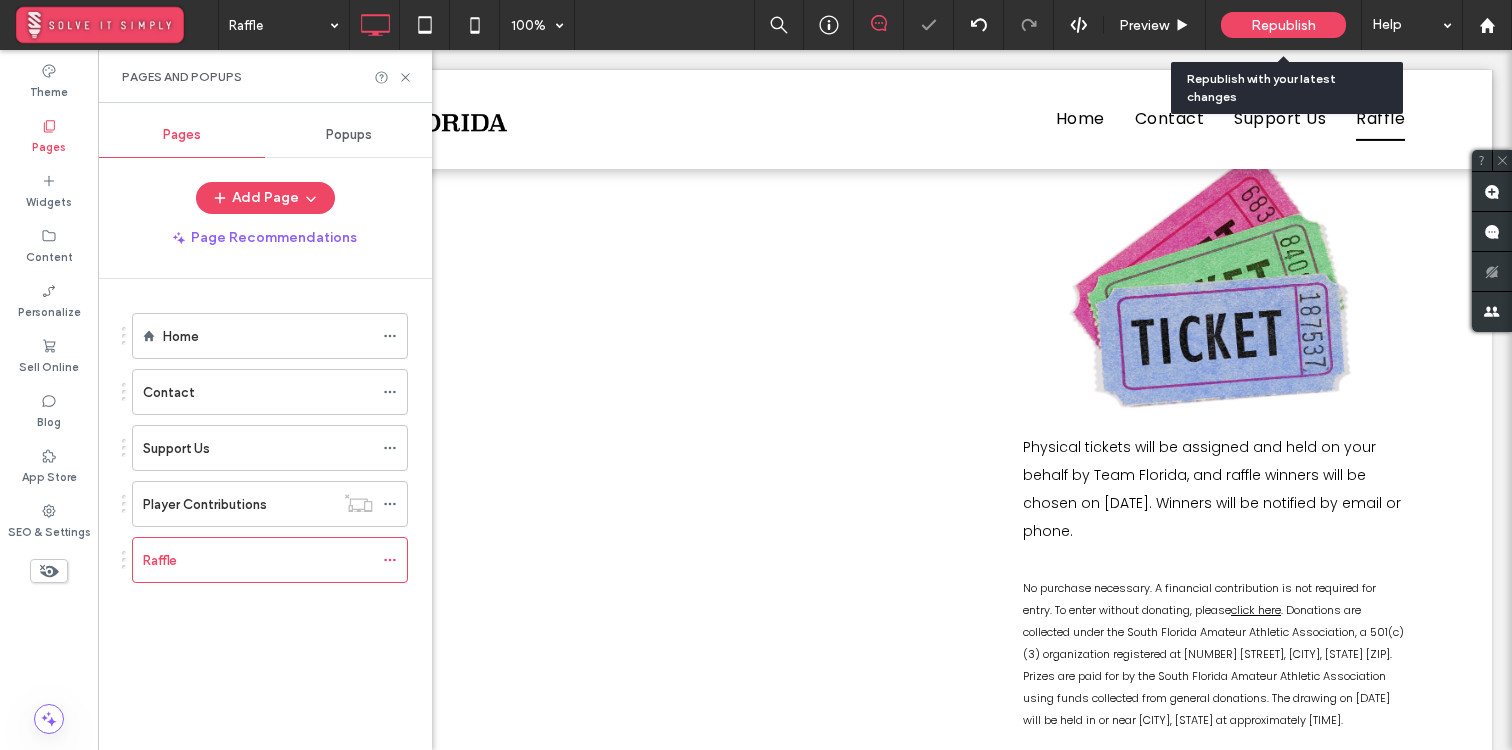 click on "Republish" at bounding box center [1283, 25] 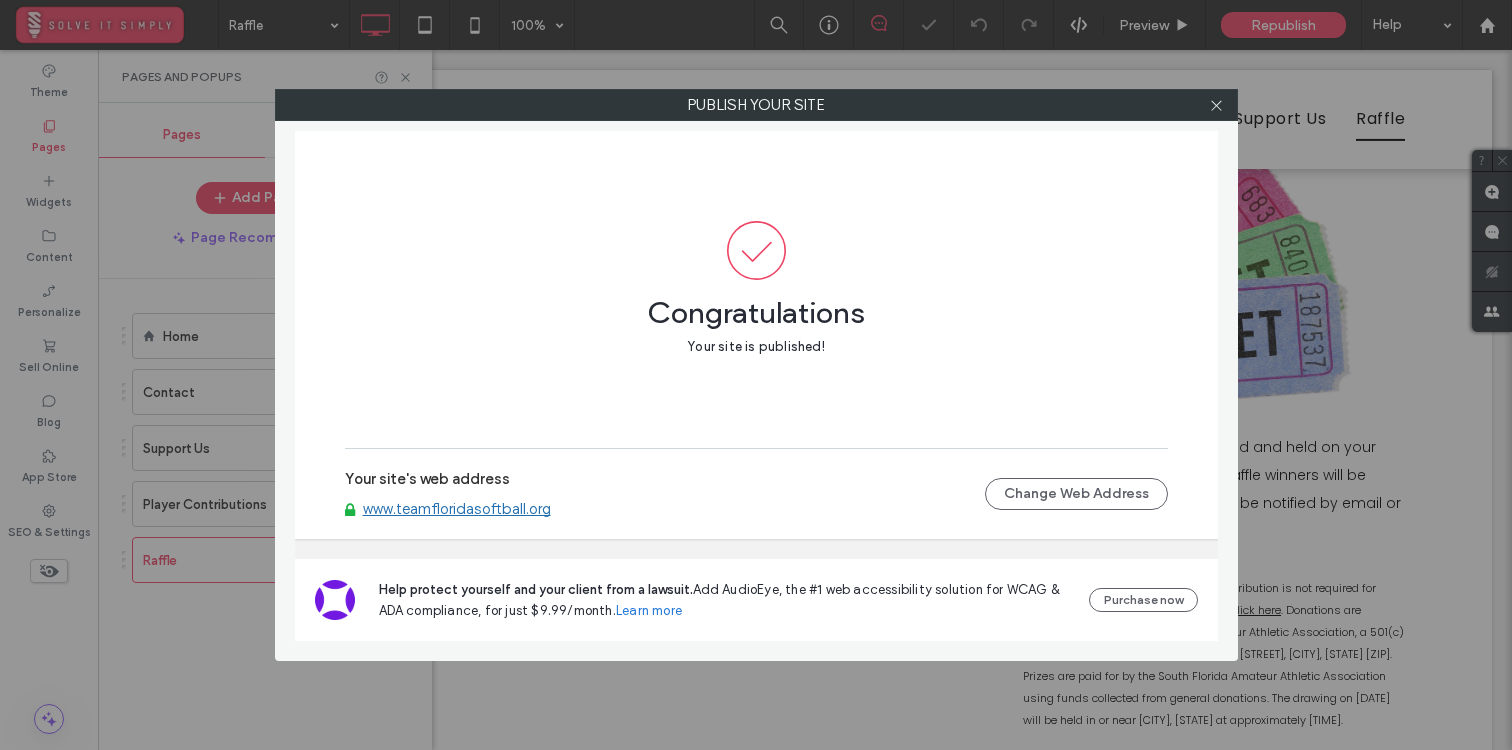 click on "www.teamfloridasoftball.org" at bounding box center (457, 509) 